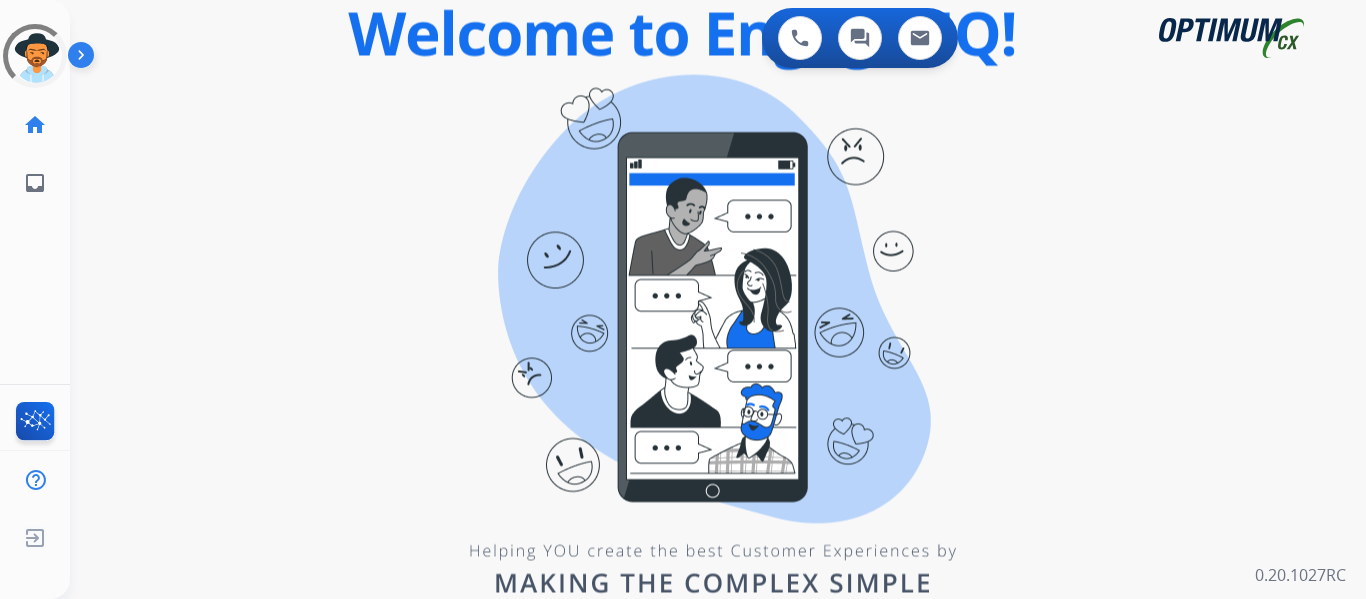 scroll, scrollTop: 0, scrollLeft: 0, axis: both 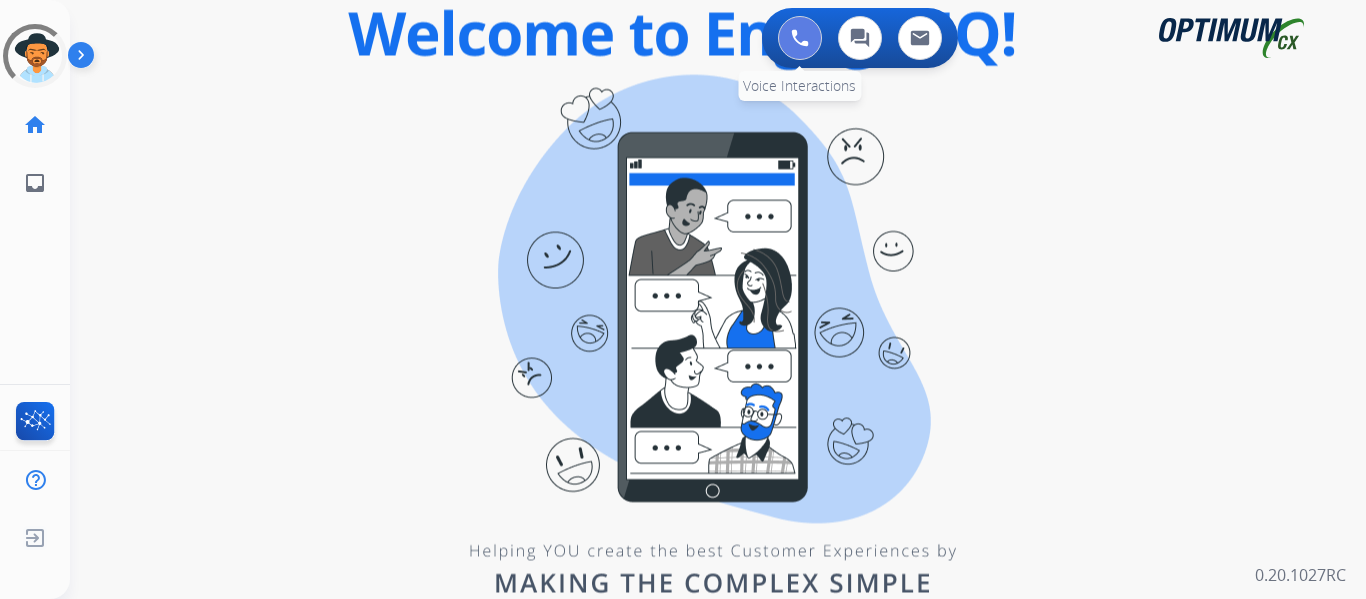 click at bounding box center (800, 38) 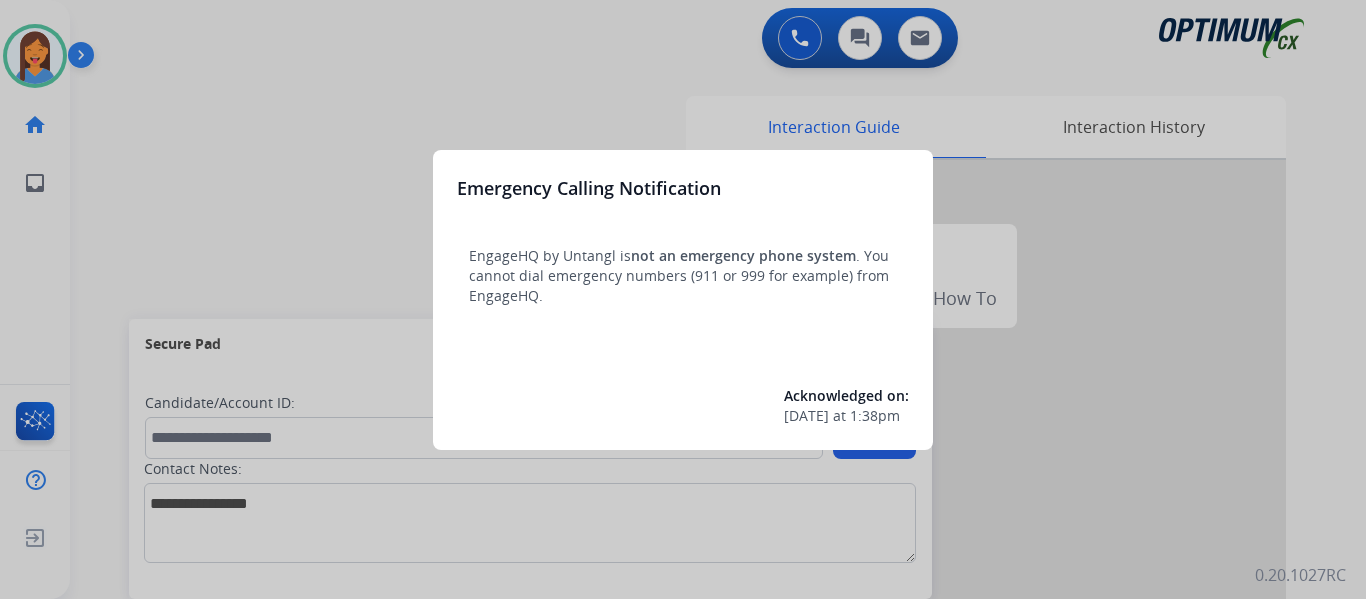 click at bounding box center (683, 299) 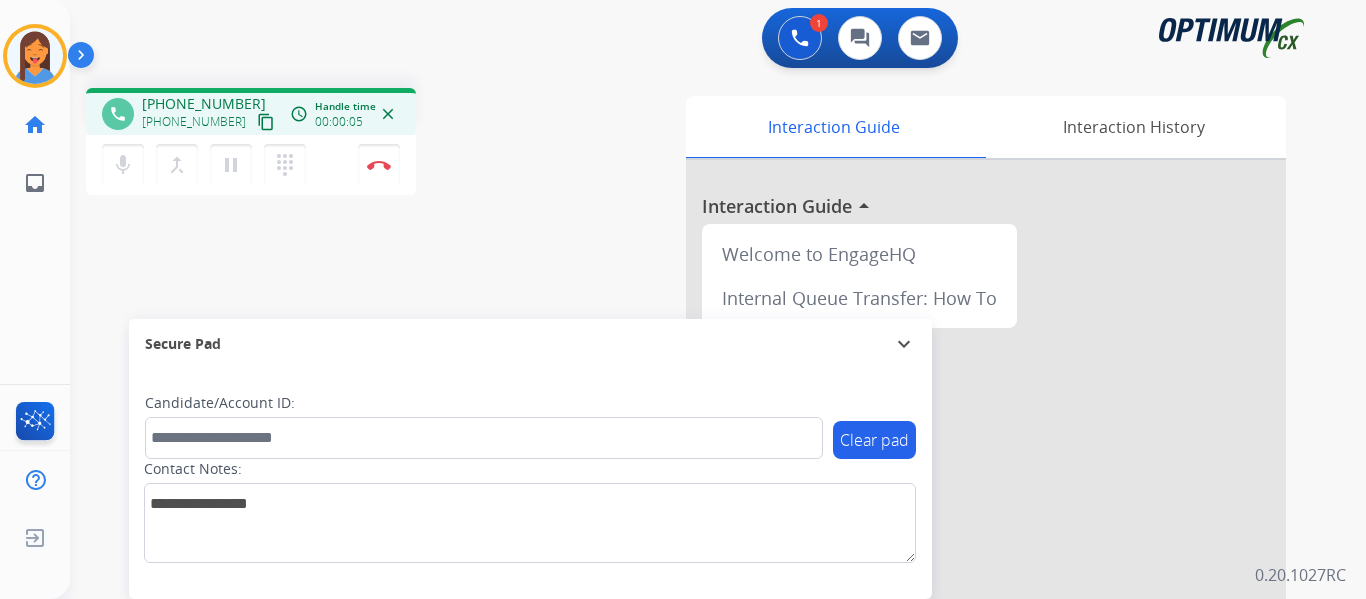 click on "content_copy" at bounding box center [266, 122] 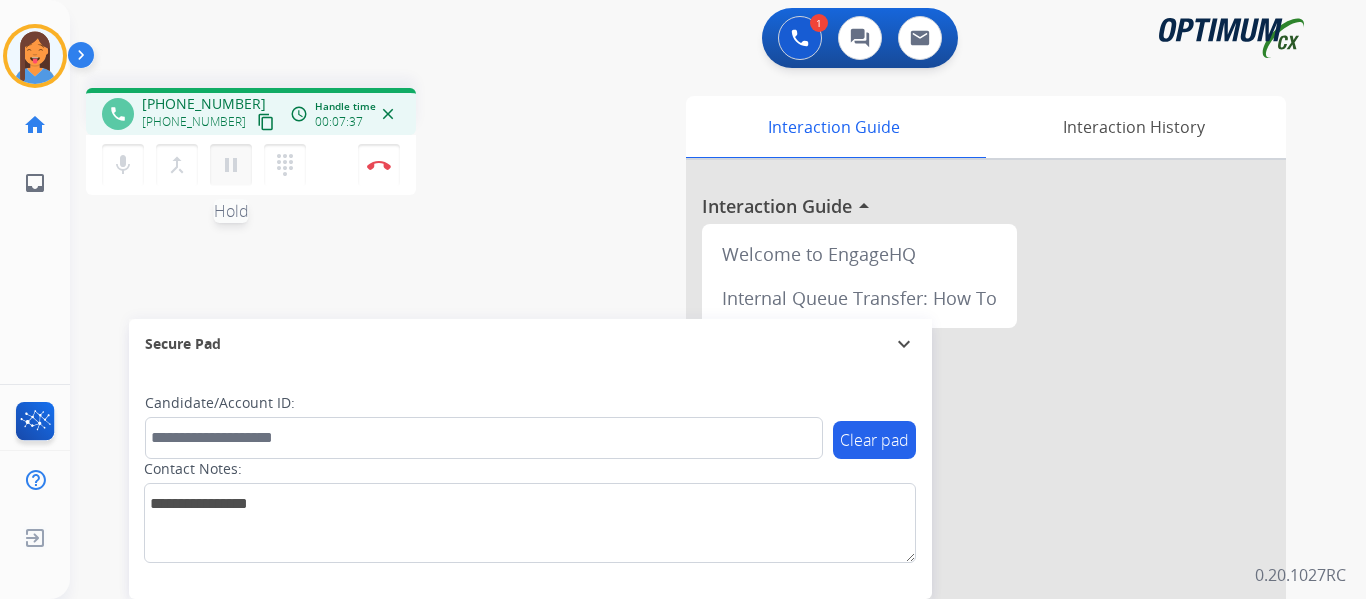 click on "pause" at bounding box center [231, 165] 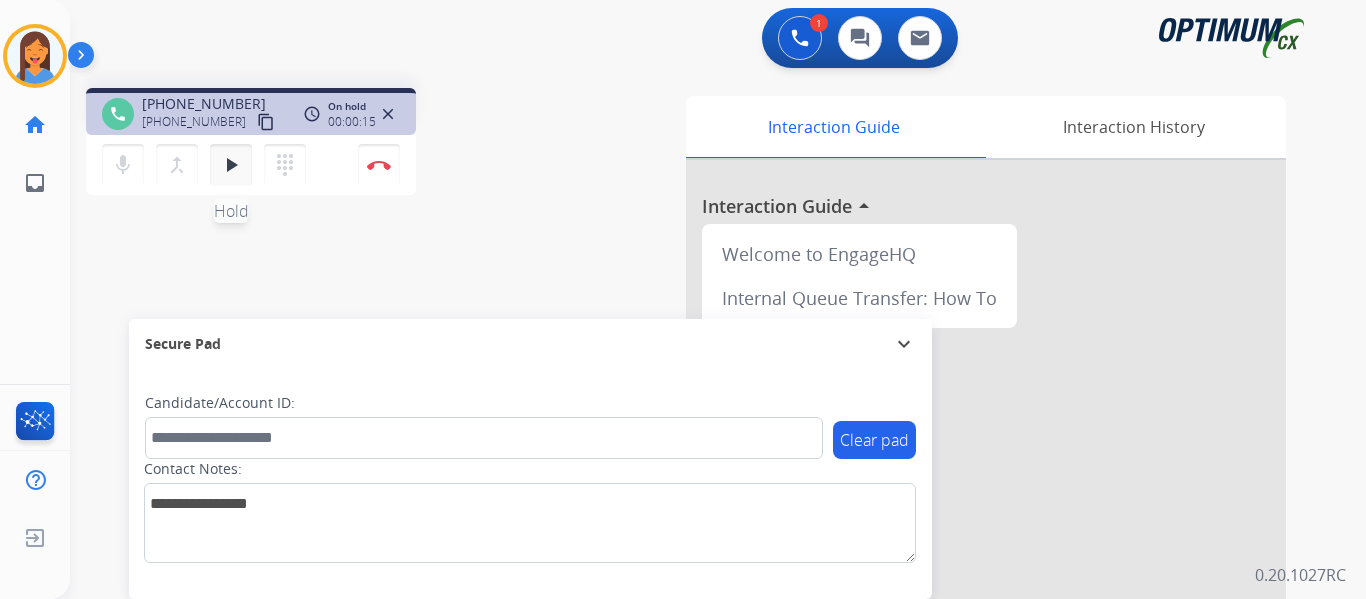click on "play_arrow" at bounding box center [231, 165] 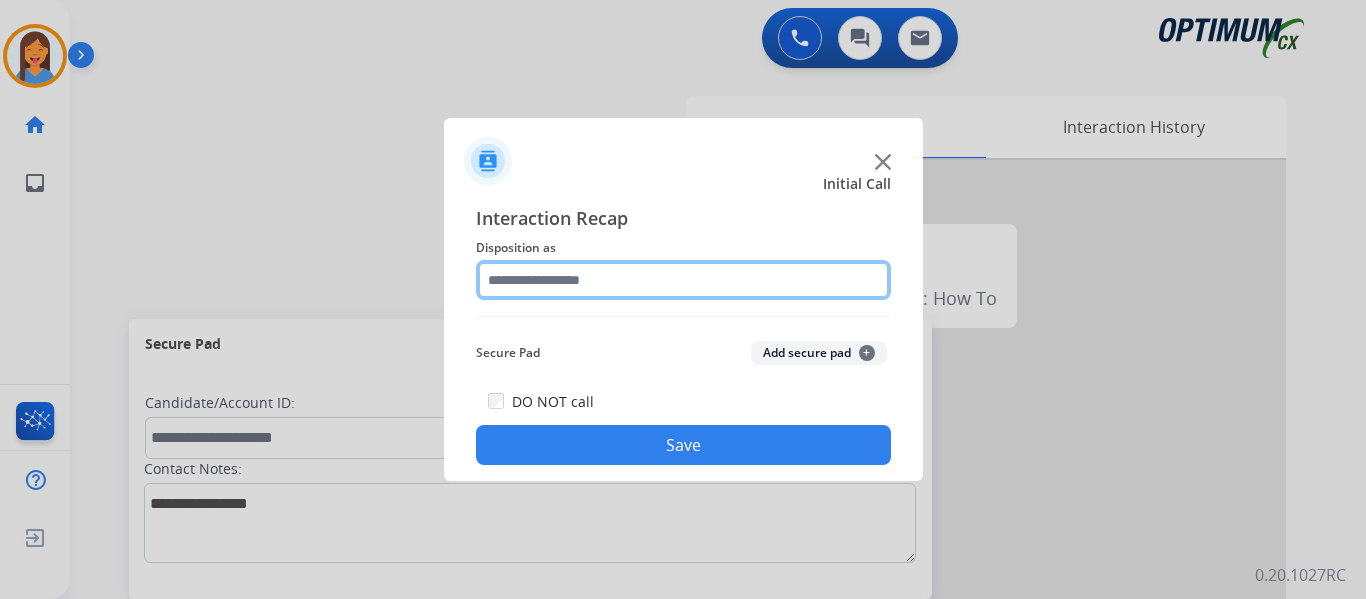 click 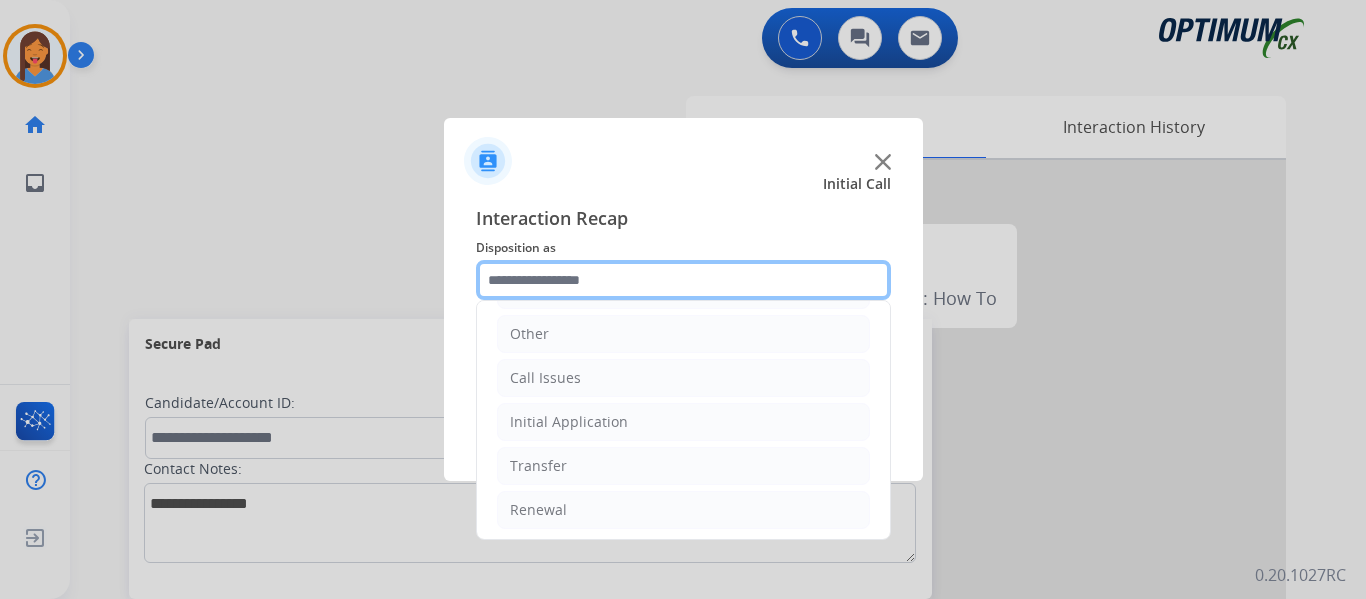 scroll, scrollTop: 136, scrollLeft: 0, axis: vertical 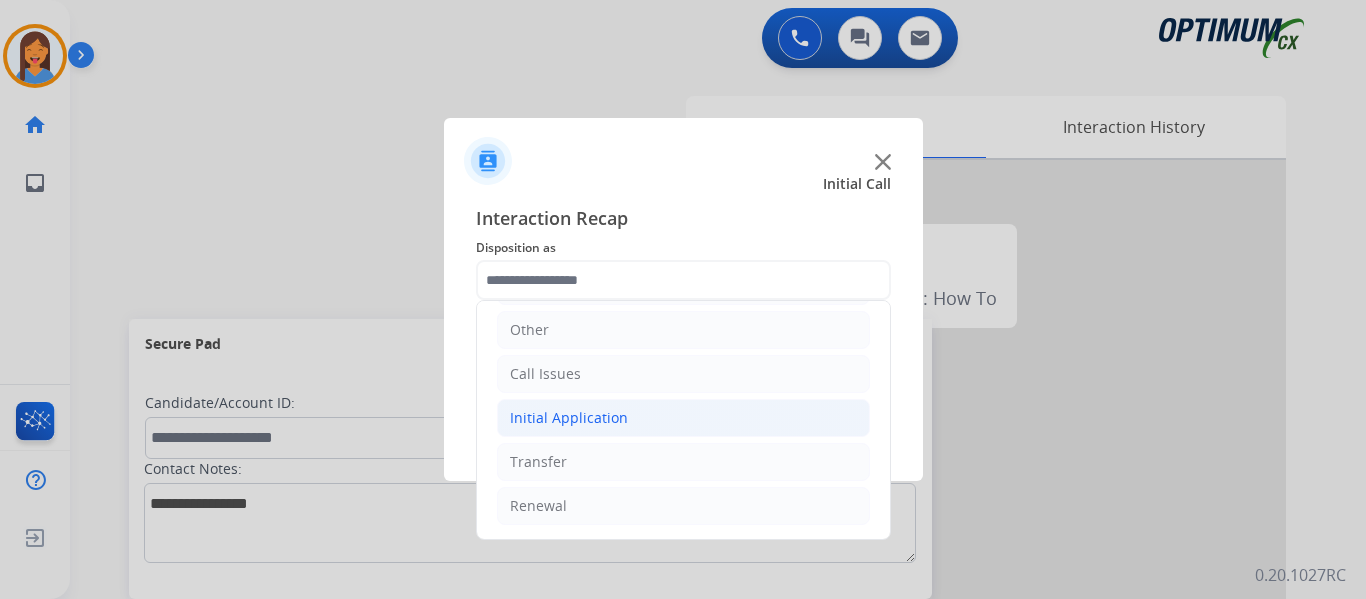 click on "Initial Application" 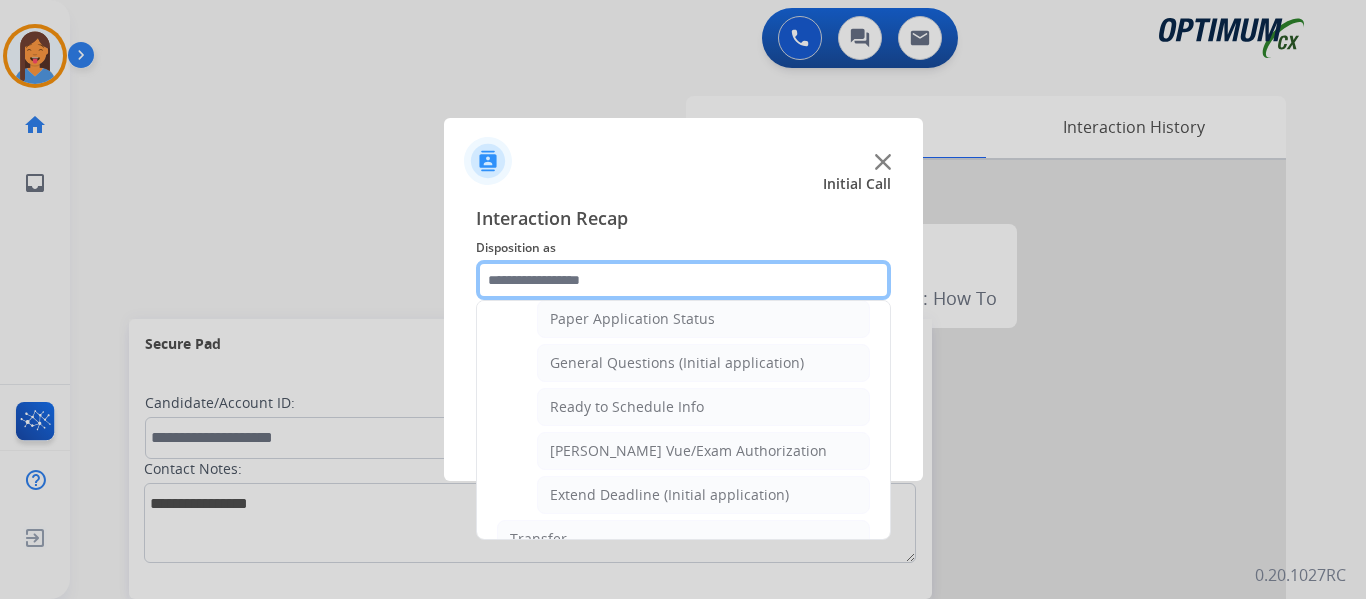 scroll, scrollTop: 1136, scrollLeft: 0, axis: vertical 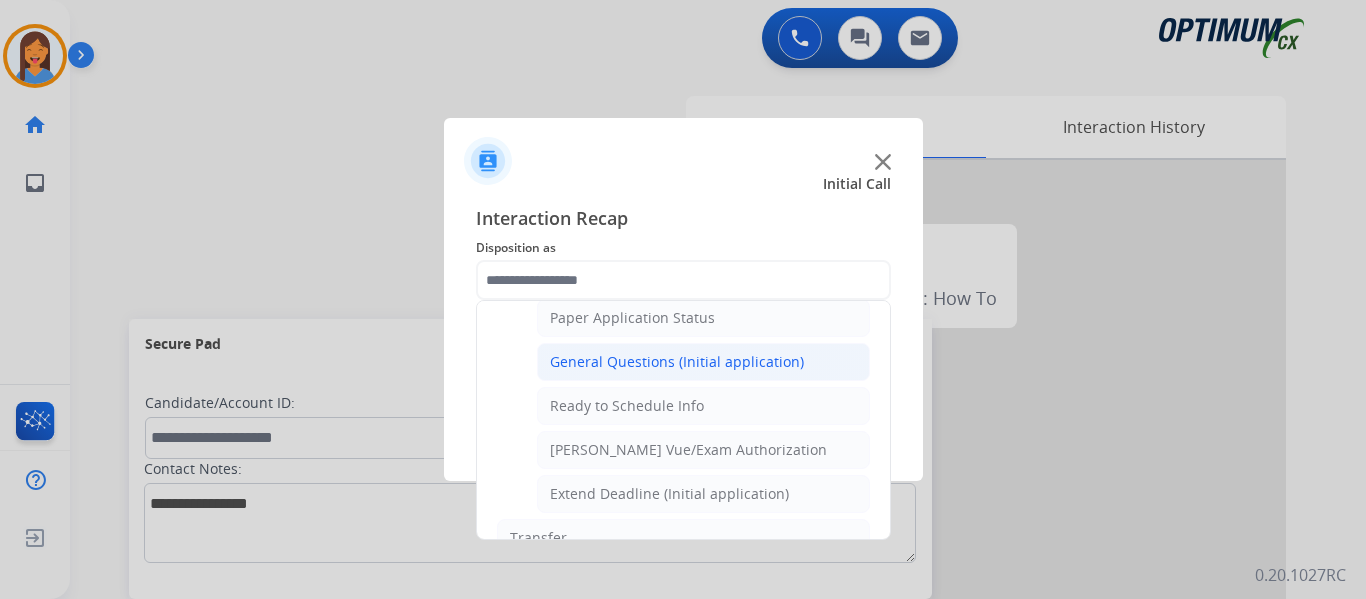 click on "General Questions (Initial application)" 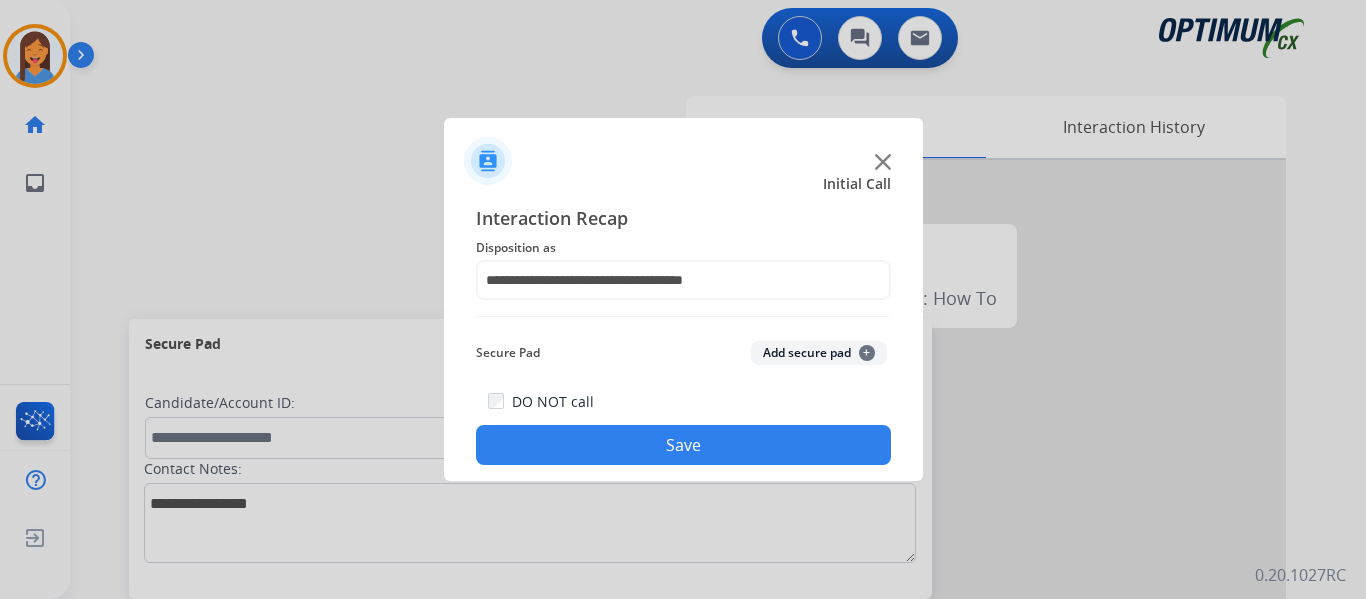 click on "Save" 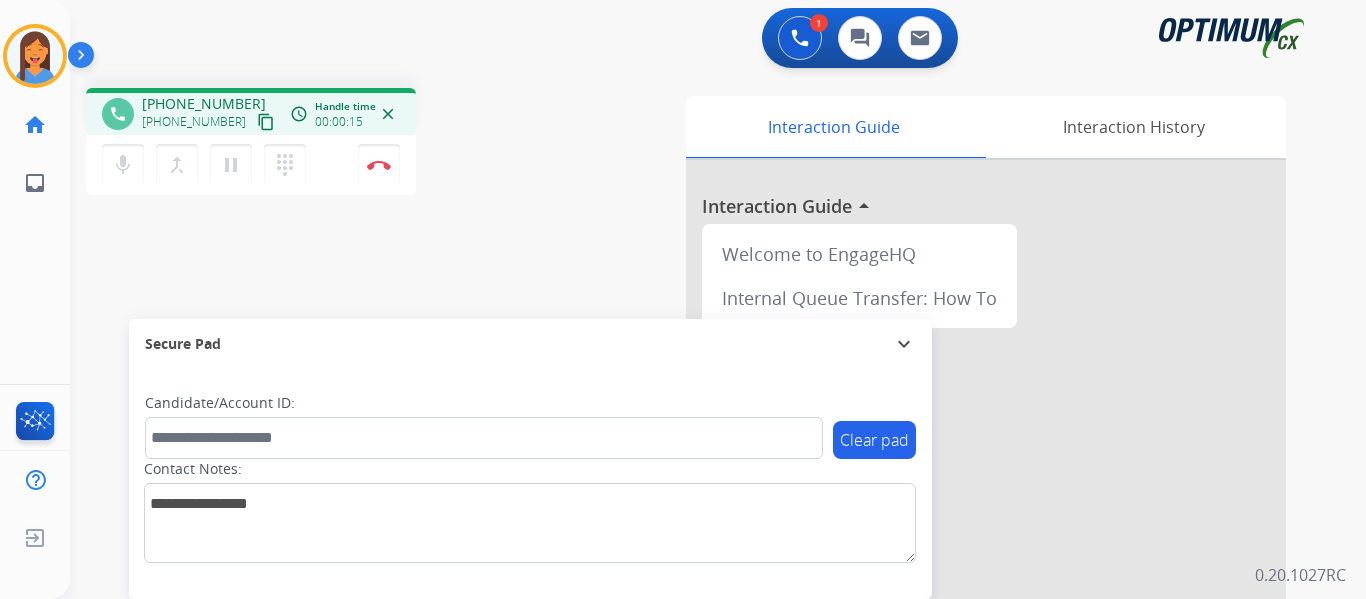 click on "content_copy" at bounding box center (266, 122) 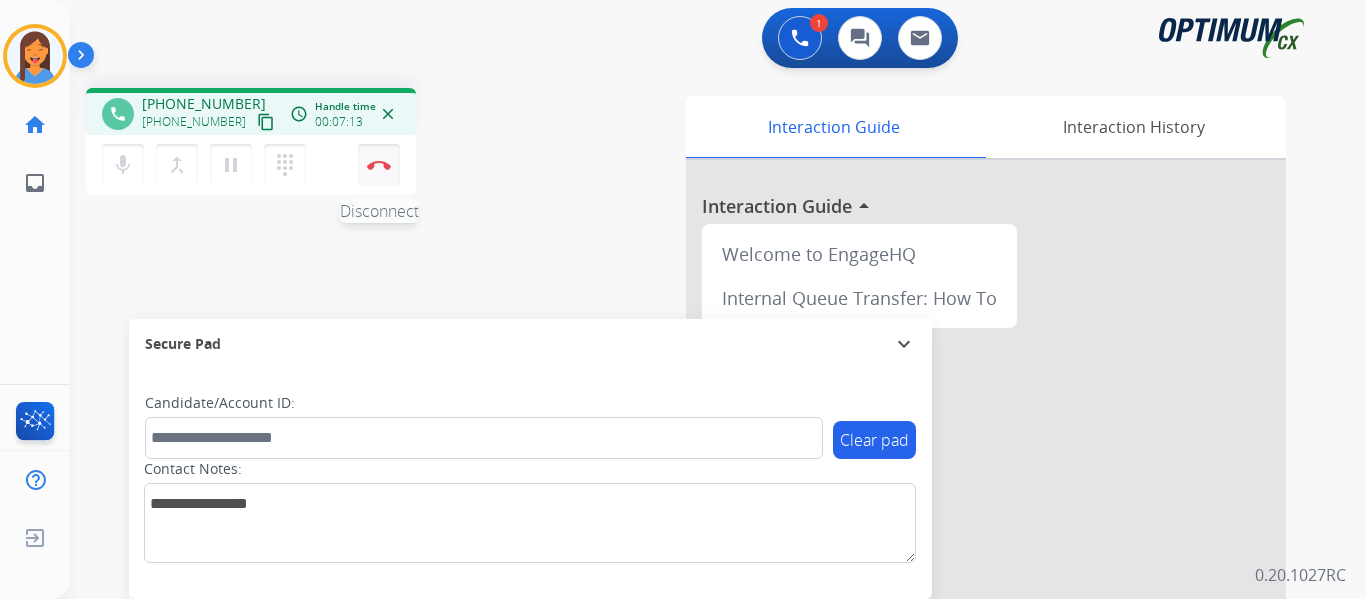 click at bounding box center (379, 165) 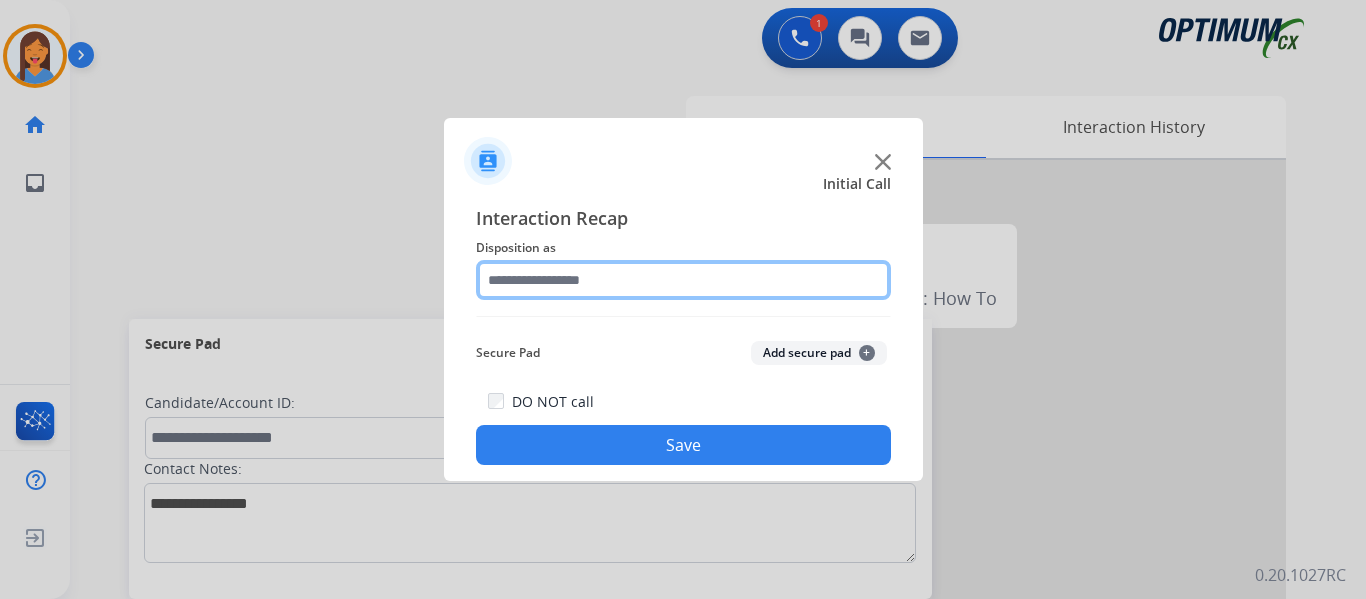 click 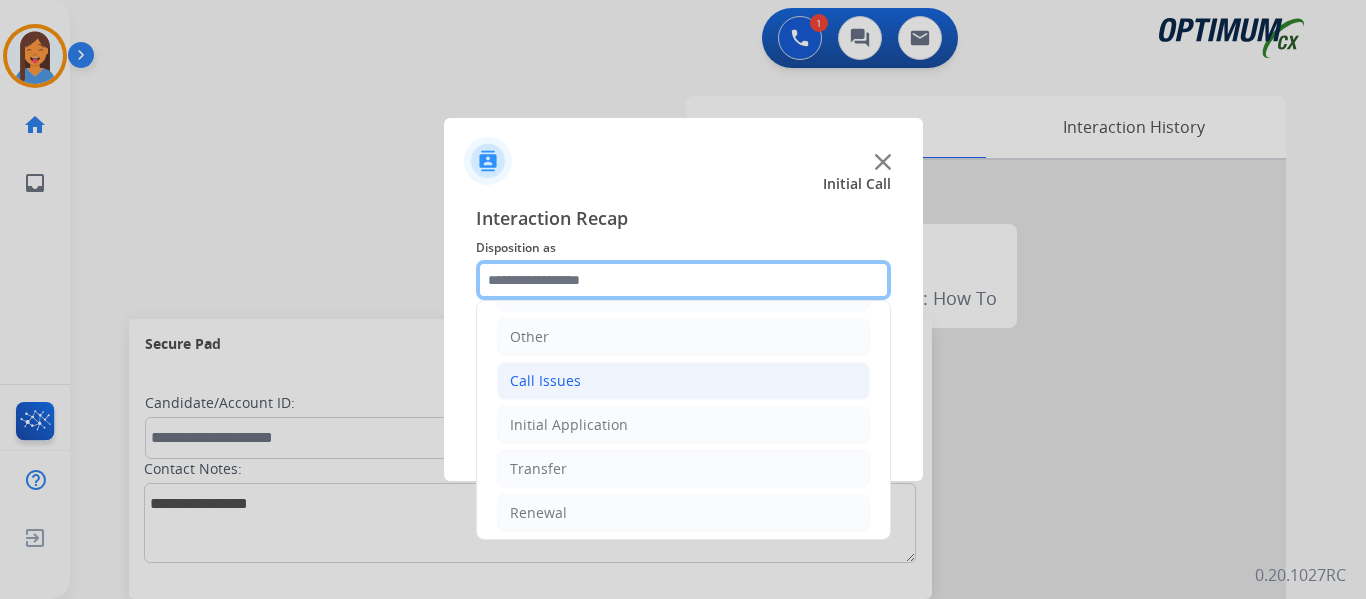 scroll, scrollTop: 136, scrollLeft: 0, axis: vertical 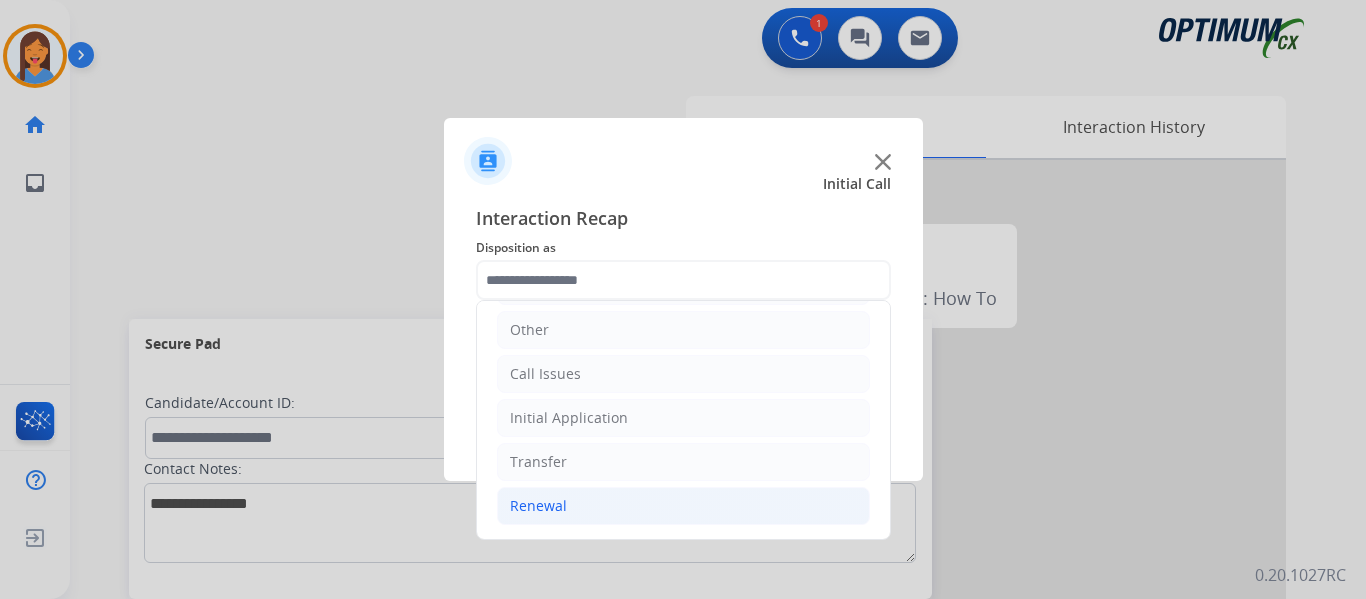 click on "Renewal" 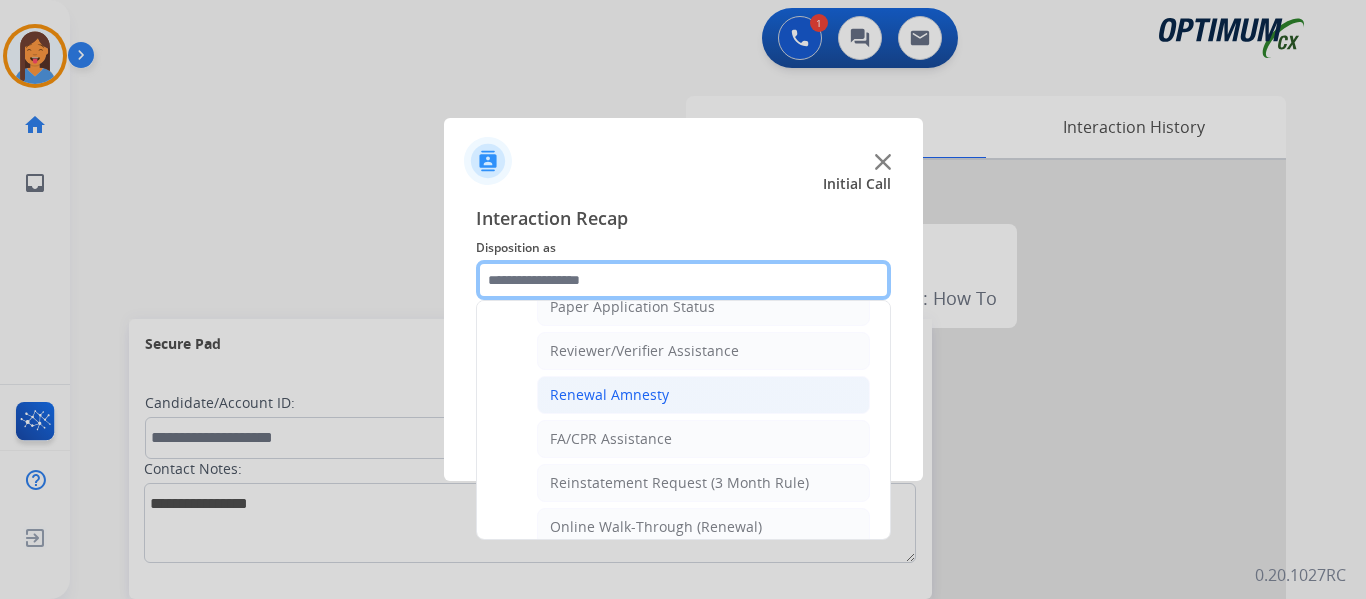 scroll, scrollTop: 772, scrollLeft: 0, axis: vertical 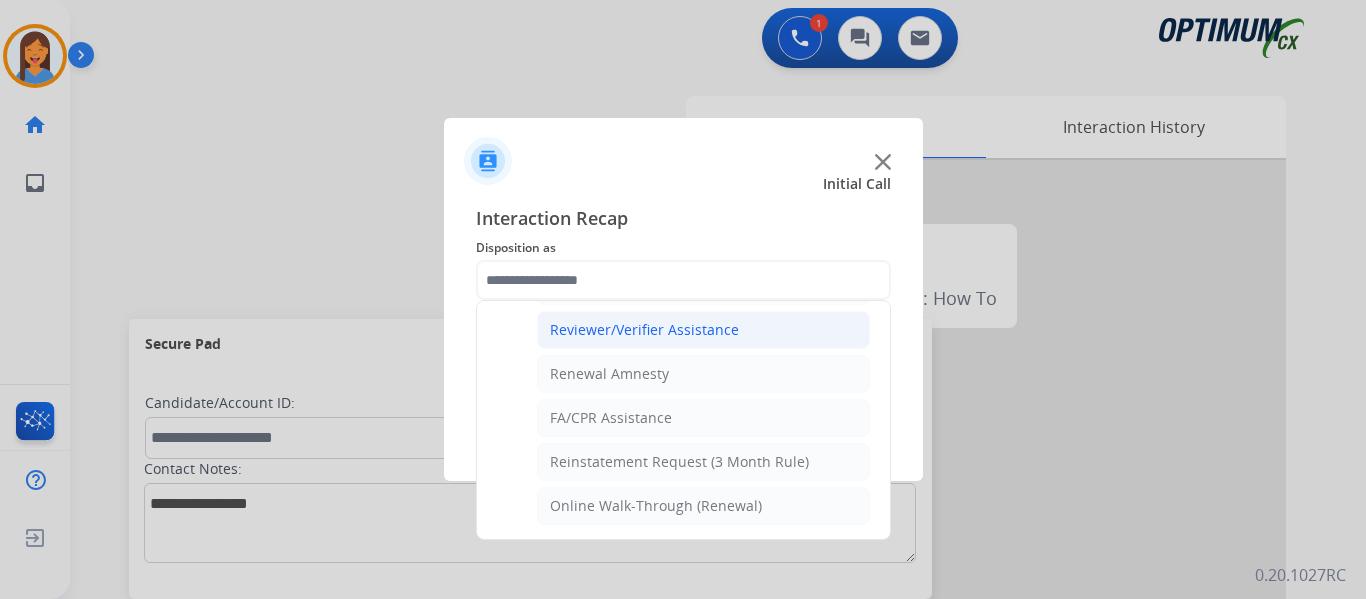 click on "Reviewer/Verifier Assistance" 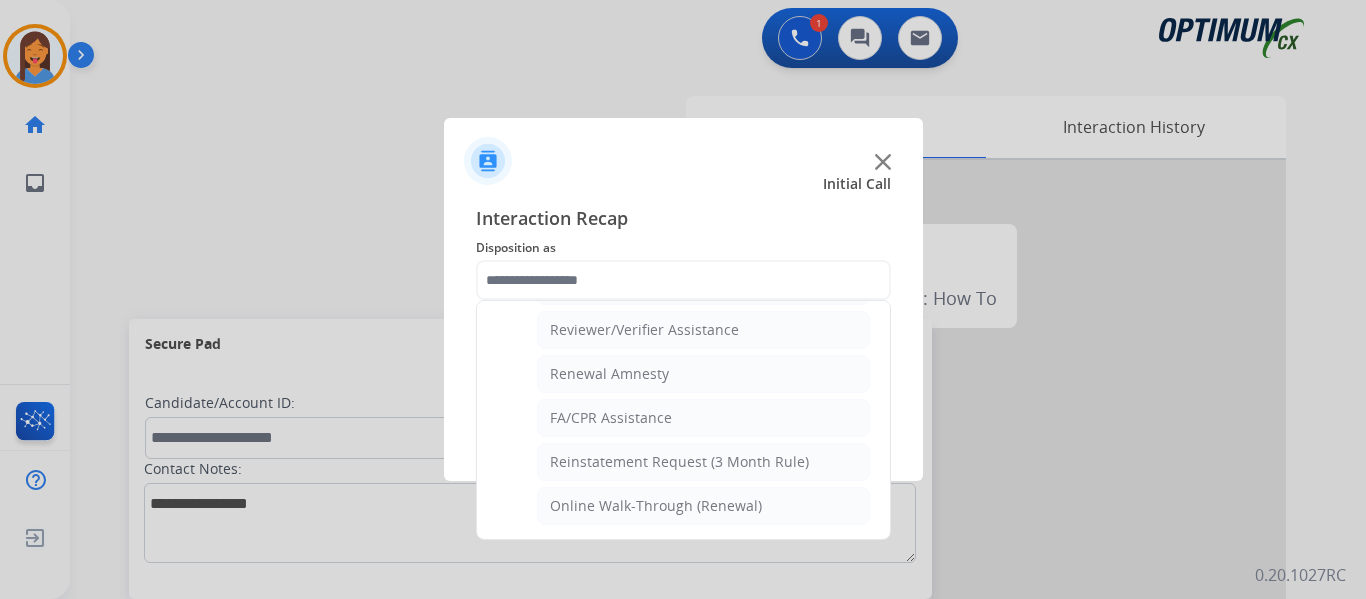 type on "**********" 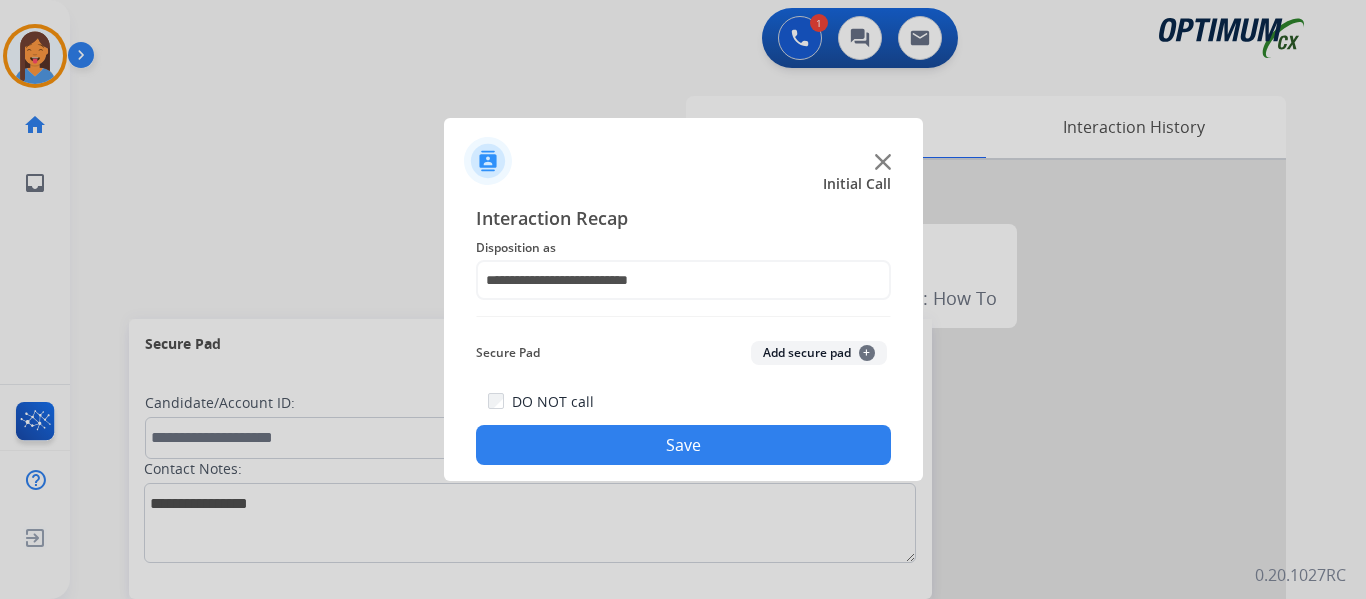 click on "Save" 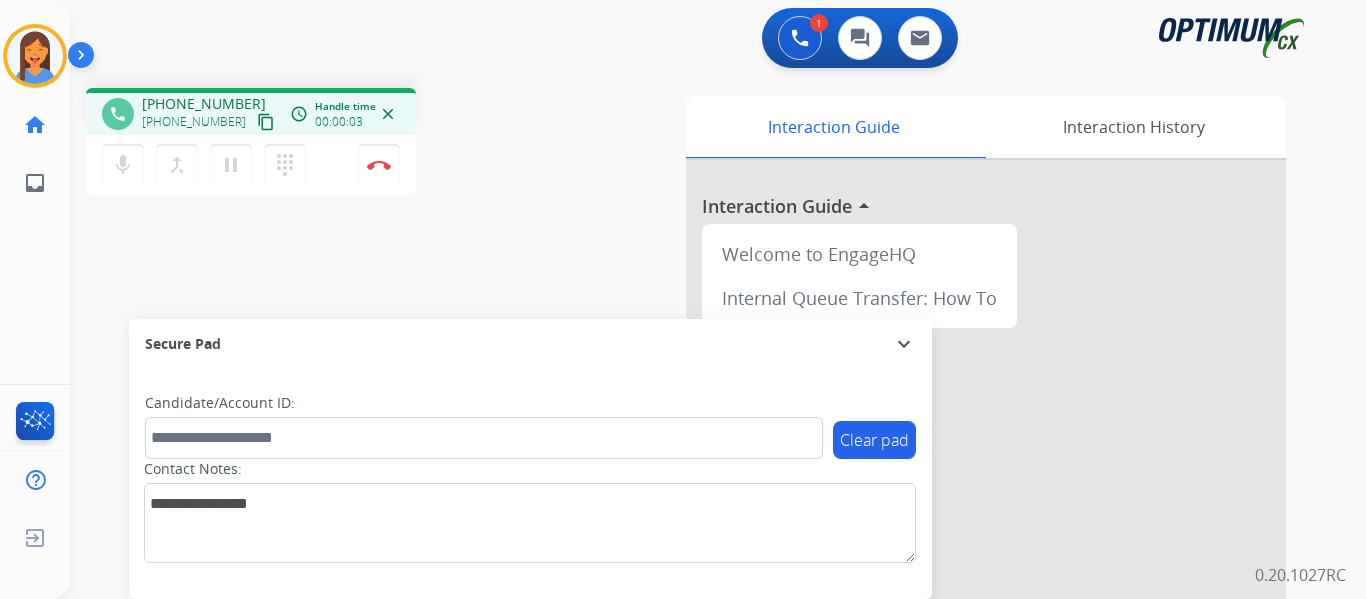 click on "content_copy" at bounding box center (266, 122) 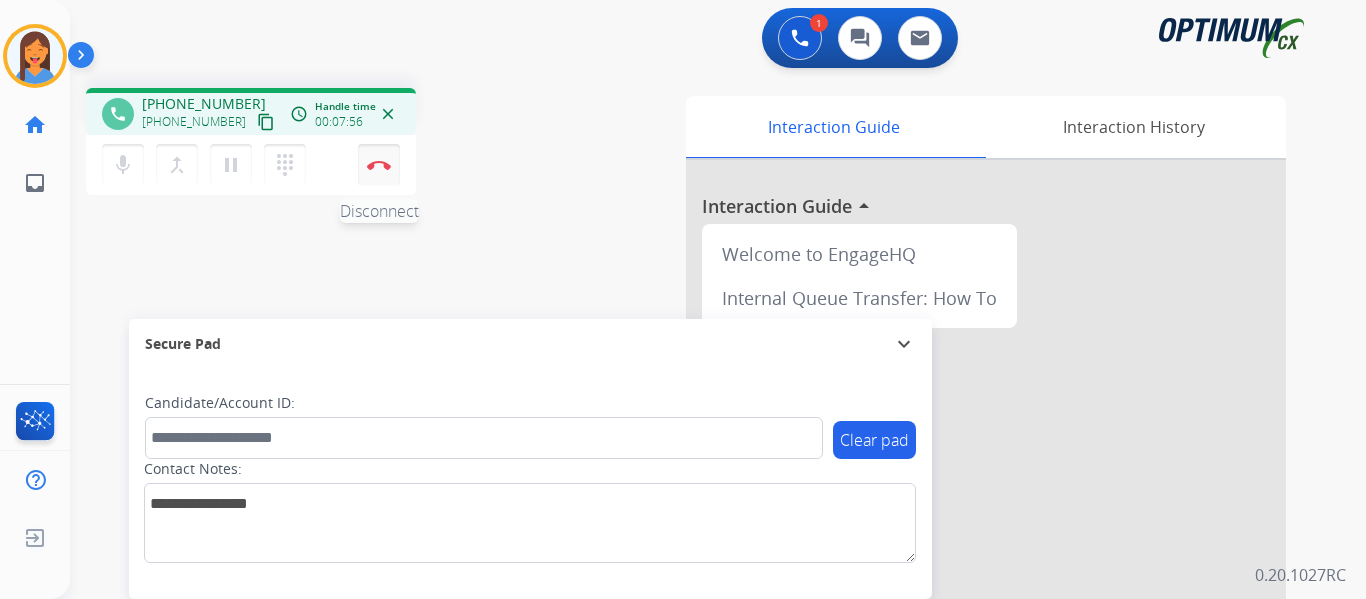 click at bounding box center (379, 165) 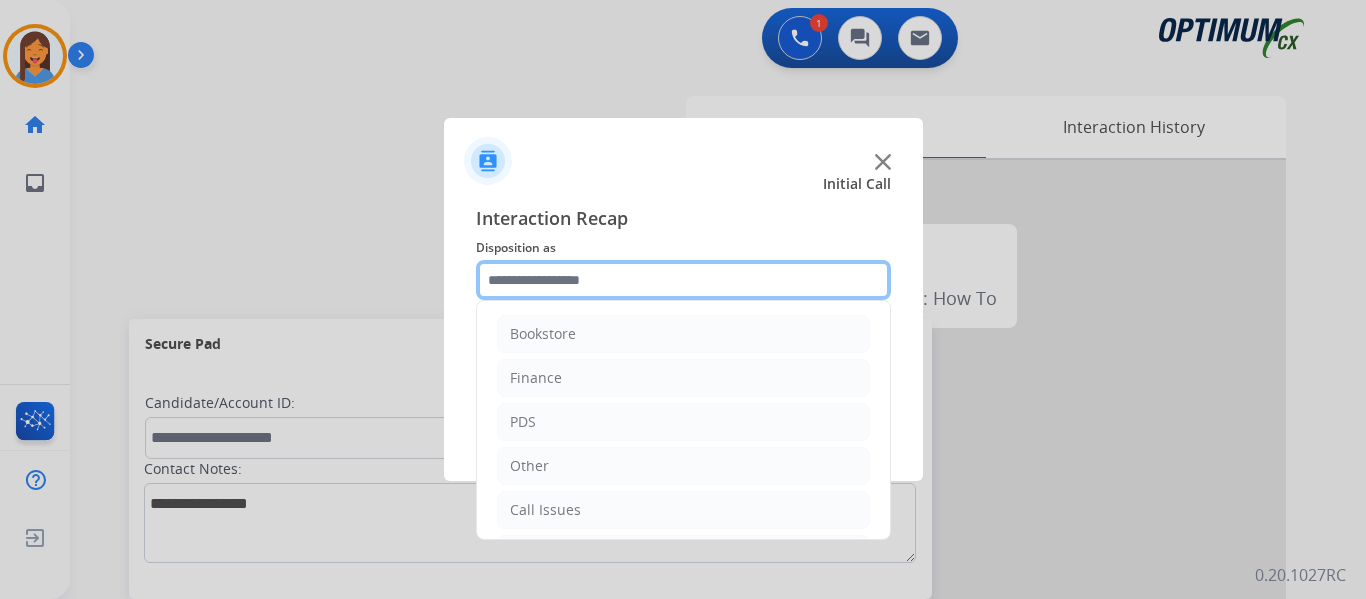 click 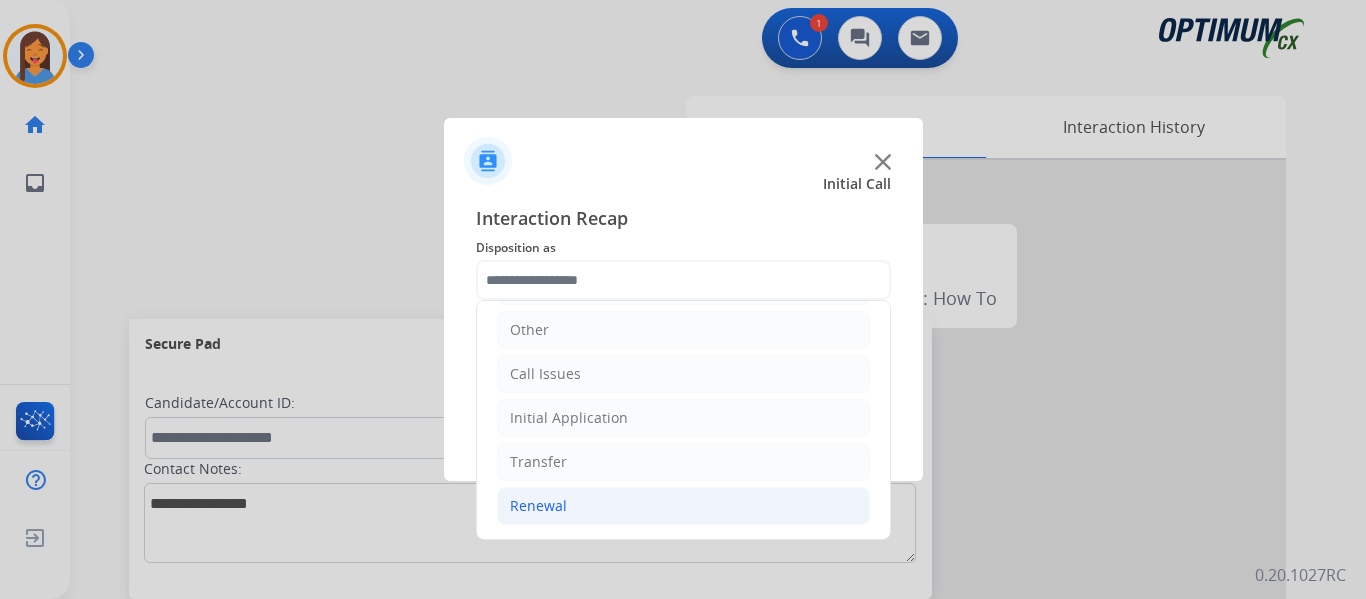click on "Renewal" 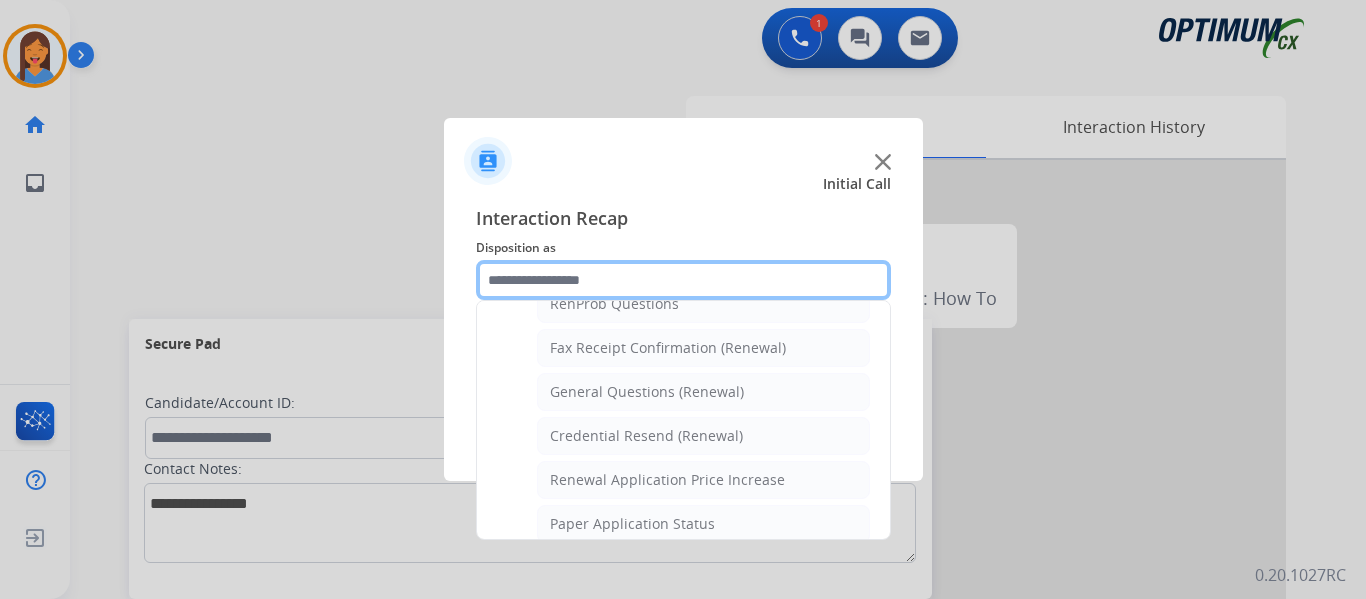 scroll, scrollTop: 536, scrollLeft: 0, axis: vertical 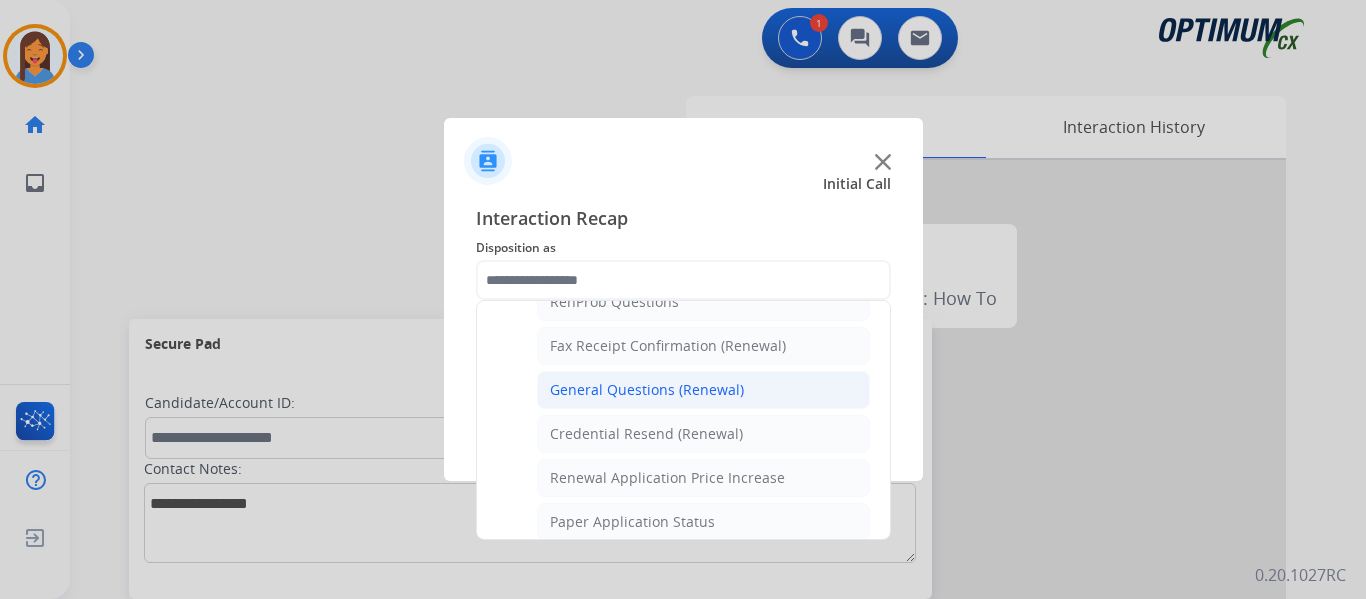 click on "General Questions (Renewal)" 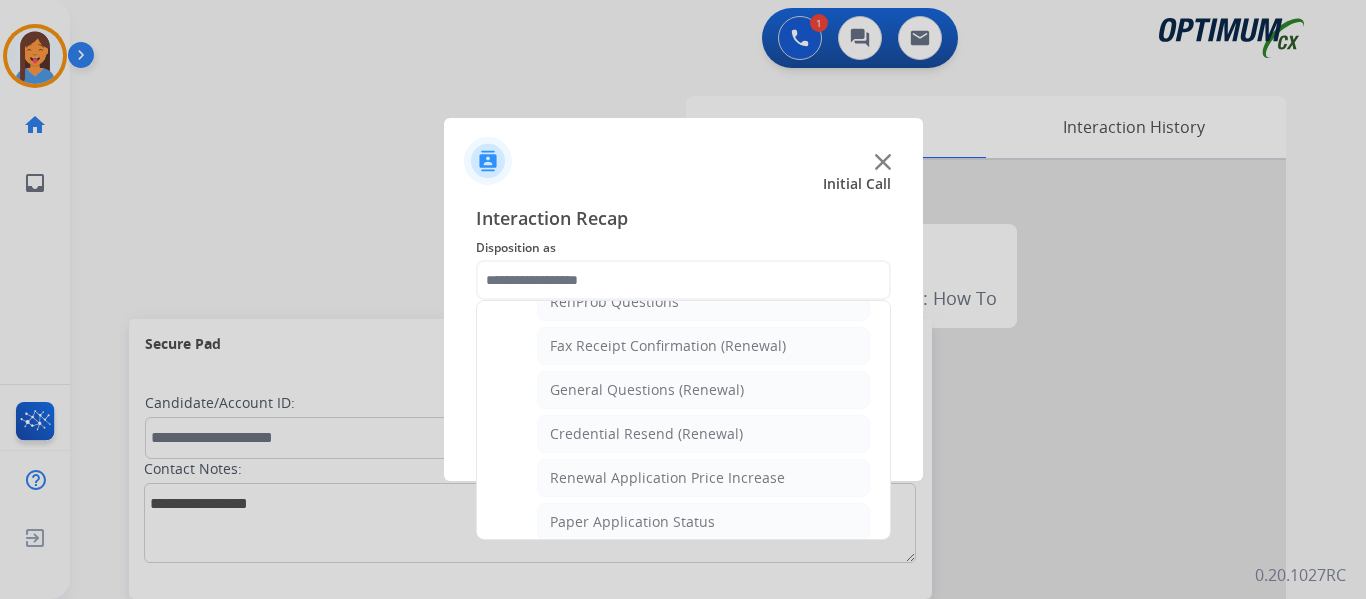type on "**********" 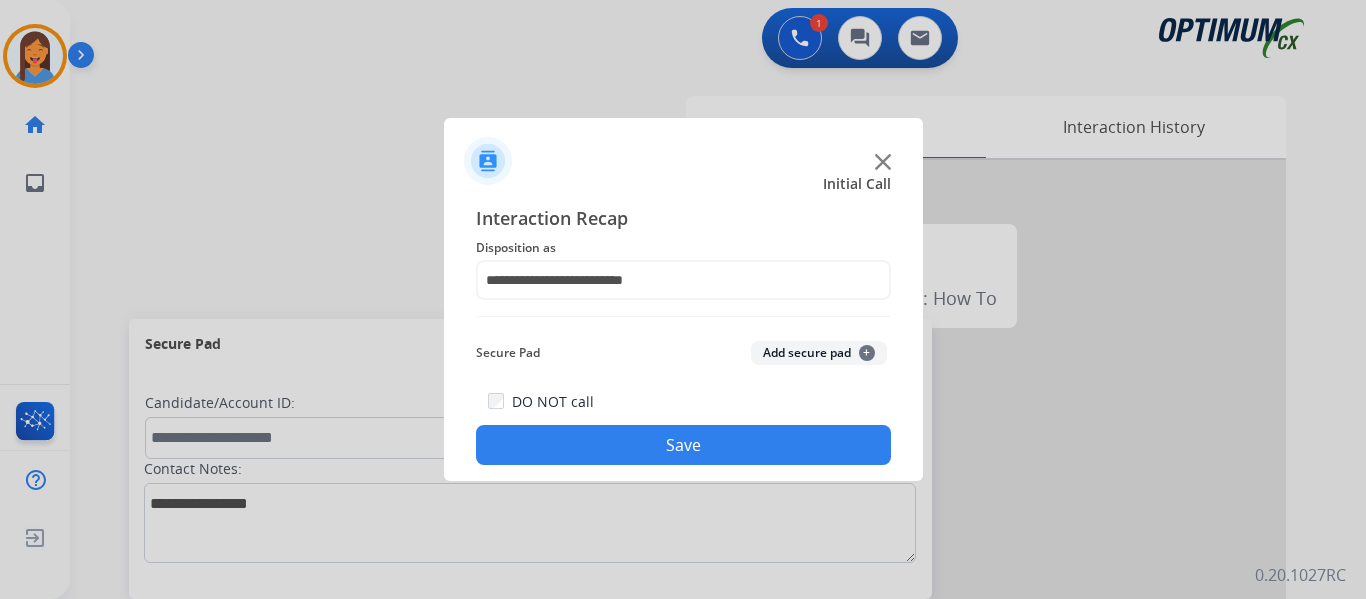 click on "Save" 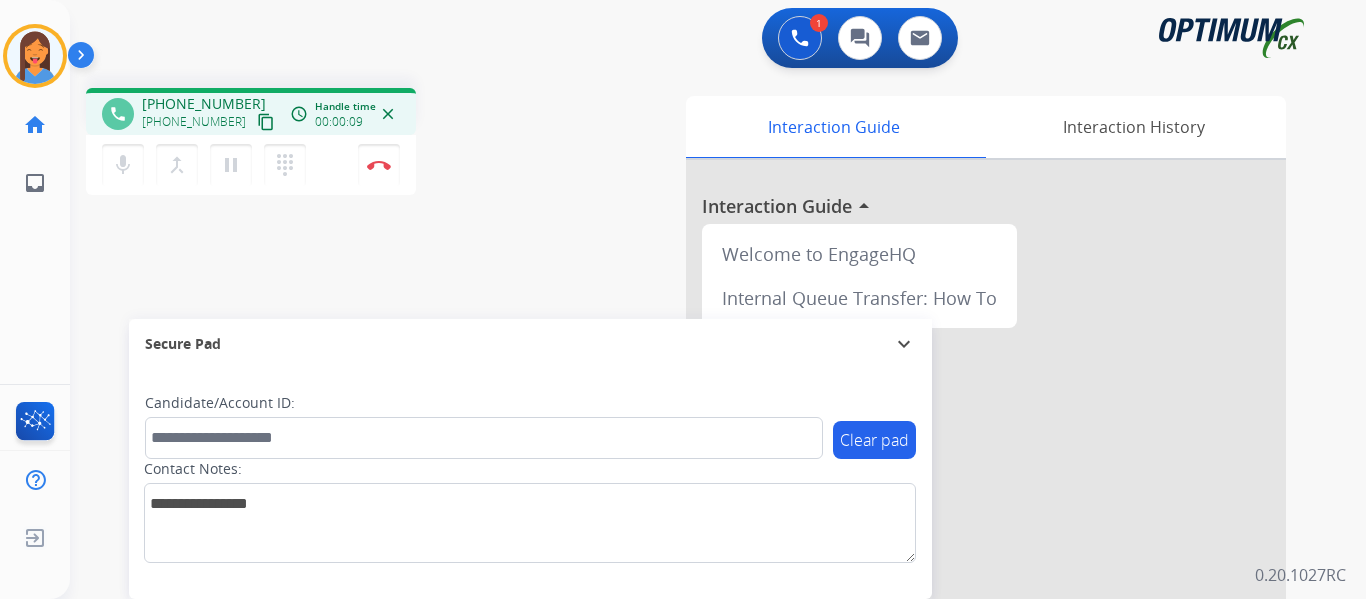 click on "content_copy" at bounding box center (266, 122) 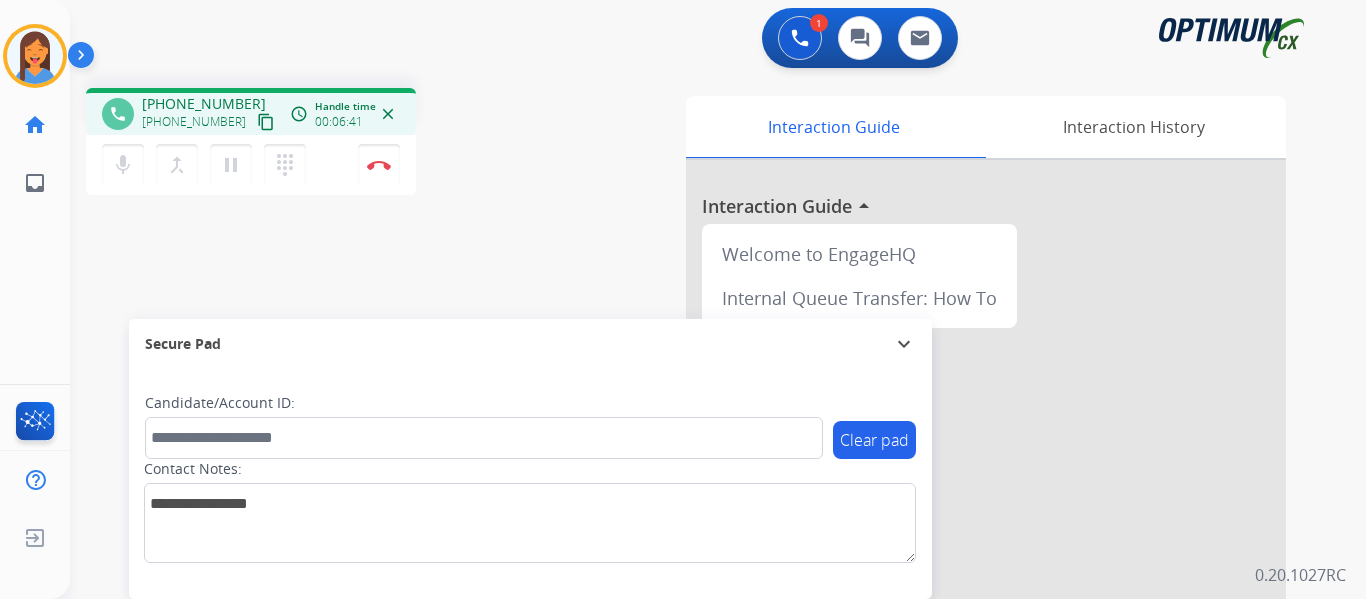 click on "phone [PHONE_NUMBER] [PHONE_NUMBER] content_copy access_time Call metrics Queue   00:08 Hold   00:00 Talk   06:42 Total   06:49 Handle time 00:06:41 close mic Mute merge_type Bridge pause Hold dialpad Dialpad Disconnect swap_horiz Break voice bridge close_fullscreen Connect 3-Way Call merge_type Separate 3-Way Call" at bounding box center (333, 144) 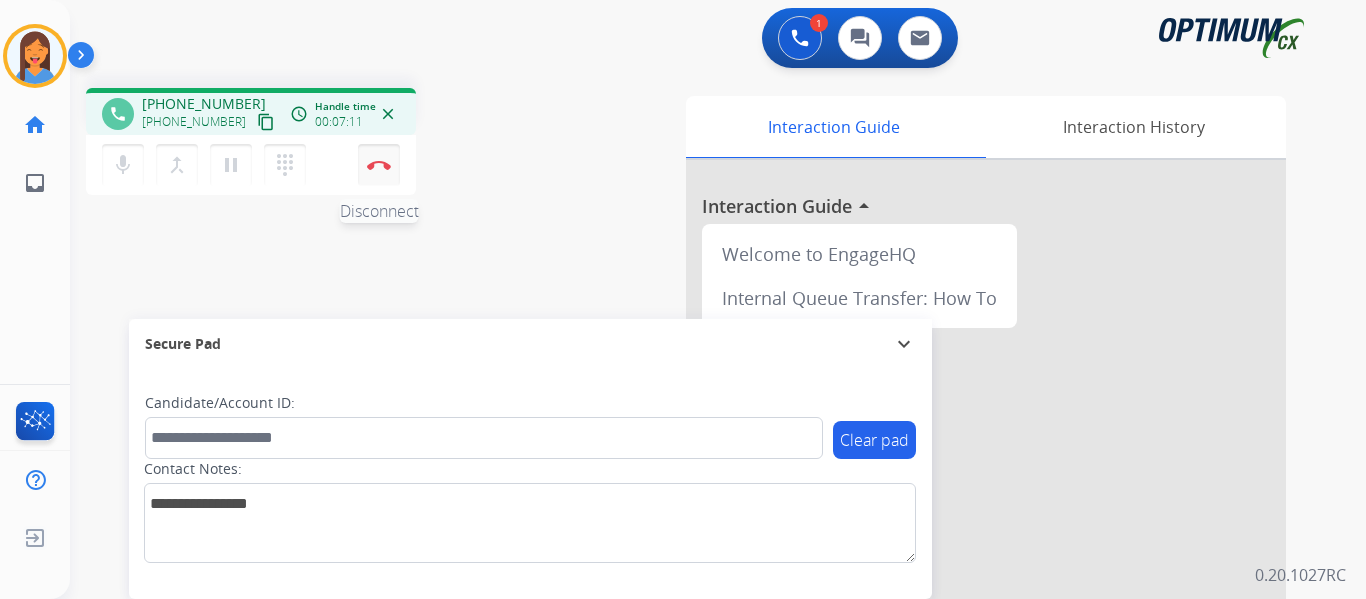 click on "Disconnect" at bounding box center [379, 165] 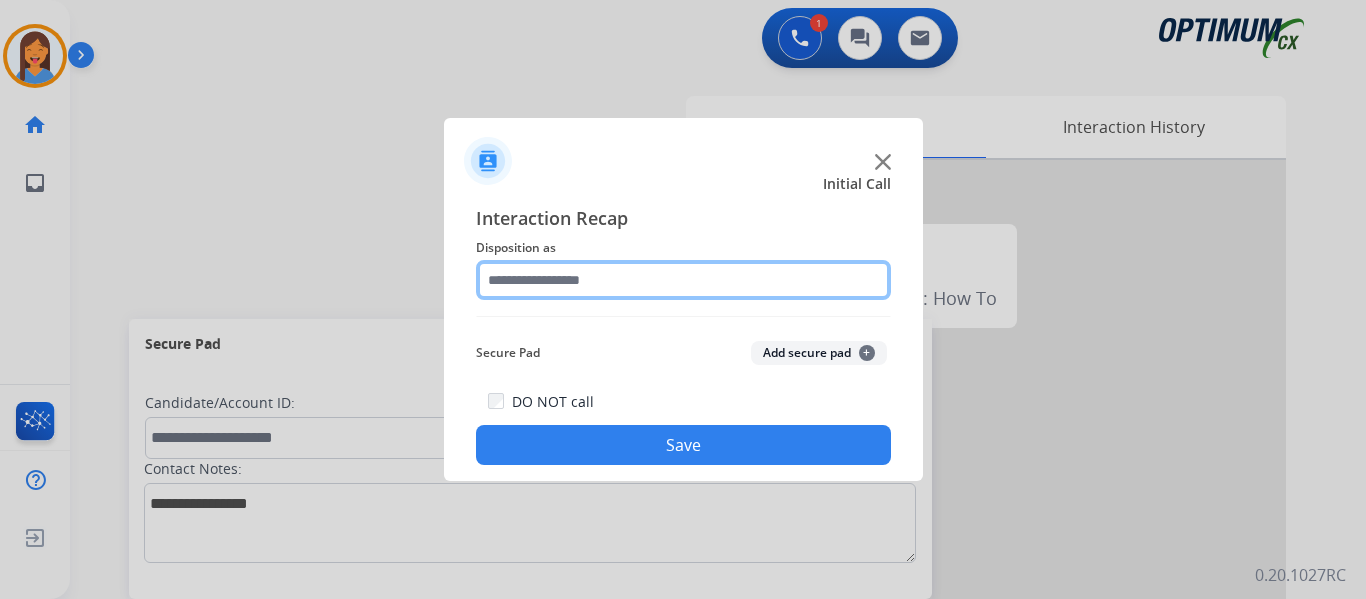 click 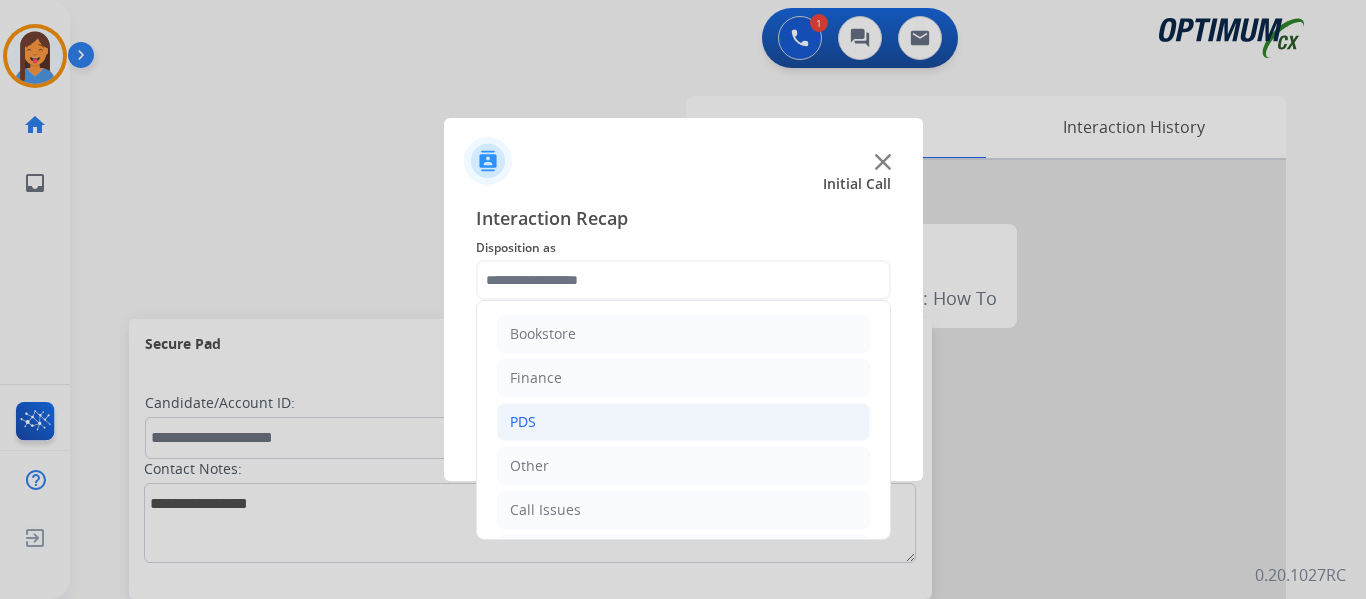 click on "PDS" 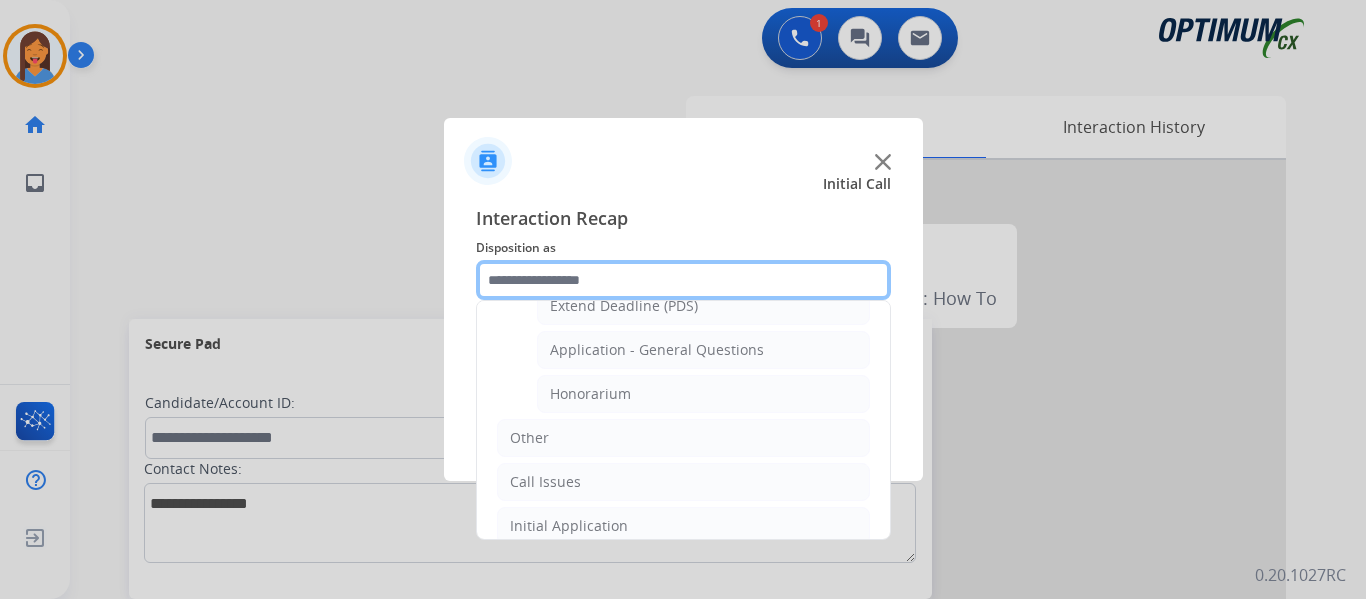 scroll, scrollTop: 600, scrollLeft: 0, axis: vertical 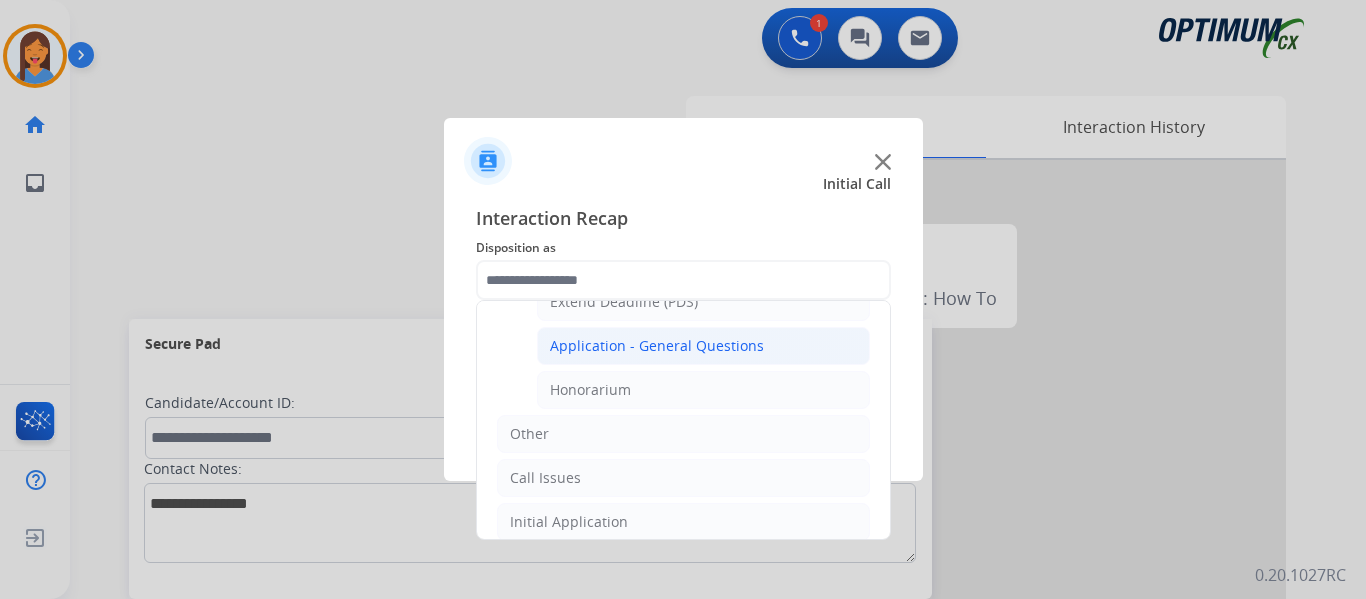 click on "Application - General Questions" 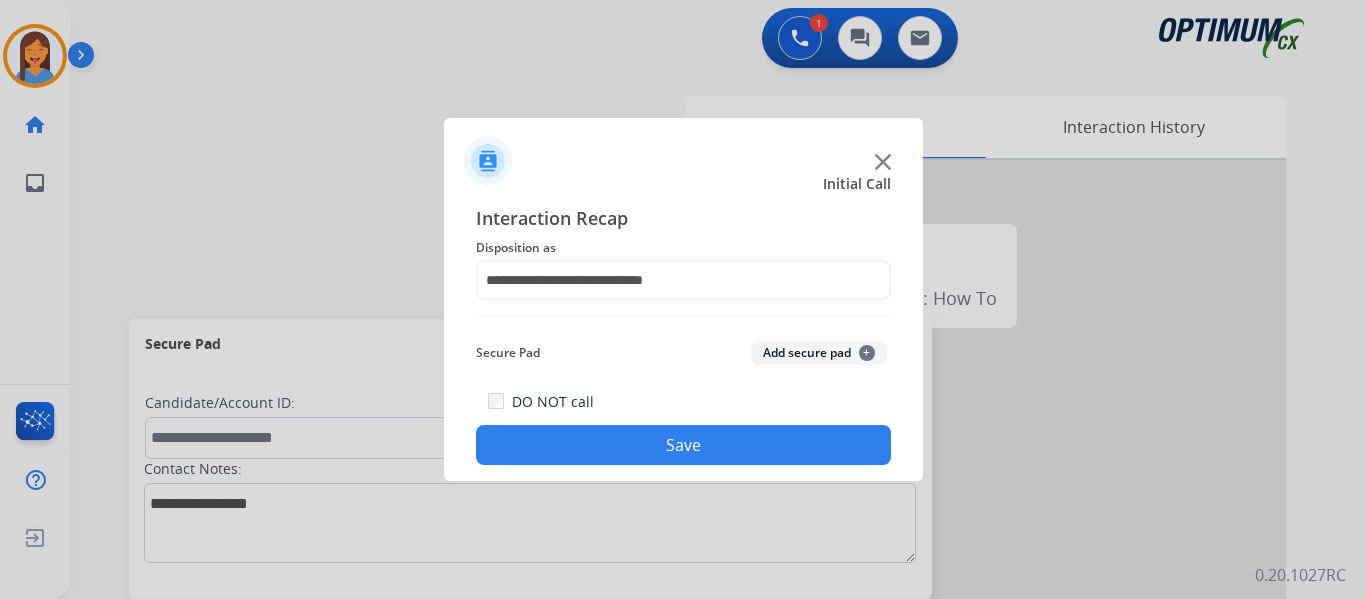 click on "Save" 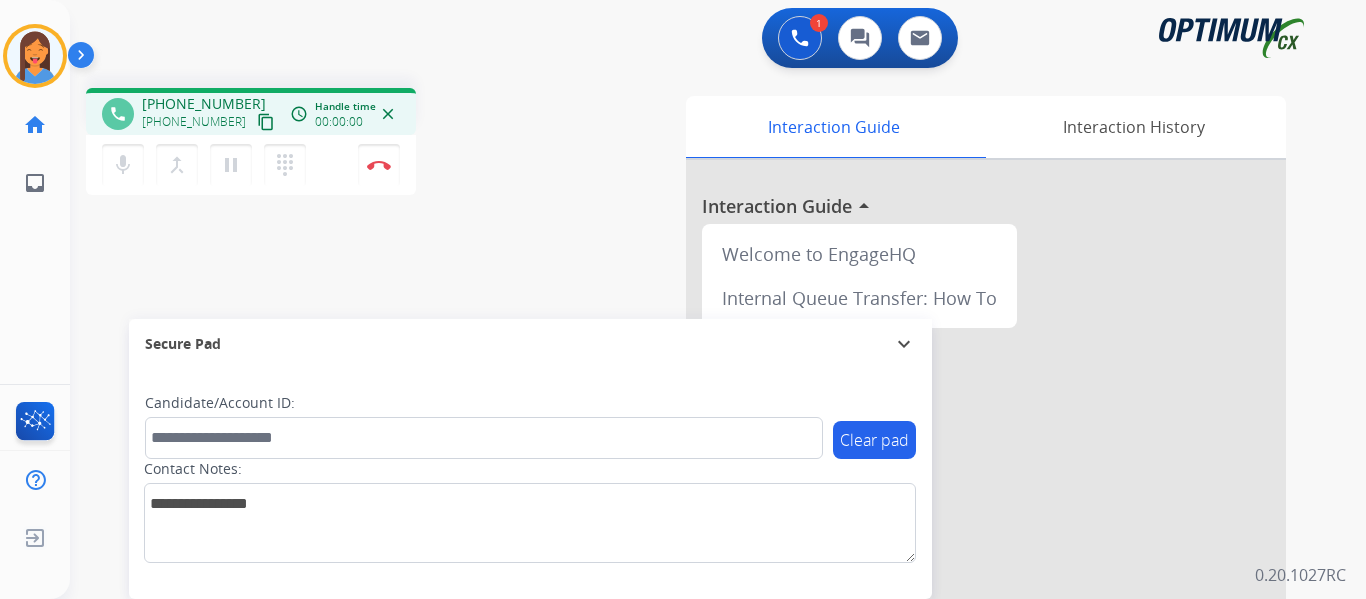 drag, startPoint x: 240, startPoint y: 131, endPoint x: 250, endPoint y: 128, distance: 10.440307 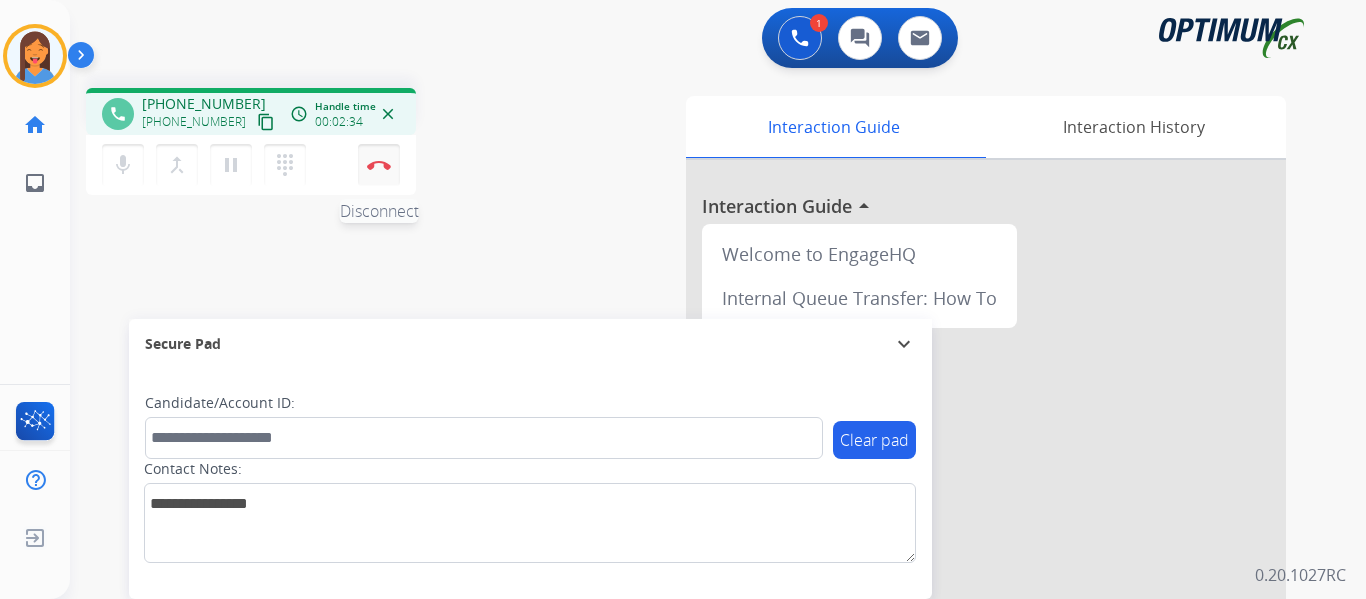 click on "Disconnect" at bounding box center [379, 165] 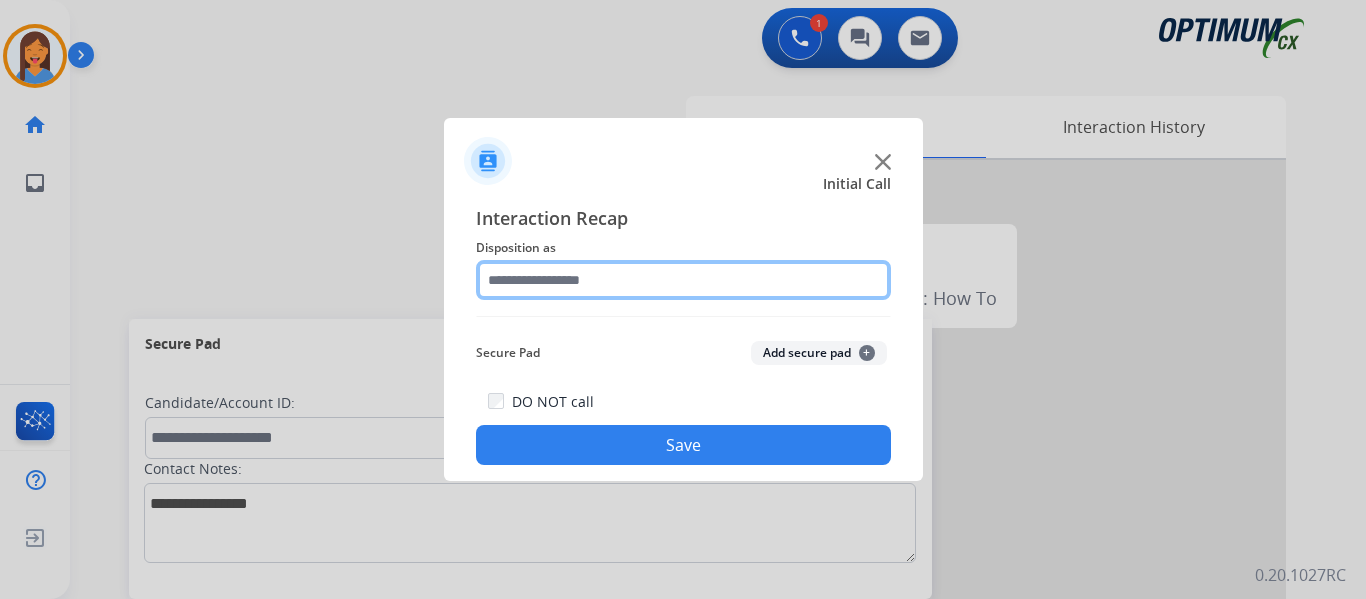 click 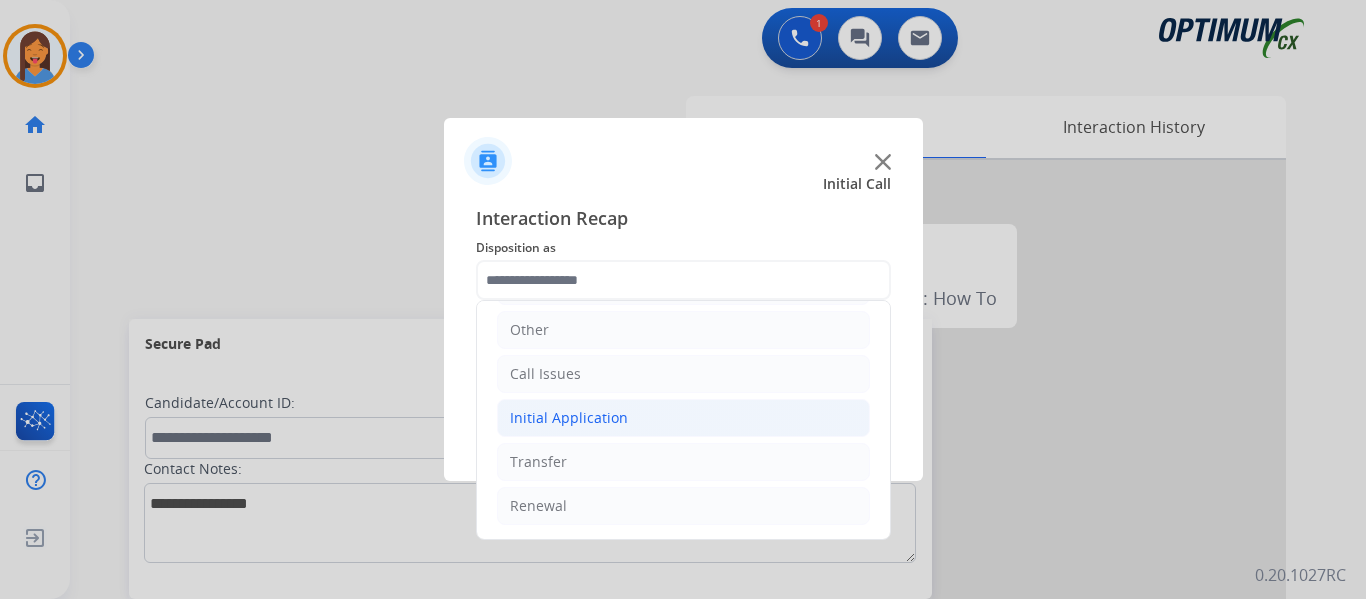 click on "Initial Application" 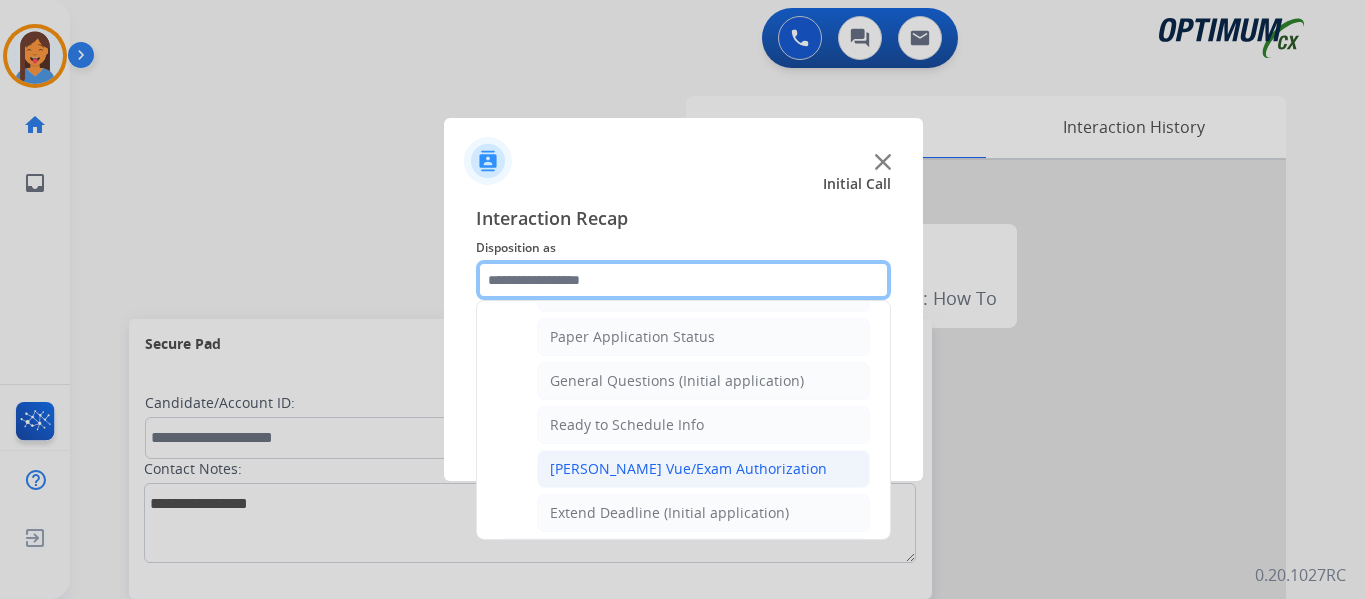 scroll, scrollTop: 1136, scrollLeft: 0, axis: vertical 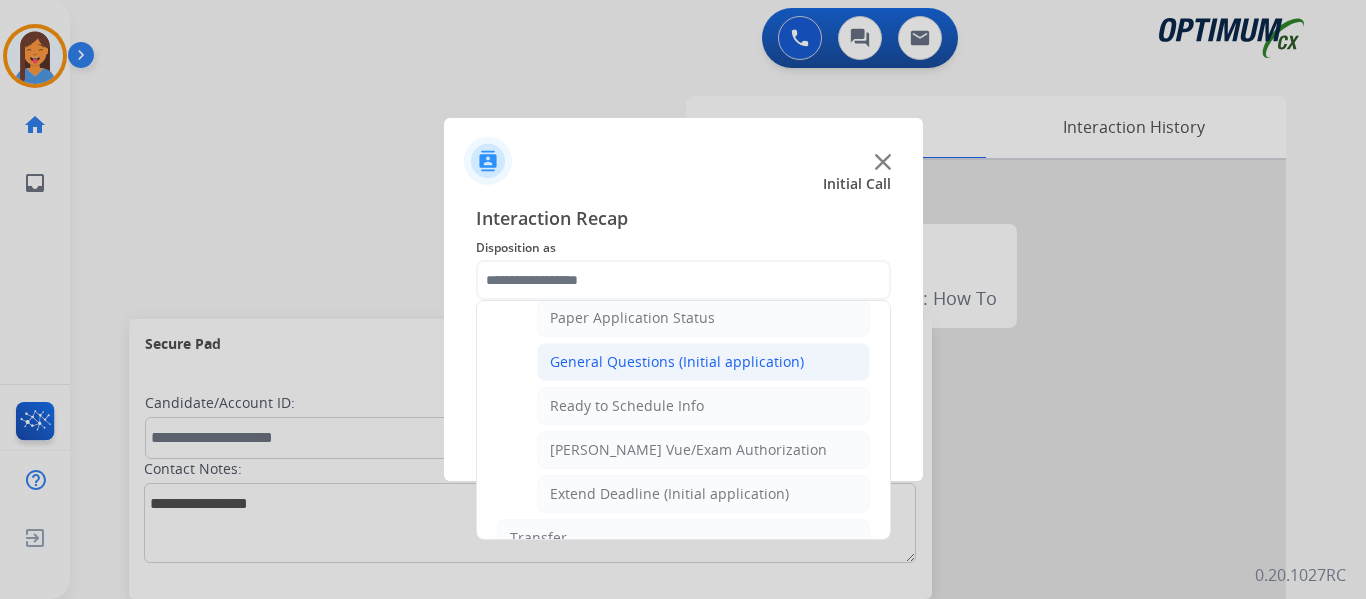 click on "General Questions (Initial application)" 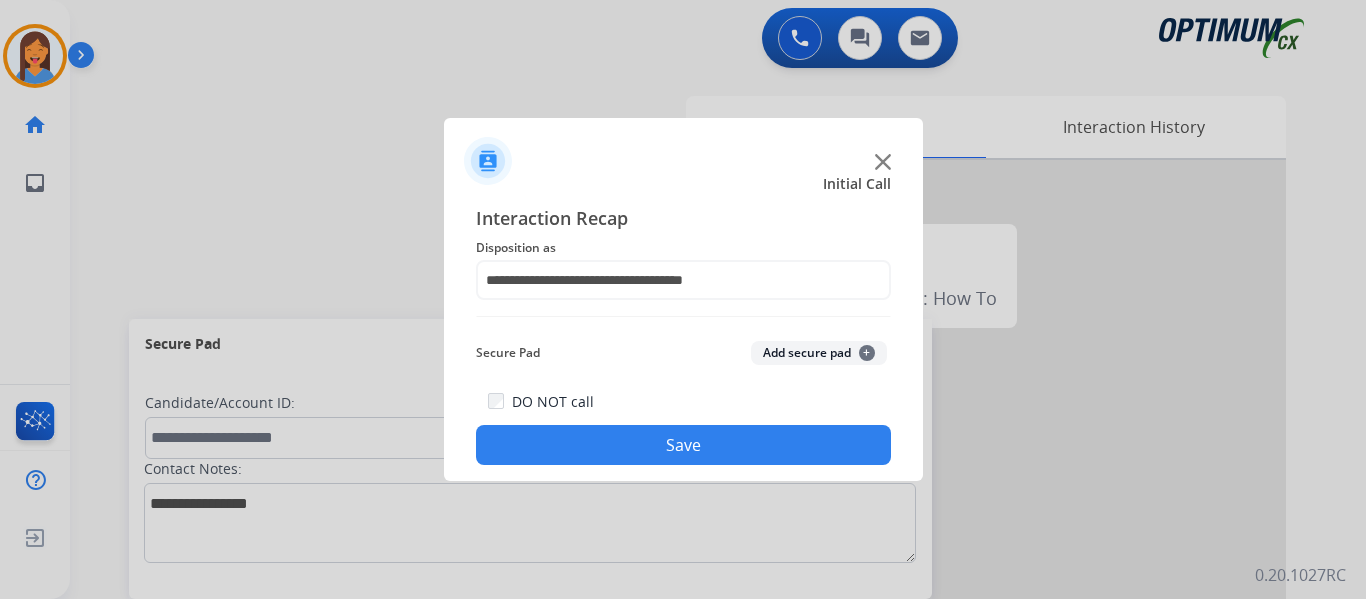 click on "Save" 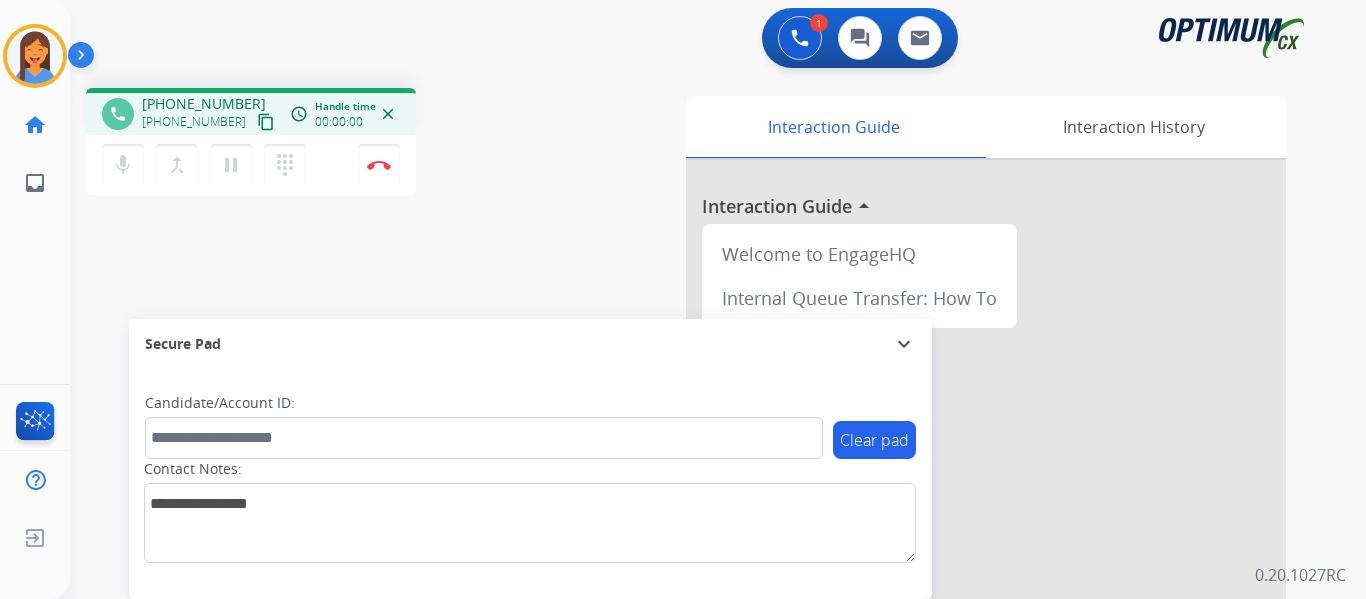click on "content_copy" at bounding box center (266, 122) 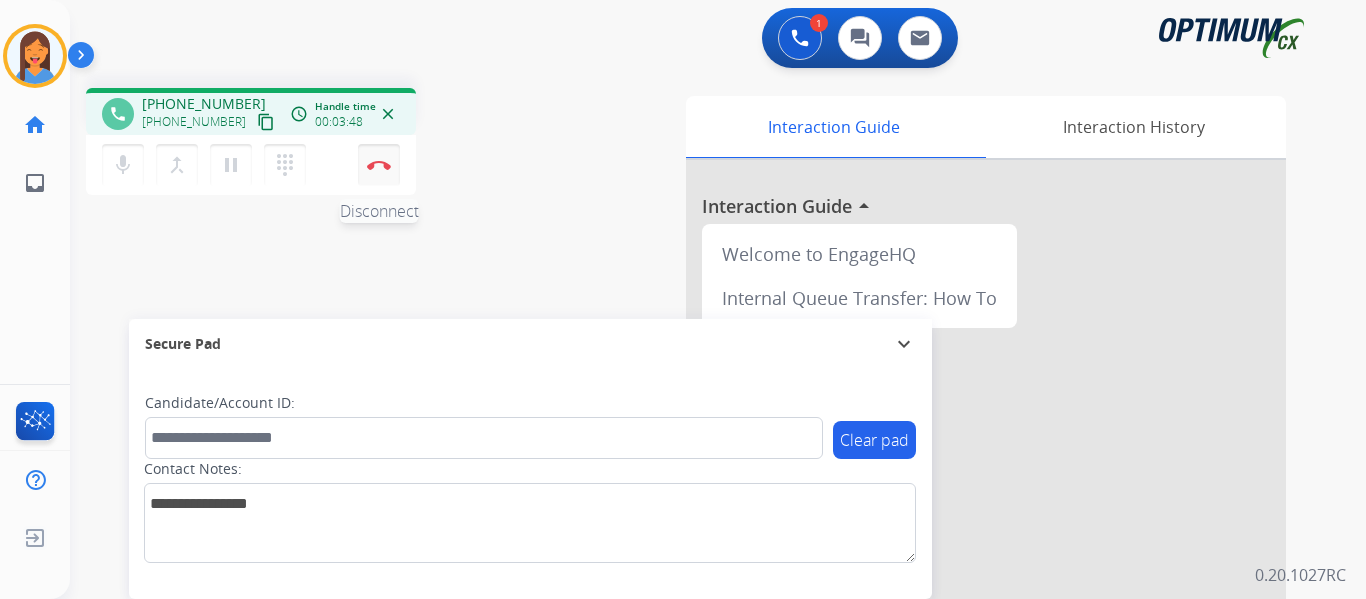 click at bounding box center [379, 165] 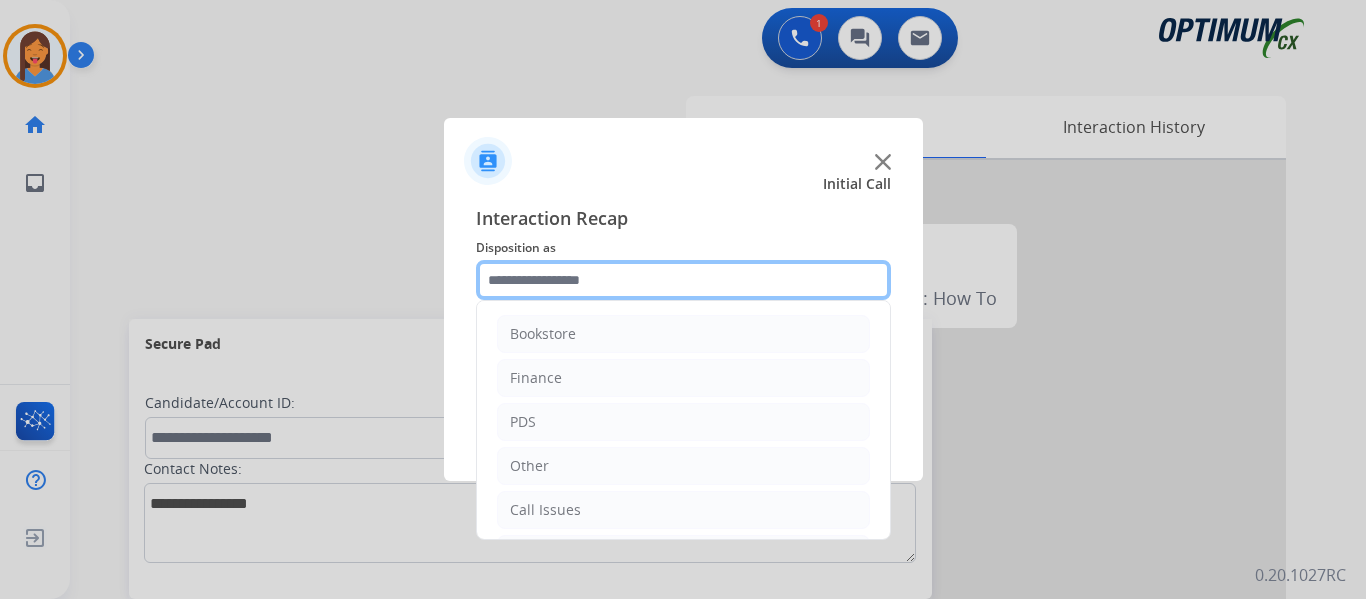 click 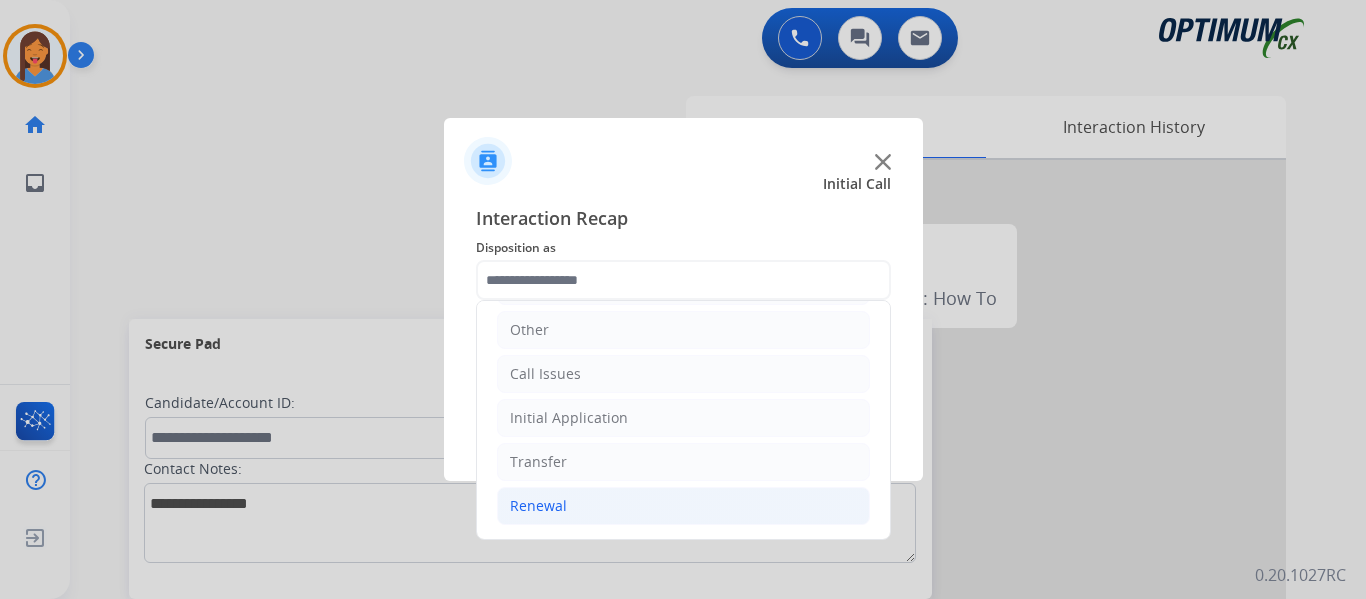 click on "Renewal" 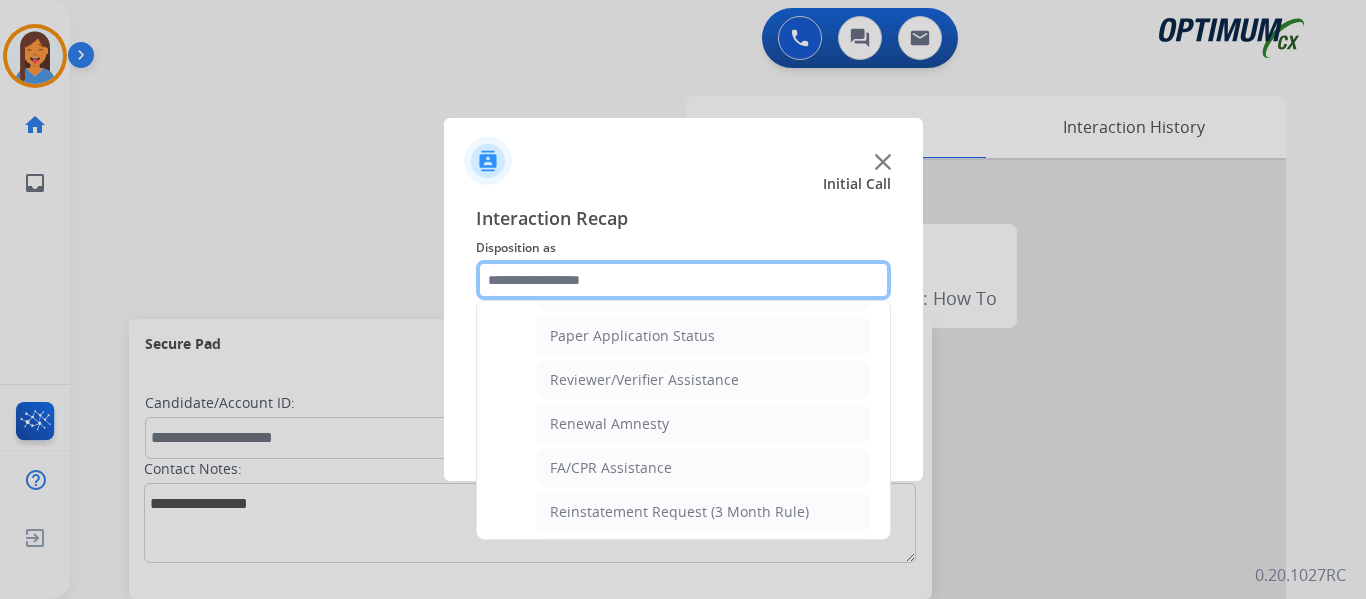 scroll, scrollTop: 736, scrollLeft: 0, axis: vertical 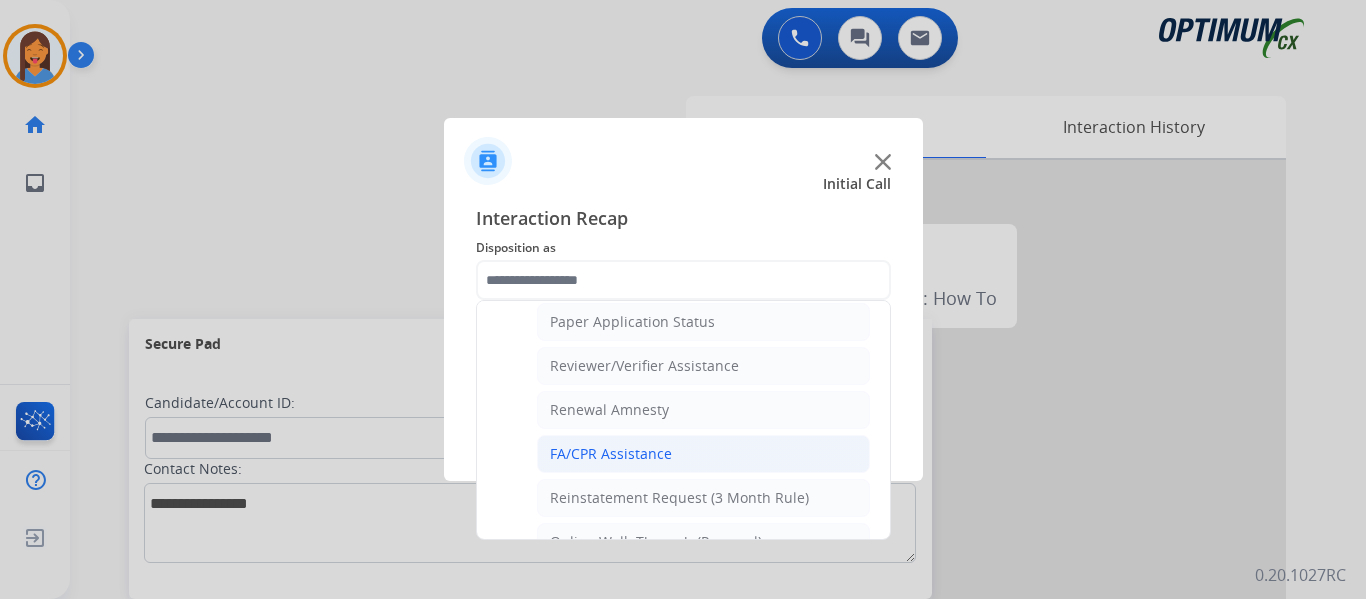 click on "FA/CPR Assistance" 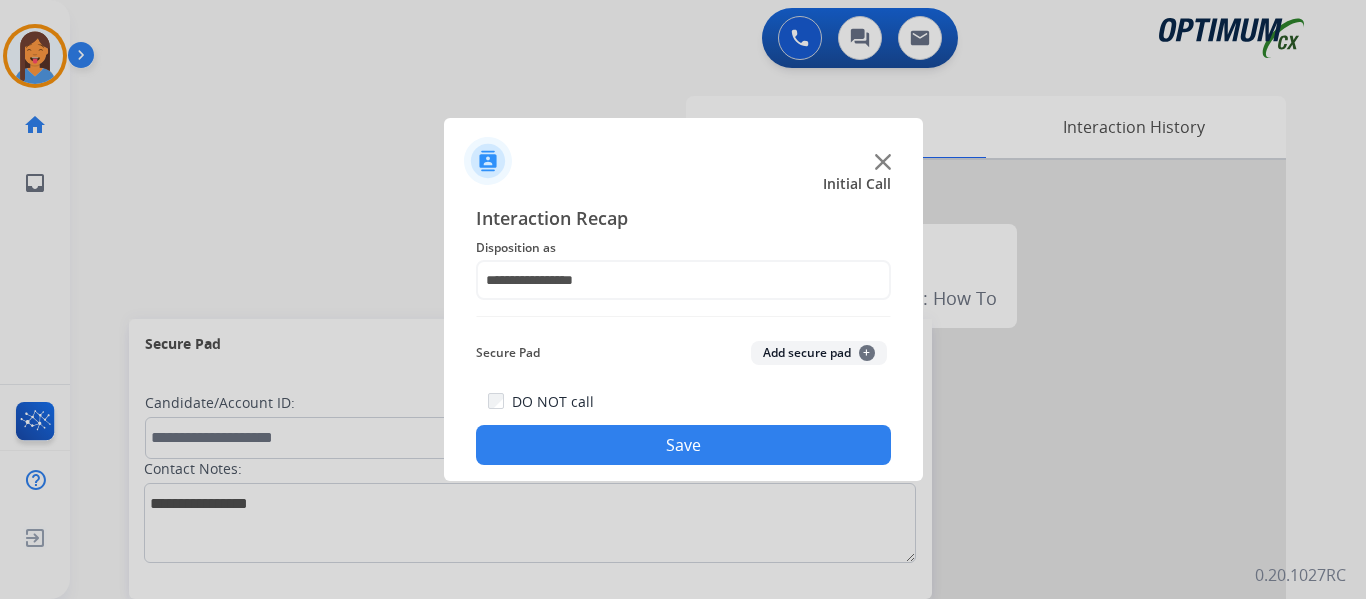 click on "Save" 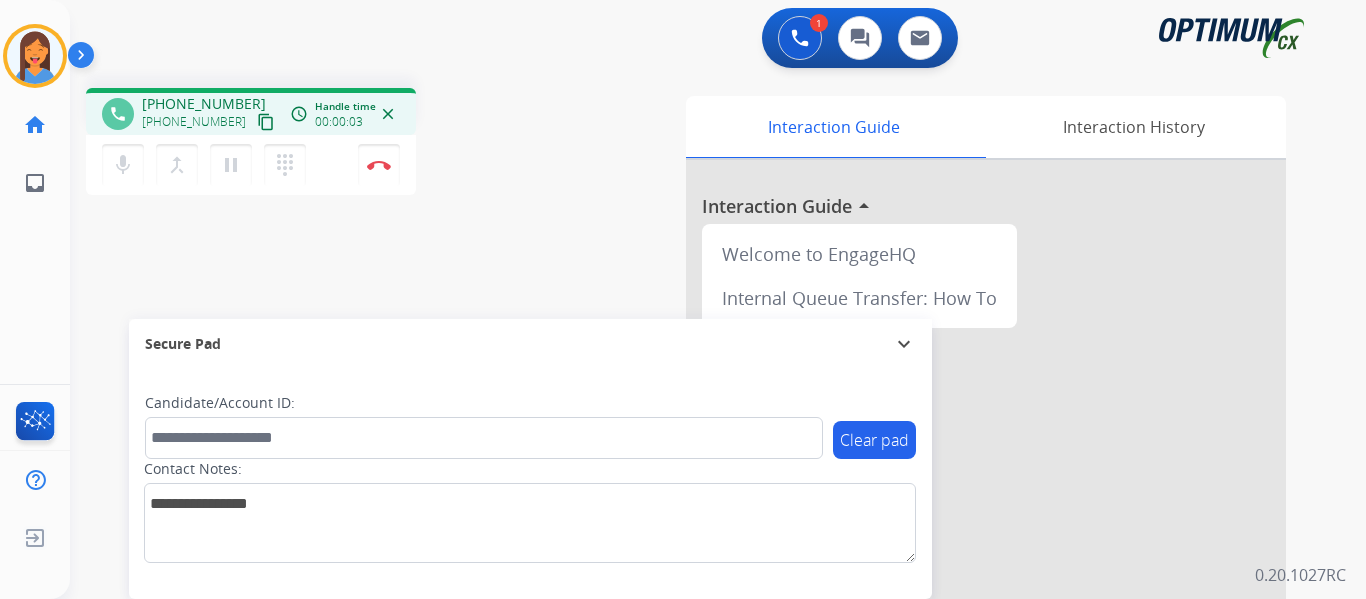 click on "content_copy" at bounding box center [266, 122] 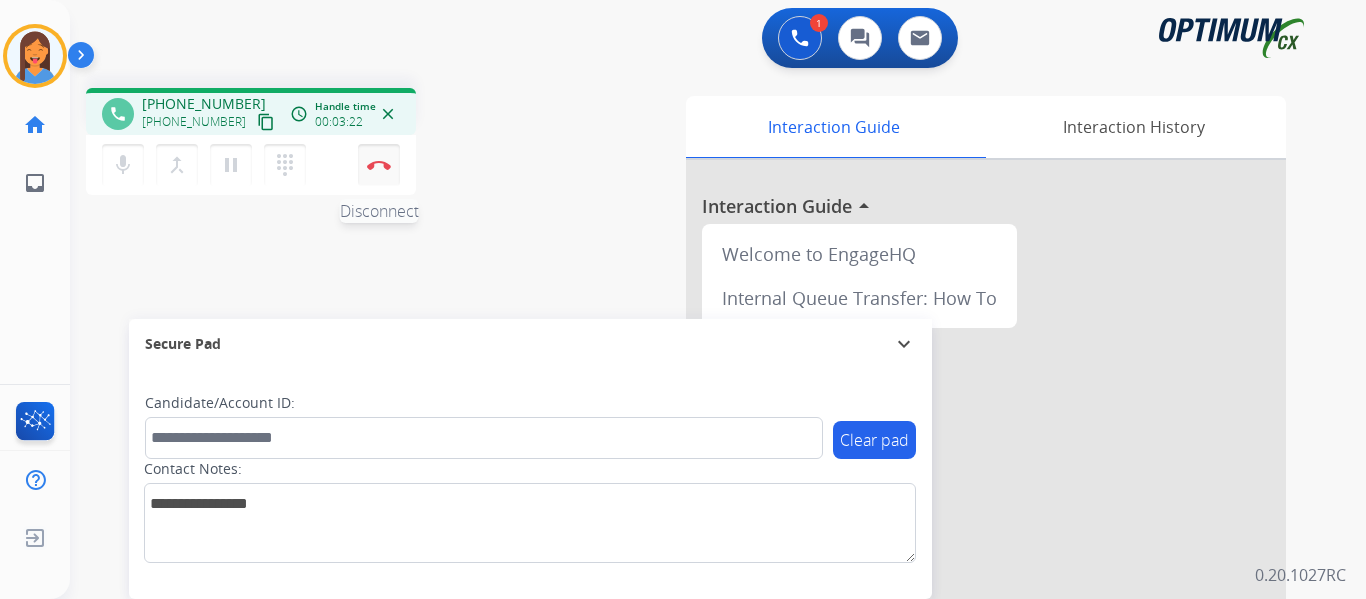 click at bounding box center [379, 165] 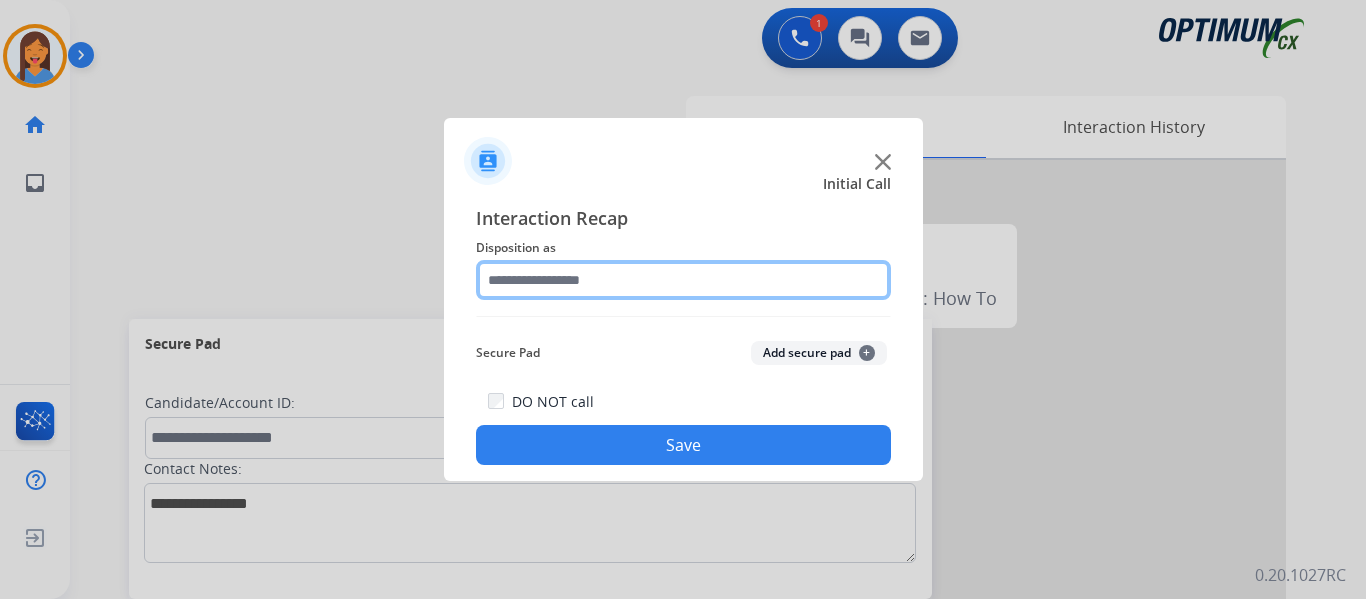 click 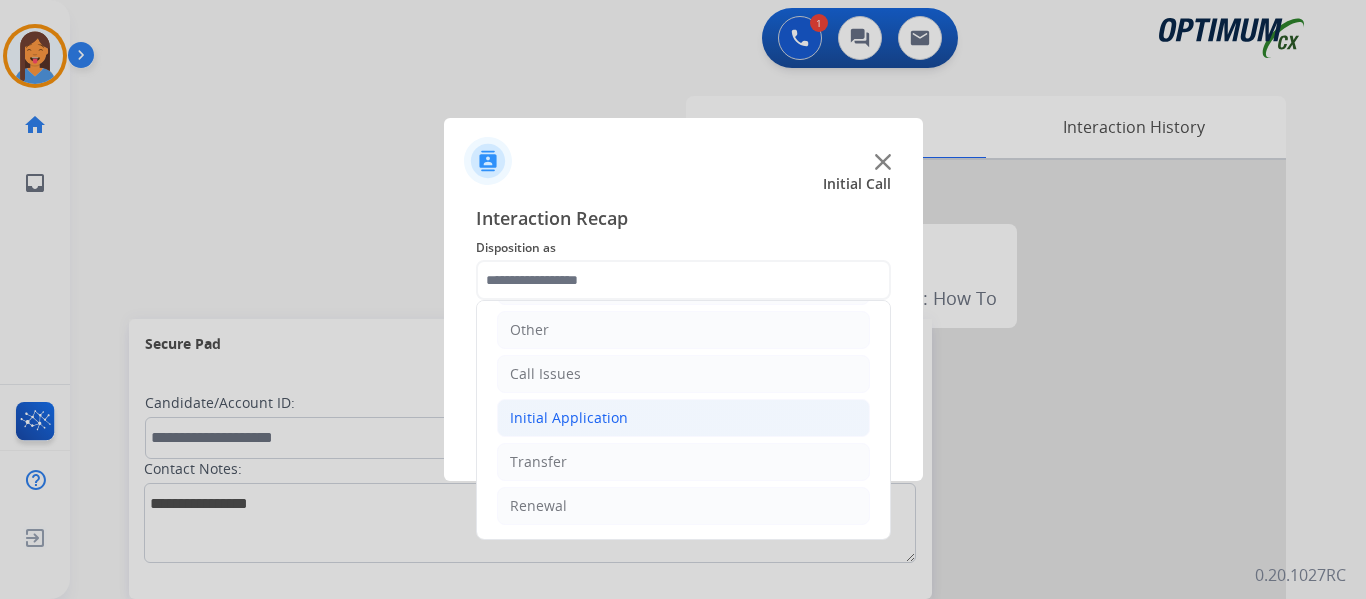 click on "Initial Application" 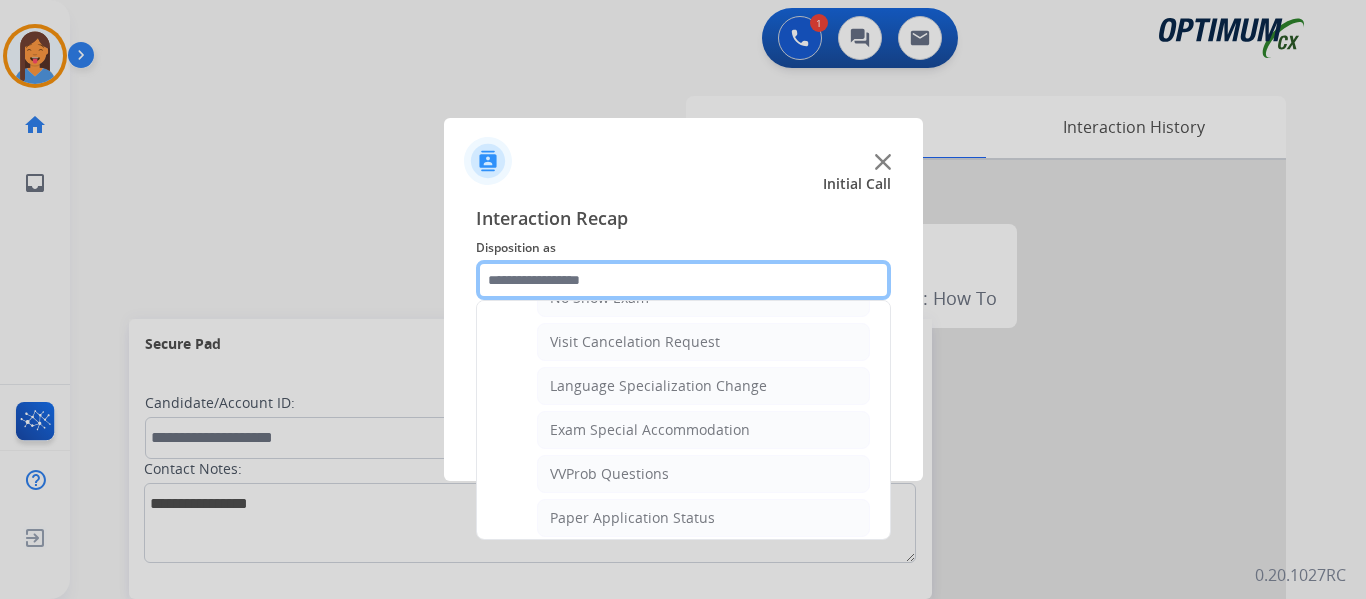 scroll, scrollTop: 1036, scrollLeft: 0, axis: vertical 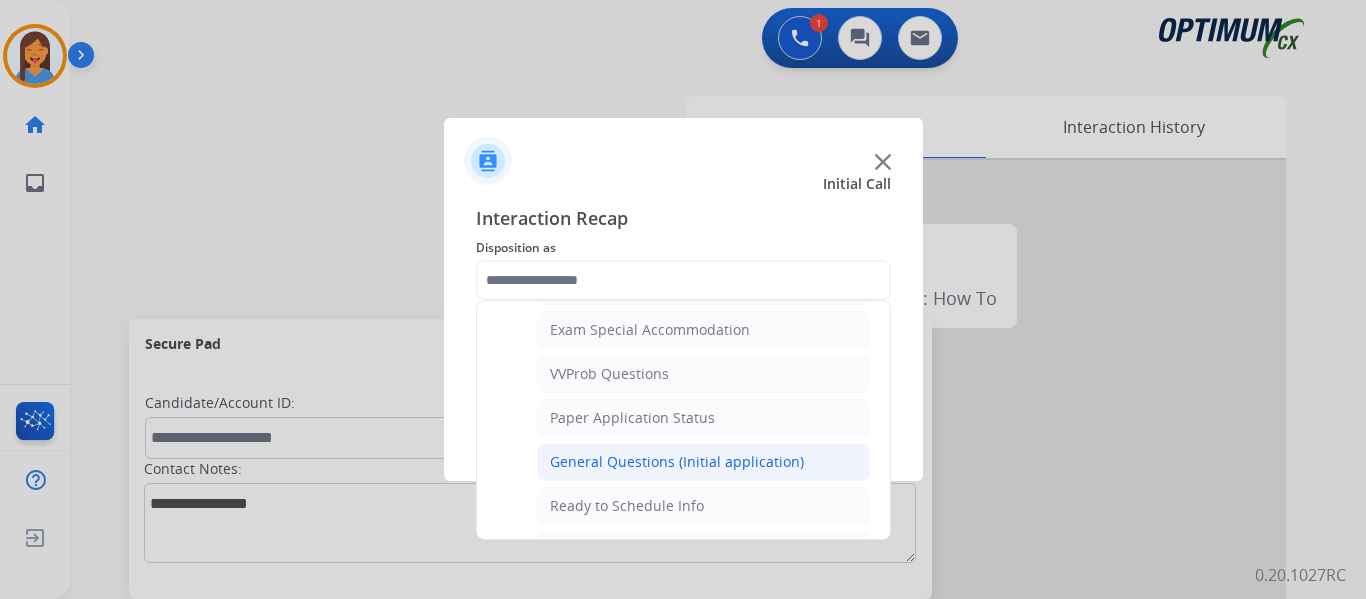 click on "General Questions (Initial application)" 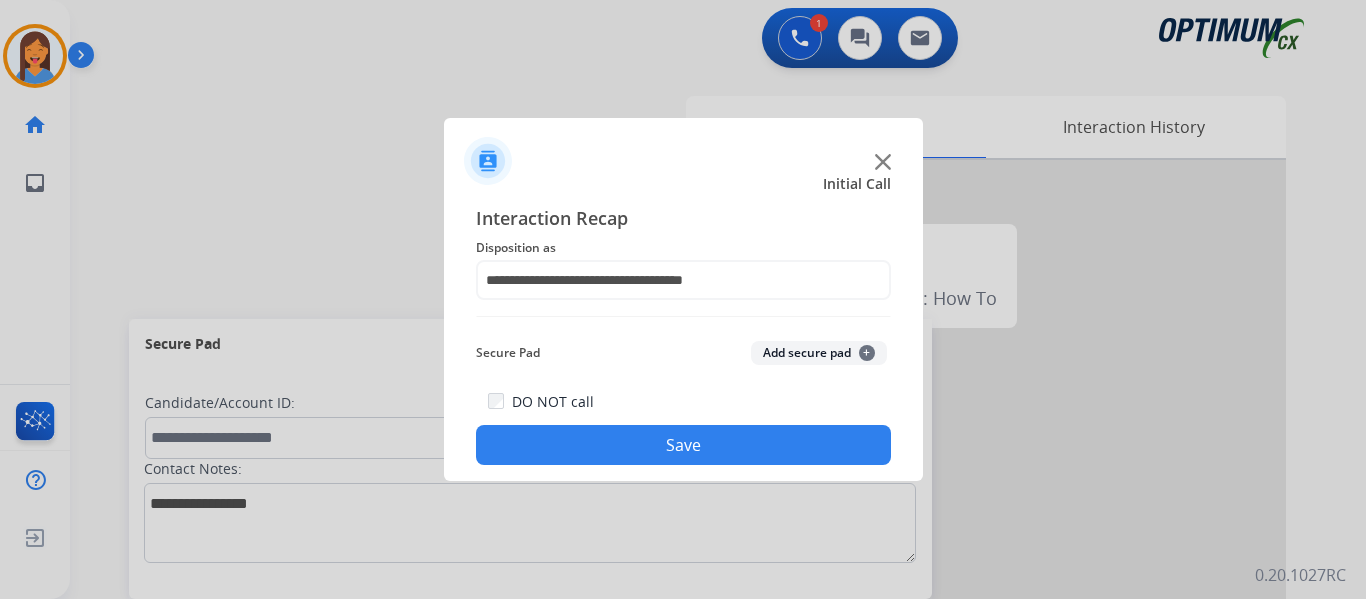 click on "Save" 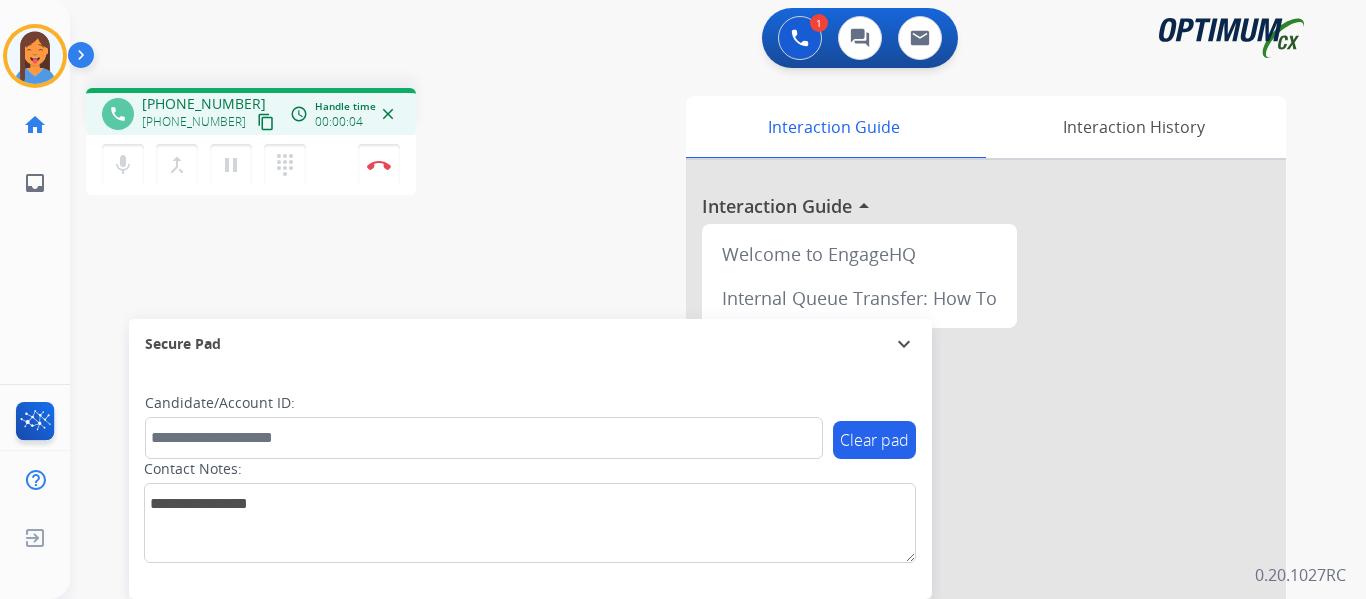 click on "content_copy" at bounding box center [266, 122] 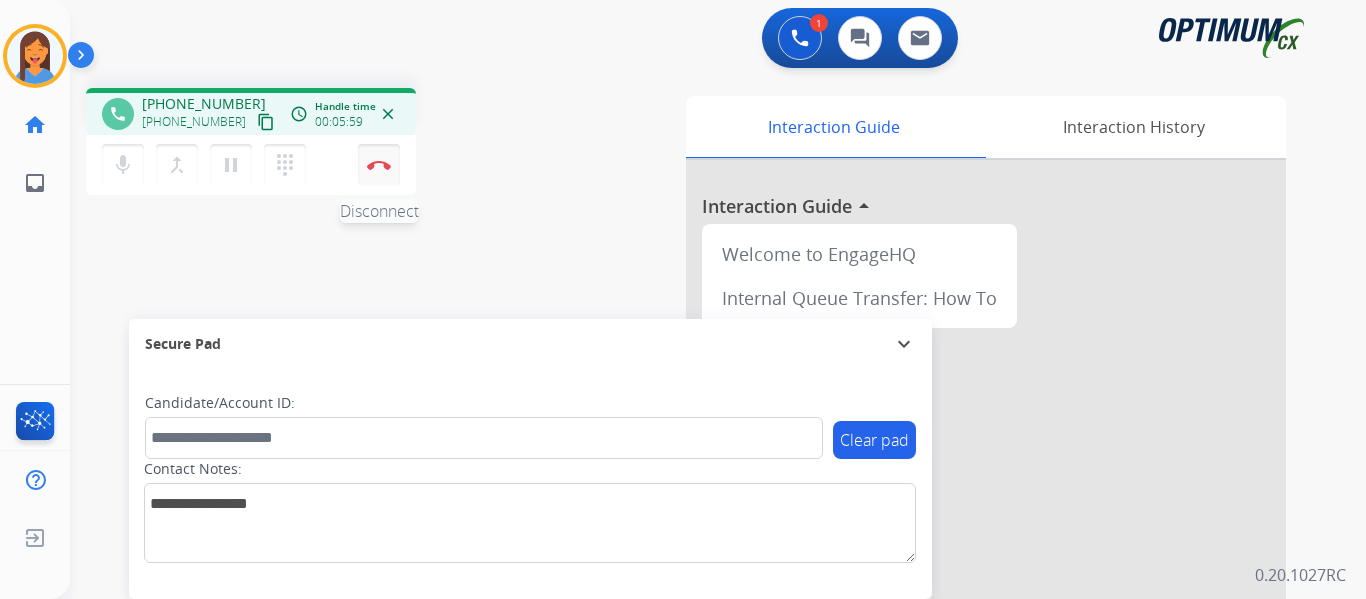 click at bounding box center (379, 165) 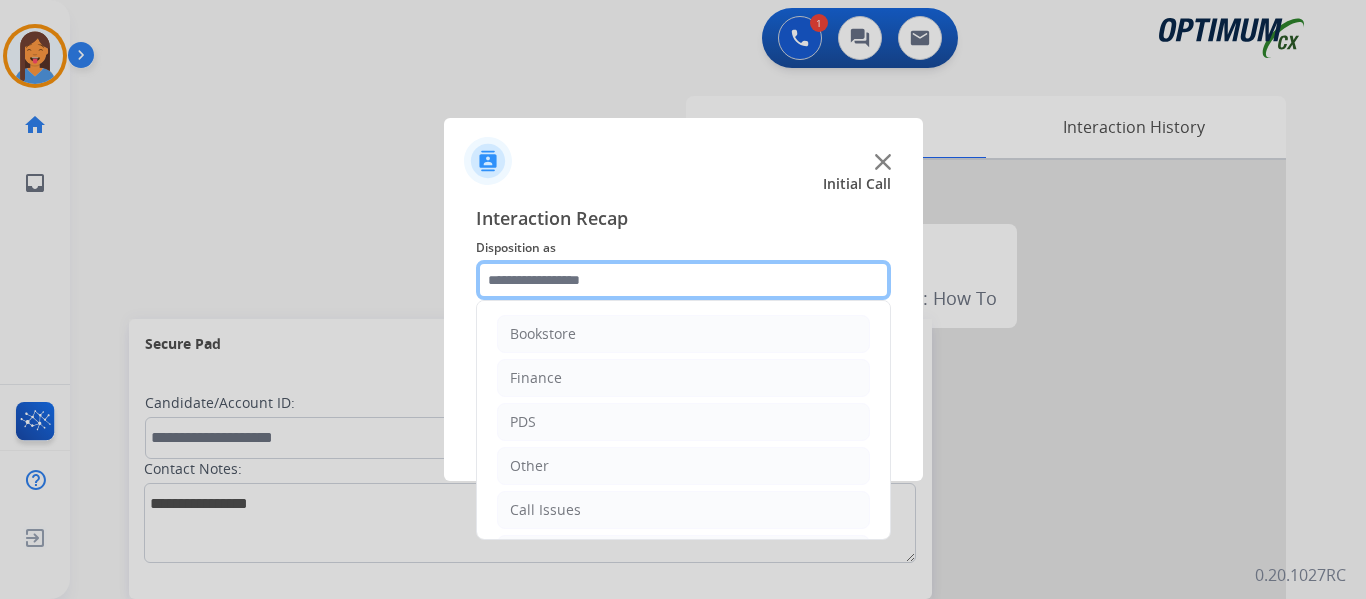 click 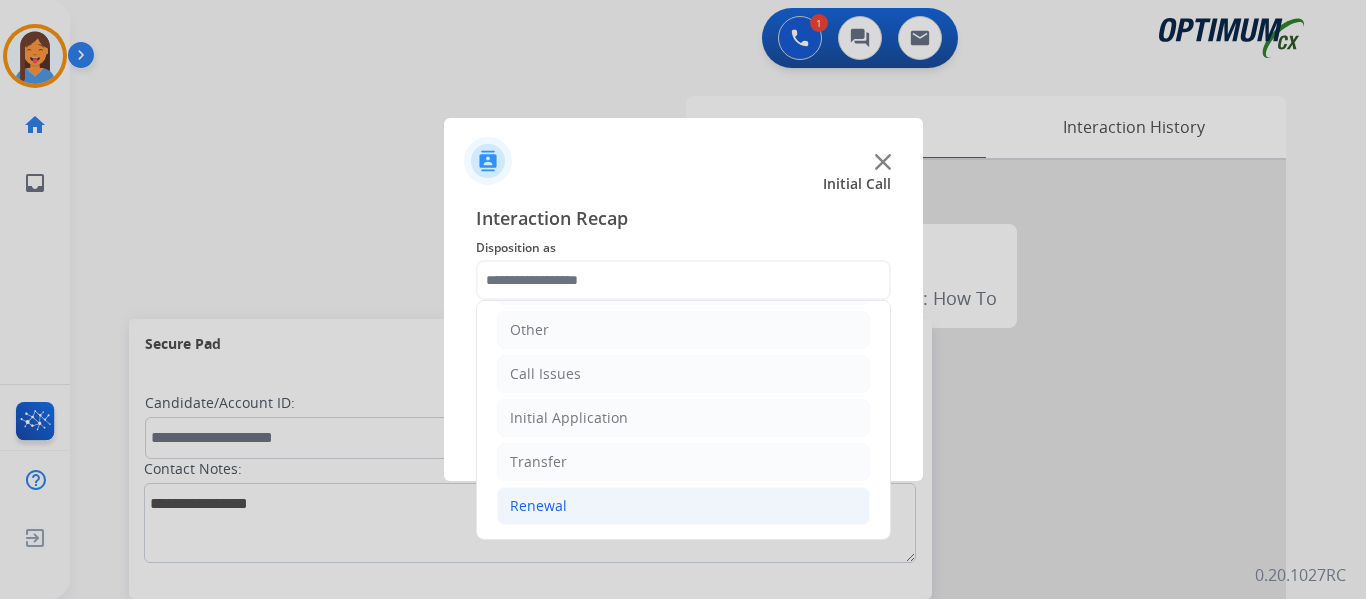 click on "Renewal" 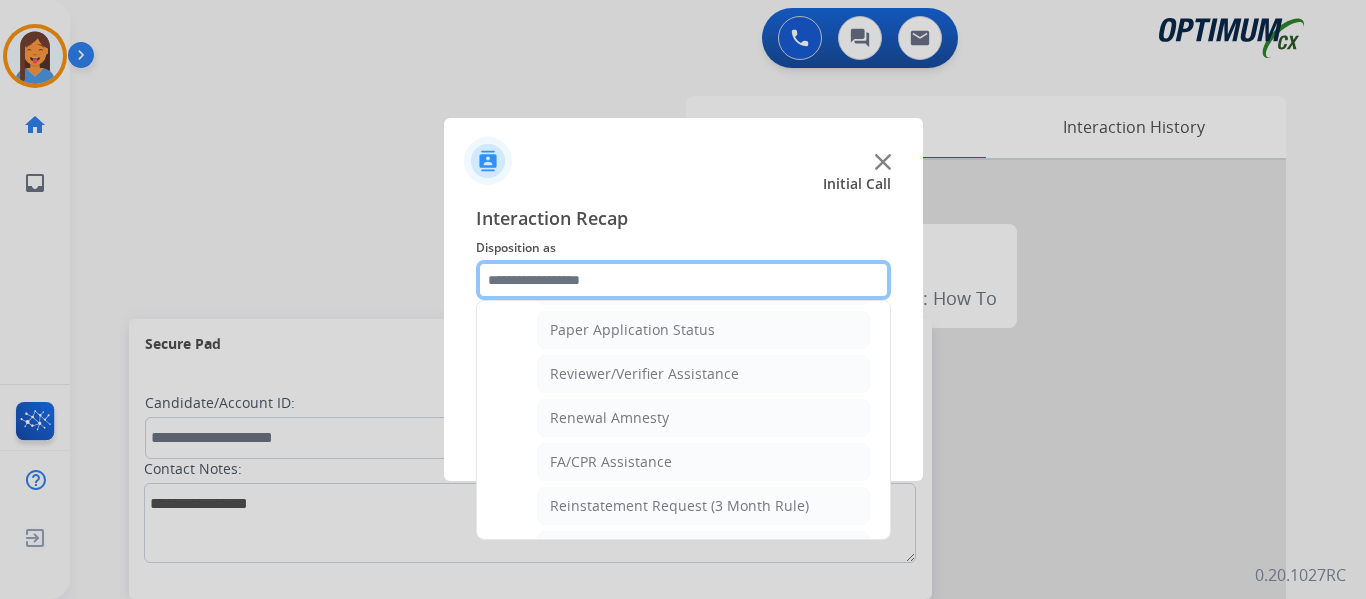 scroll, scrollTop: 736, scrollLeft: 0, axis: vertical 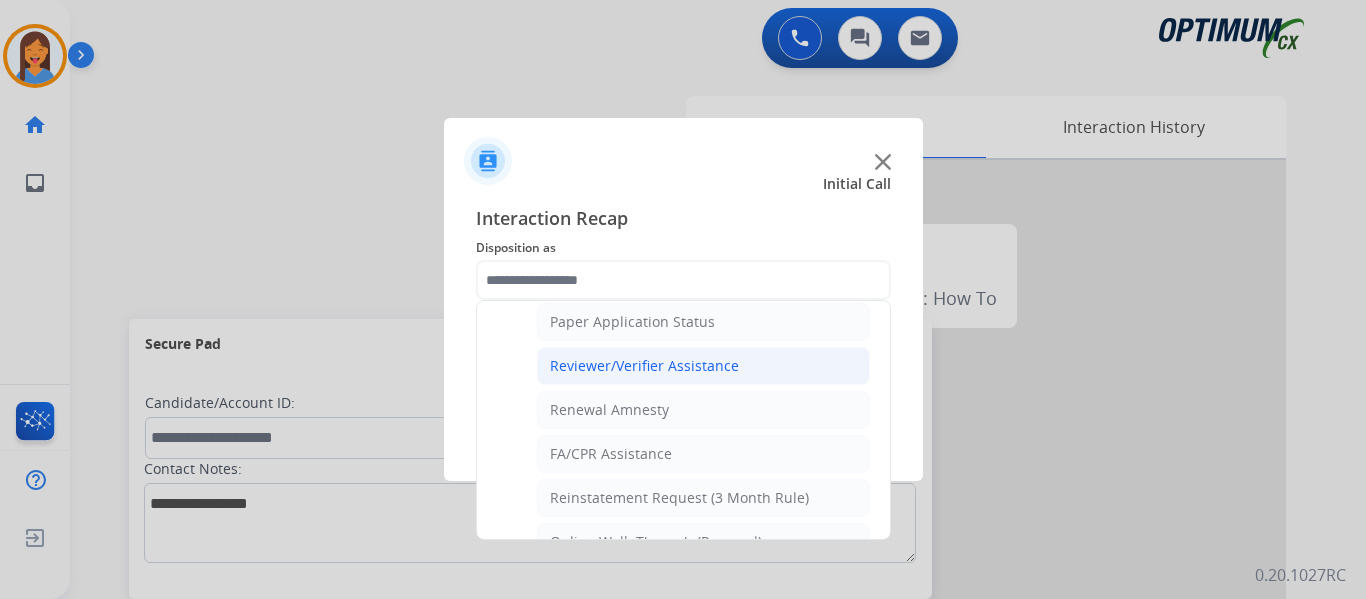 click on "Reviewer/Verifier Assistance" 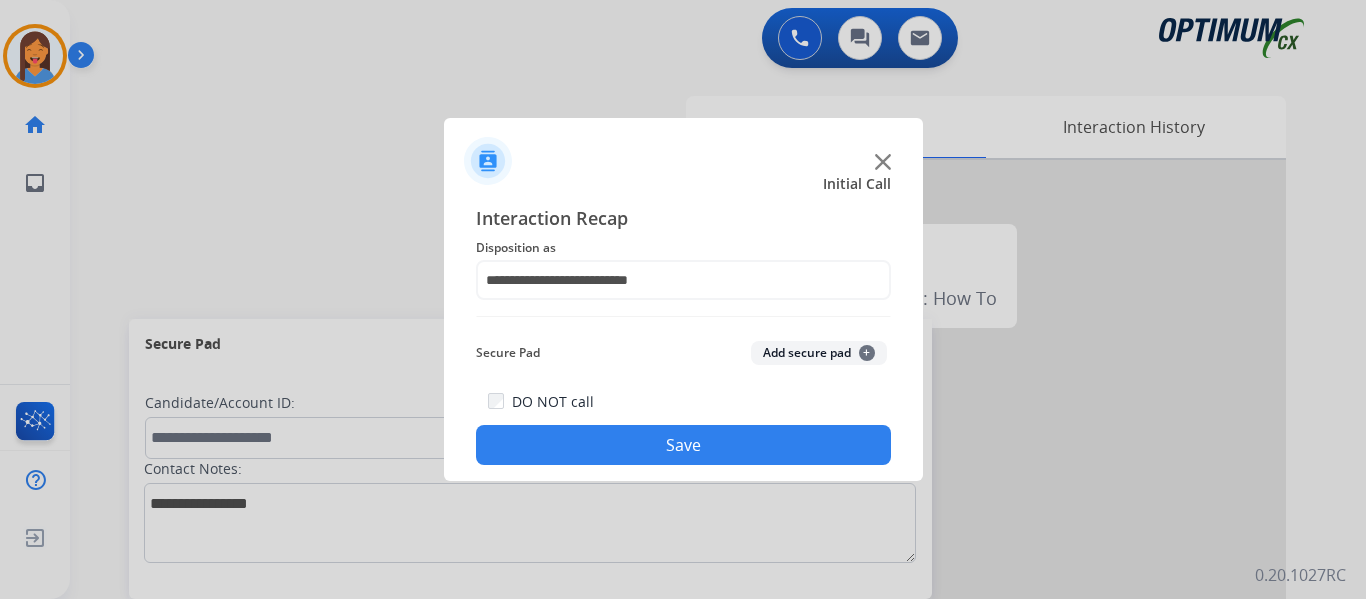 drag, startPoint x: 708, startPoint y: 447, endPoint x: 781, endPoint y: 446, distance: 73.00685 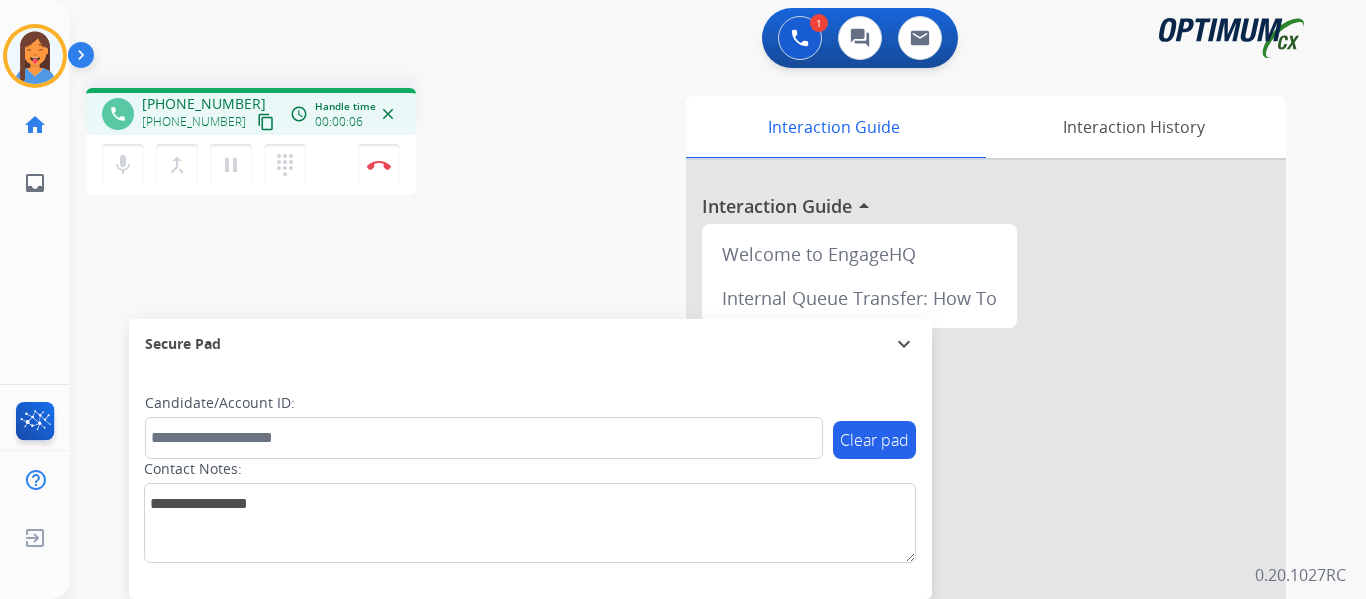 click on "content_copy" at bounding box center (266, 122) 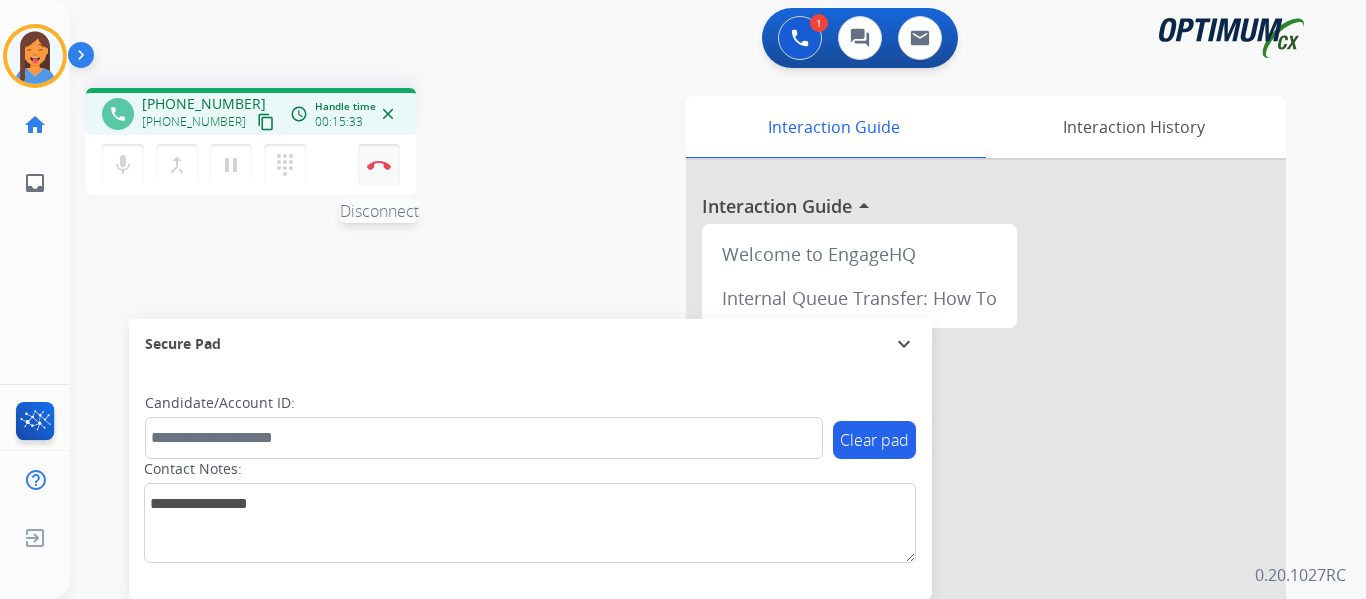 click on "Disconnect" at bounding box center [379, 165] 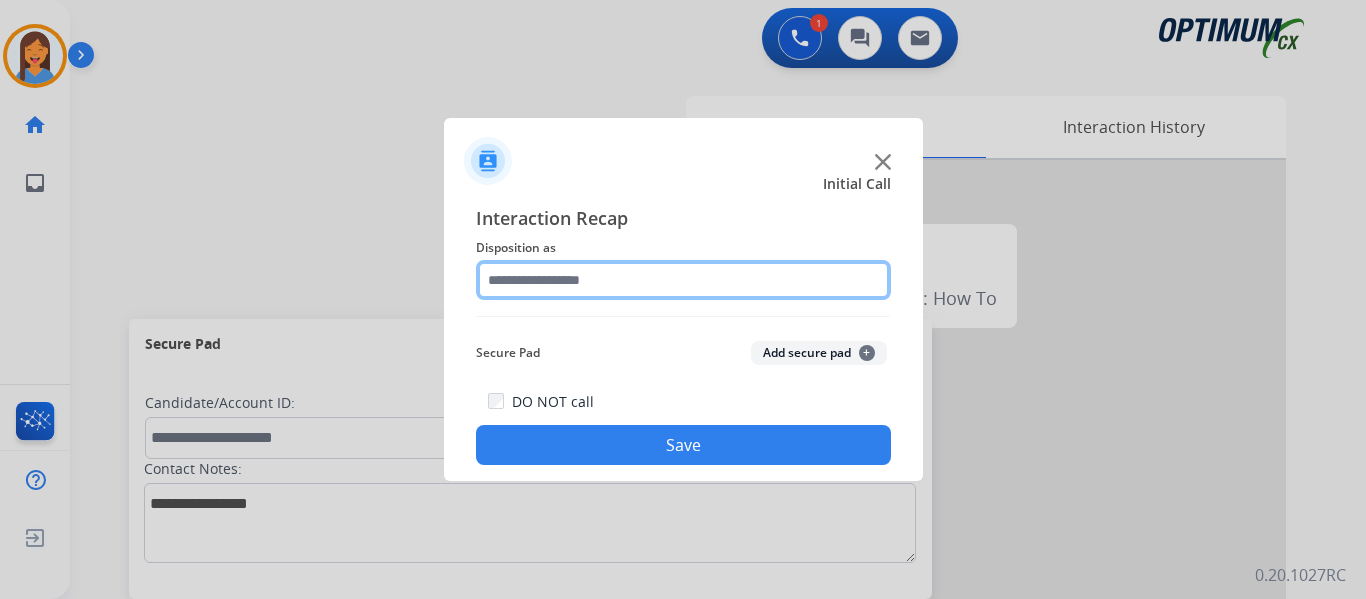 click 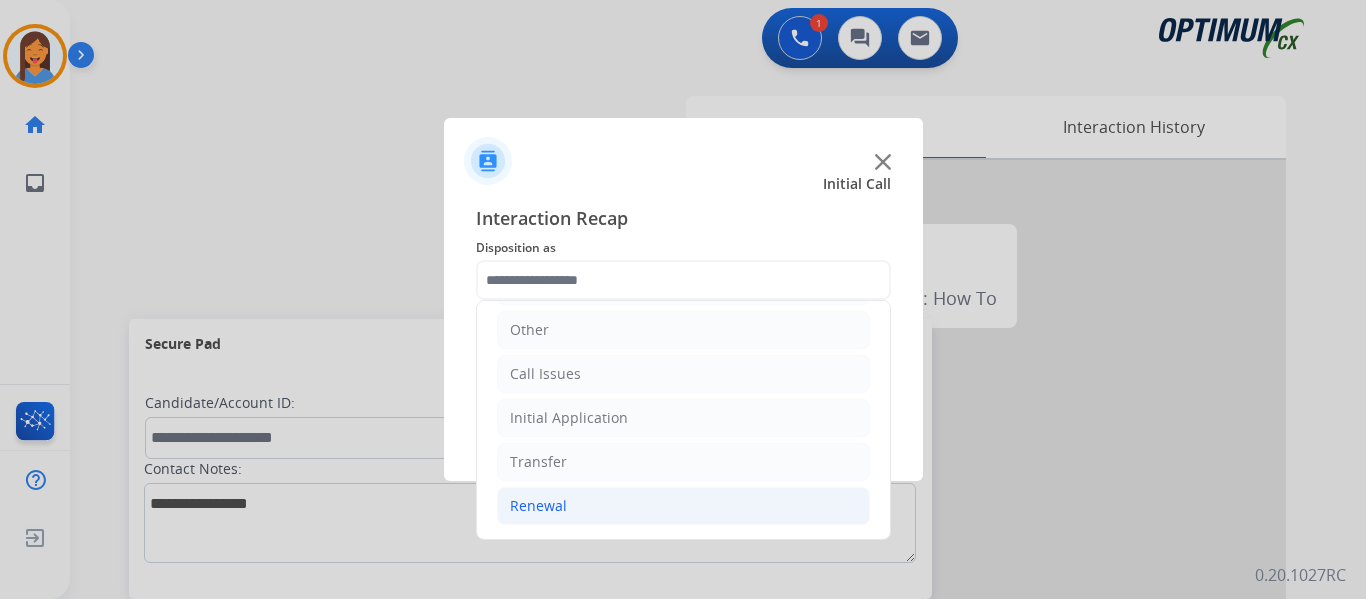 click on "Renewal" 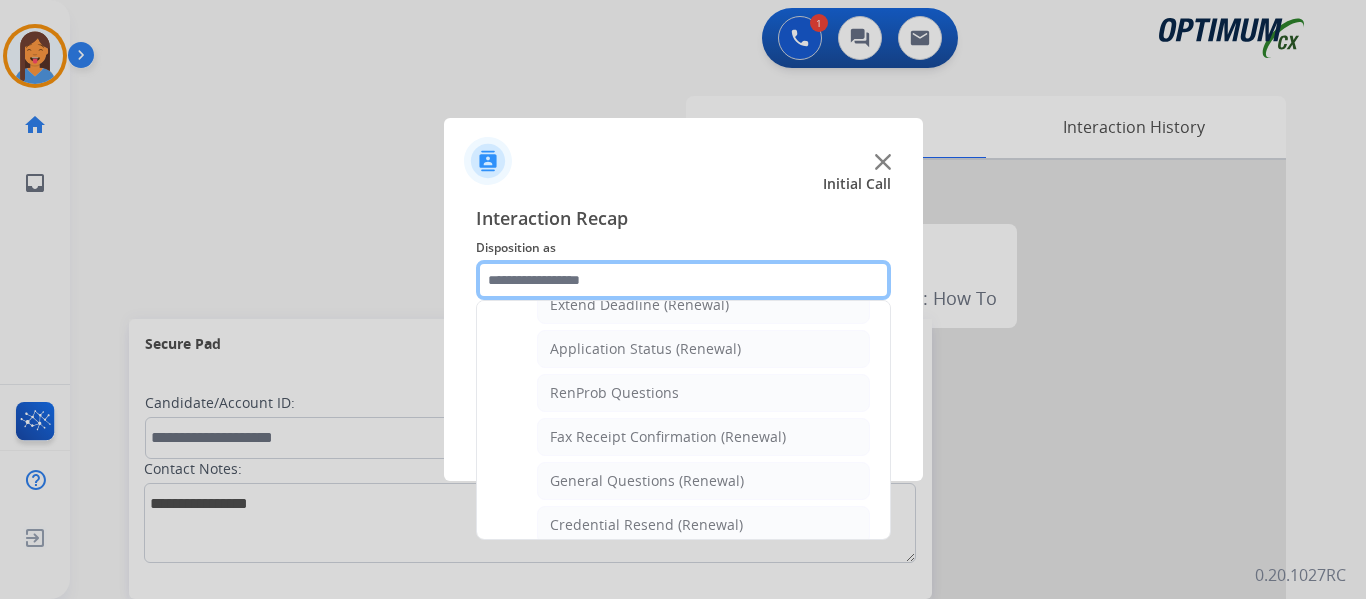 scroll, scrollTop: 536, scrollLeft: 0, axis: vertical 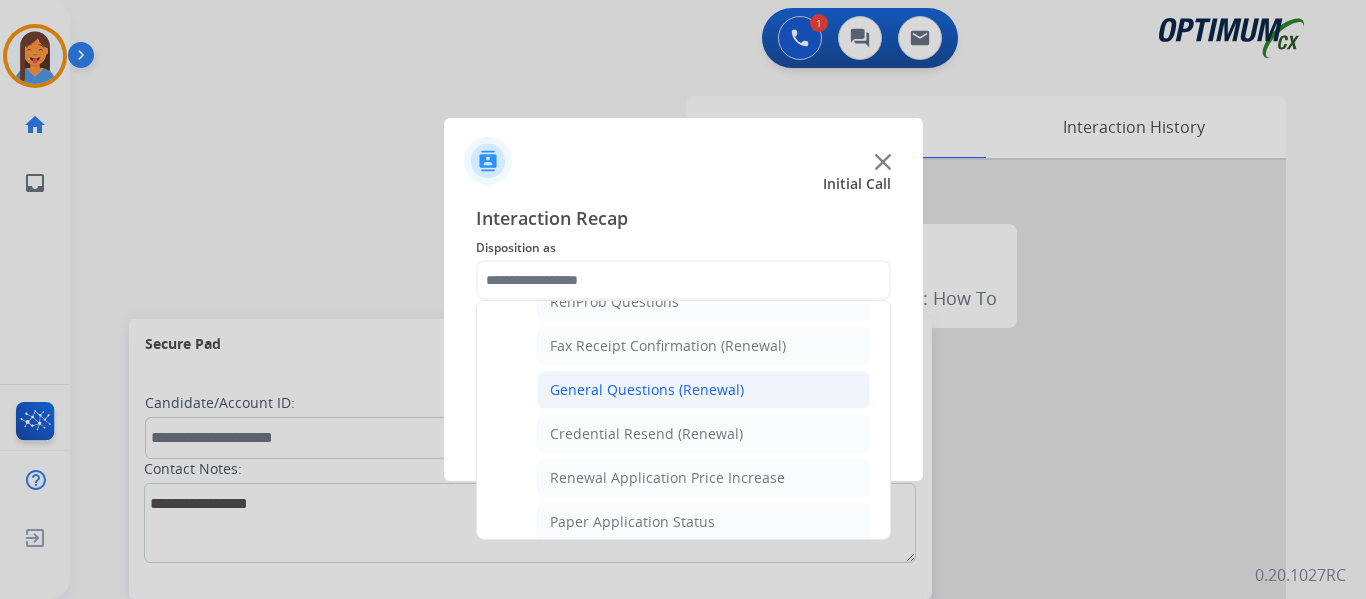 click on "General Questions (Renewal)" 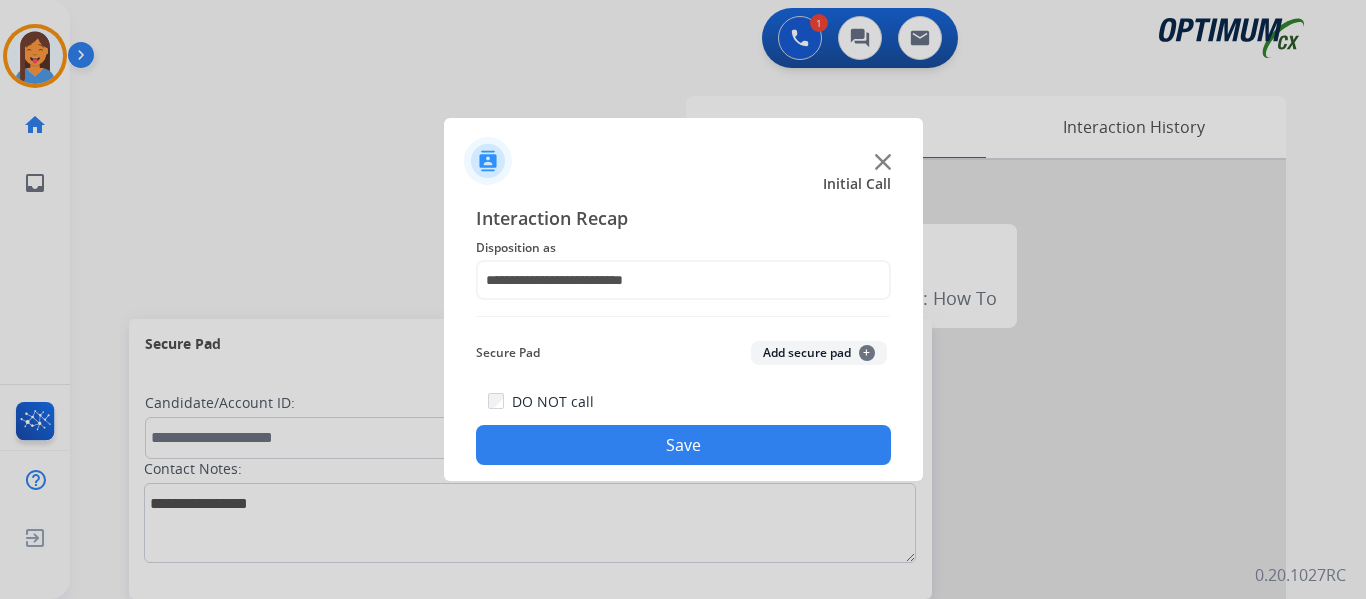 click on "Save" 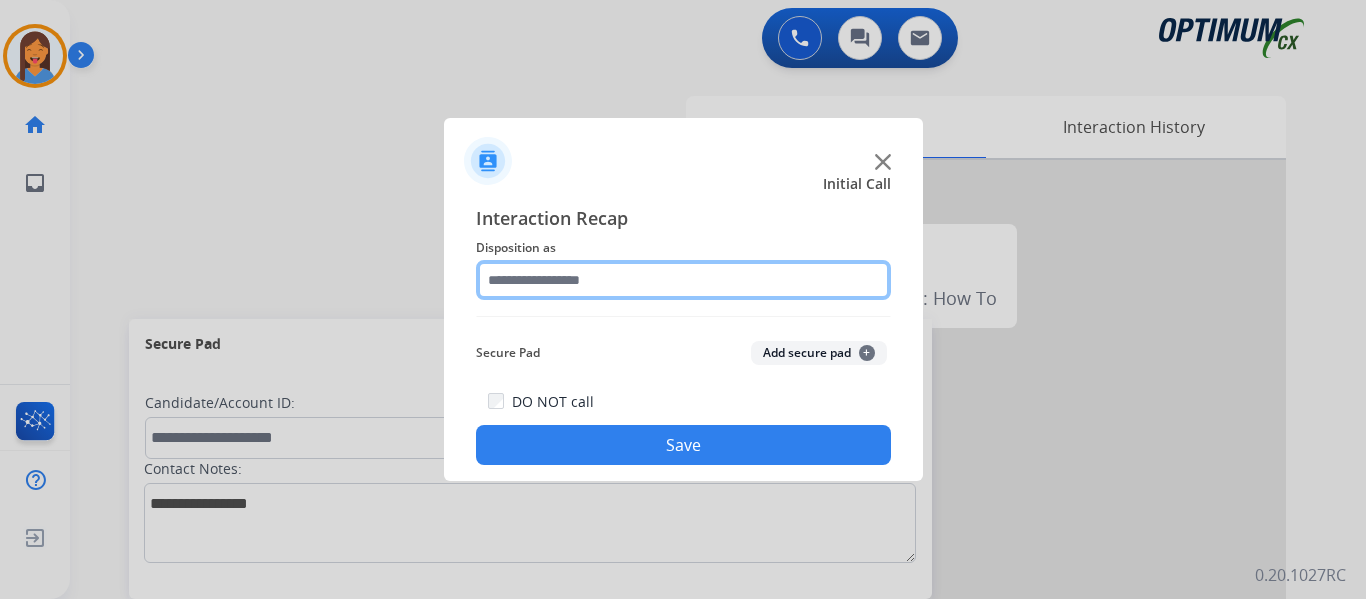 drag, startPoint x: 575, startPoint y: 272, endPoint x: 580, endPoint y: 287, distance: 15.811388 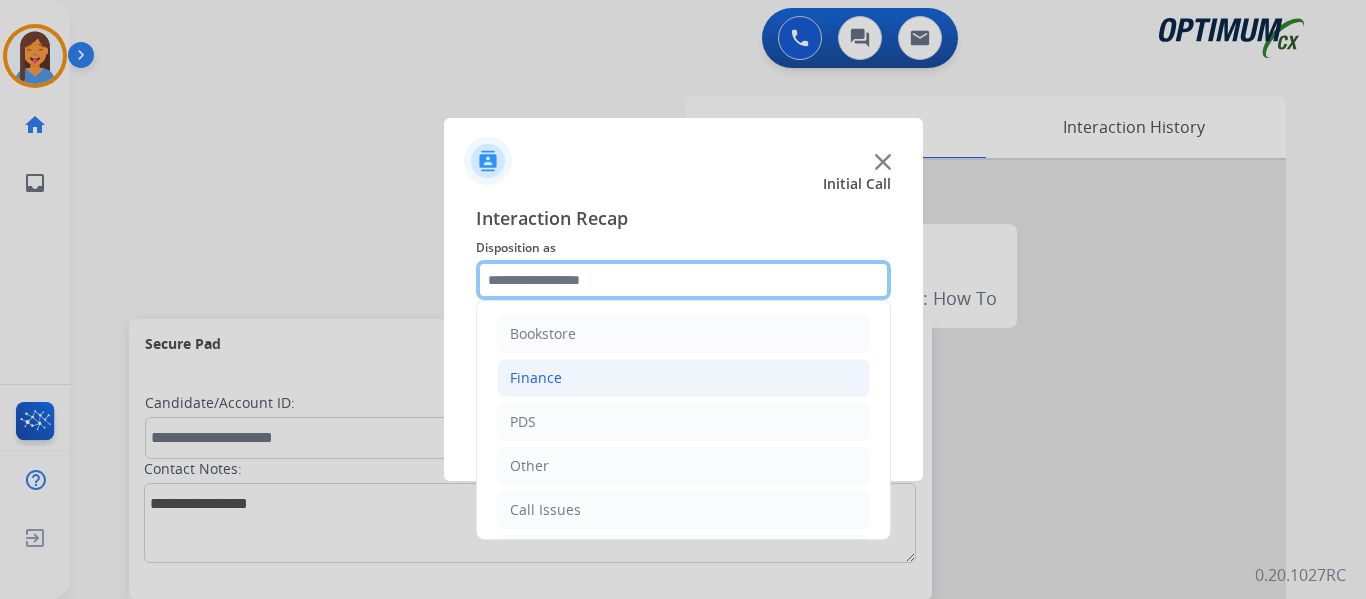 scroll, scrollTop: 136, scrollLeft: 0, axis: vertical 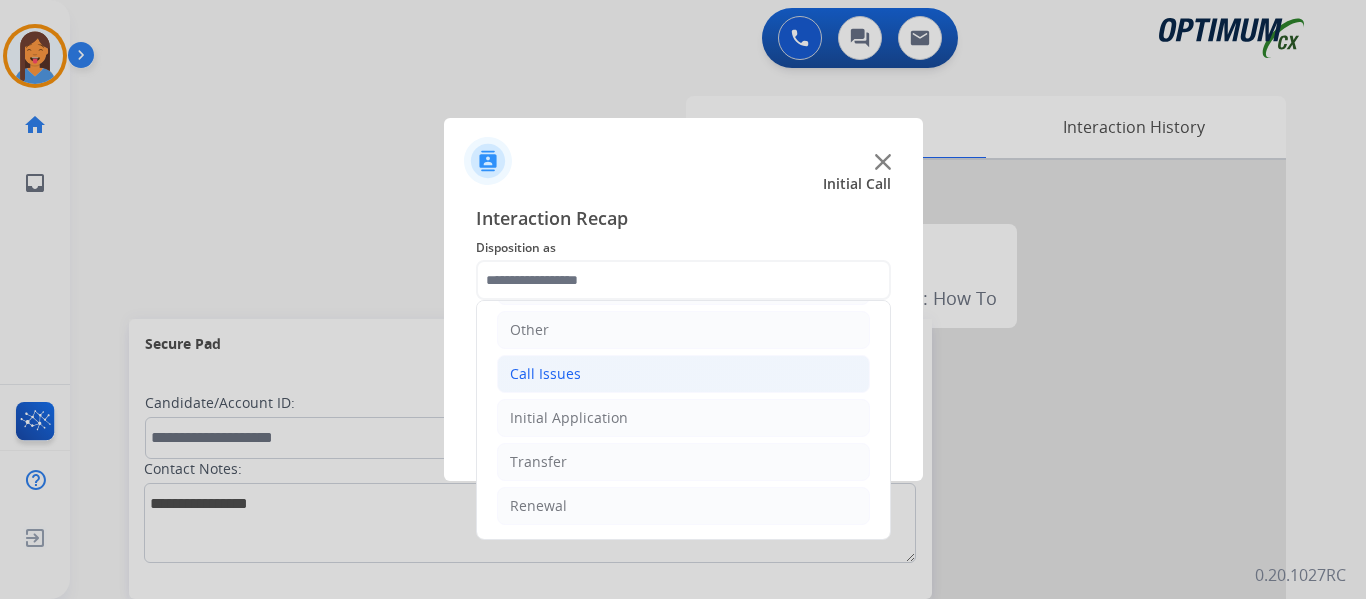 click on "Call Issues" 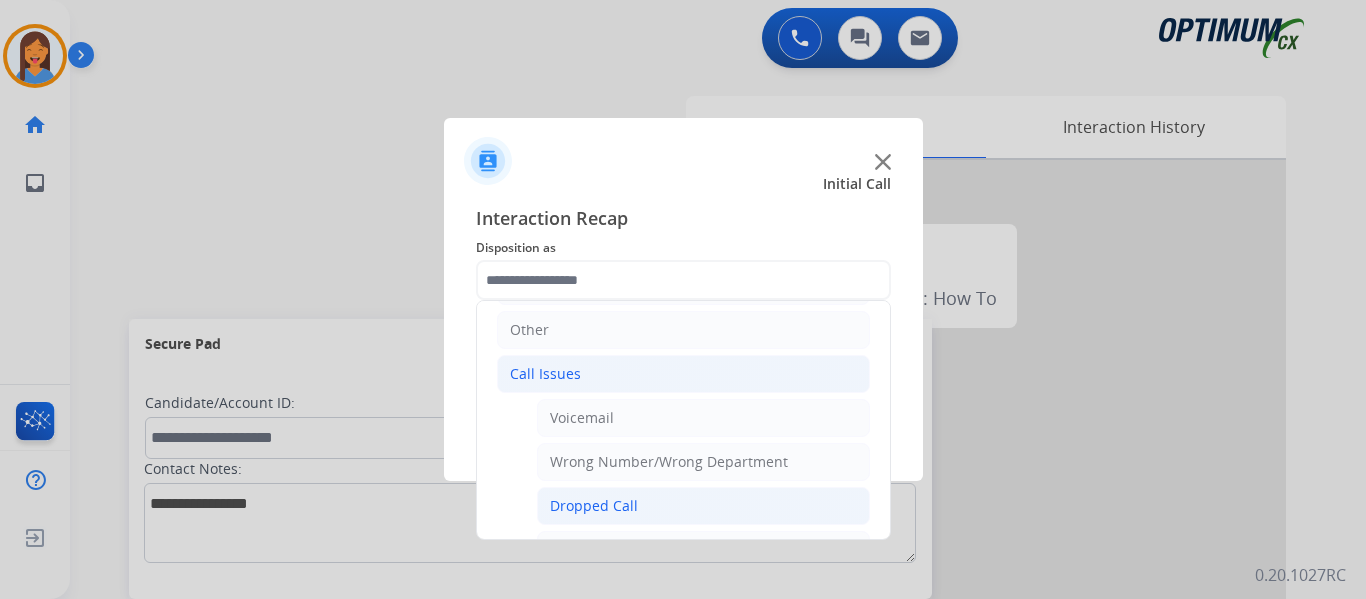 click on "Dropped Call" 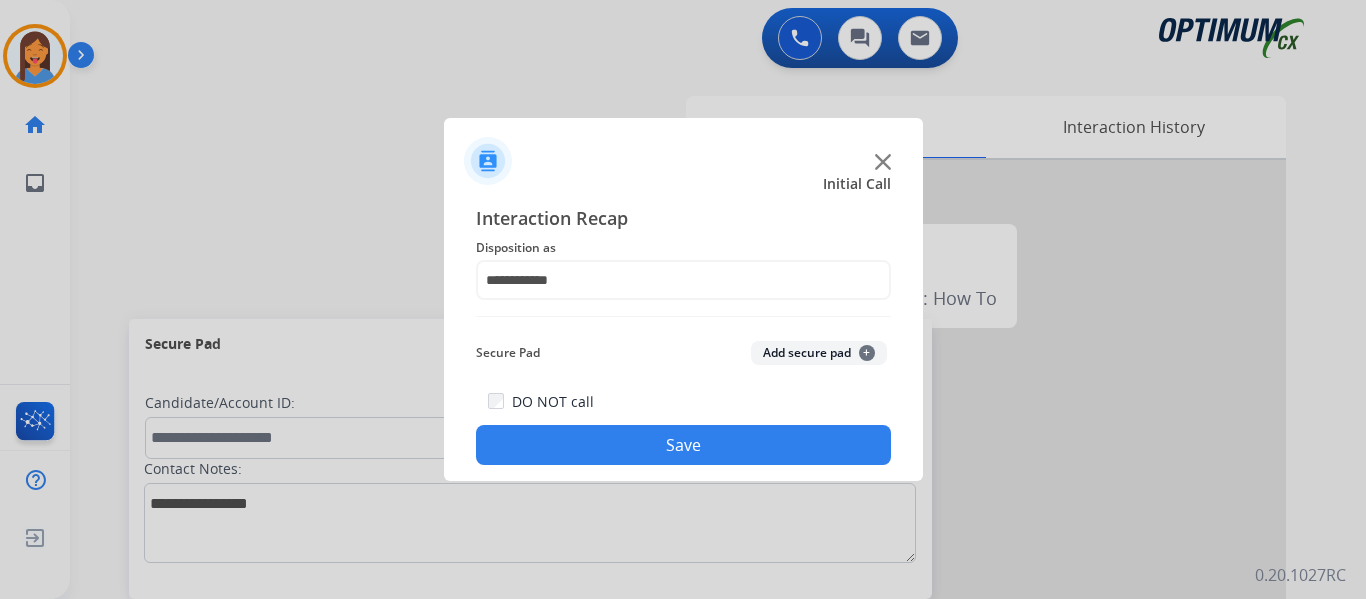click on "Save" 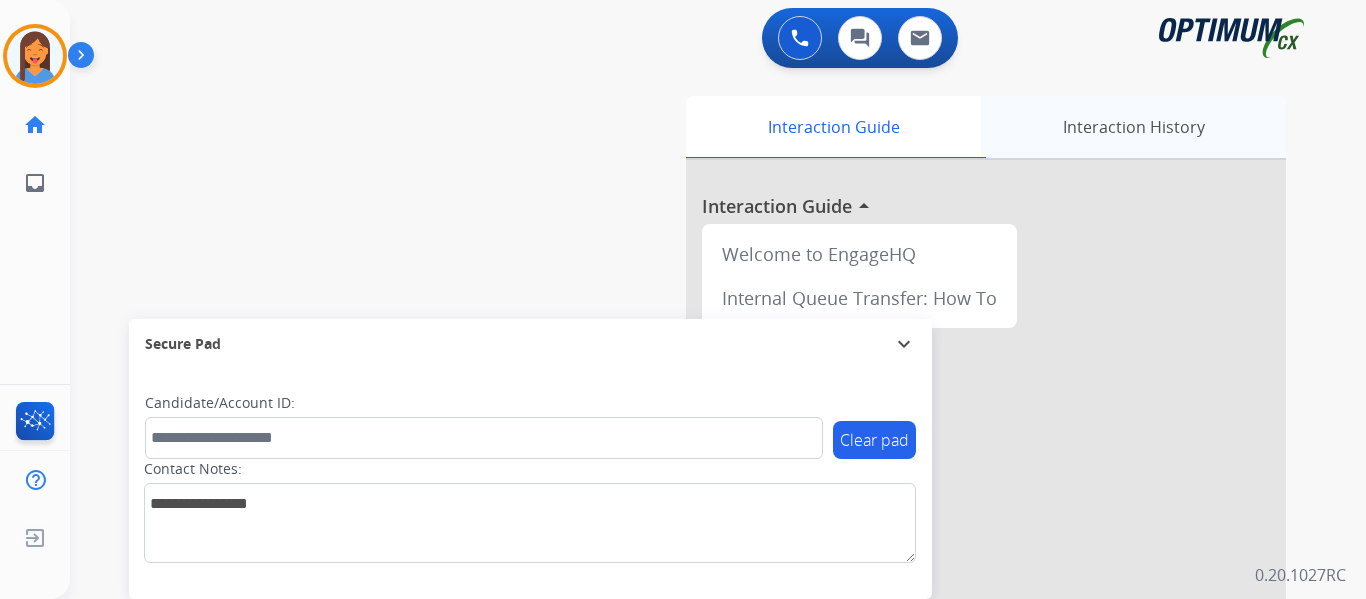 click on "Interaction History" at bounding box center (1133, 127) 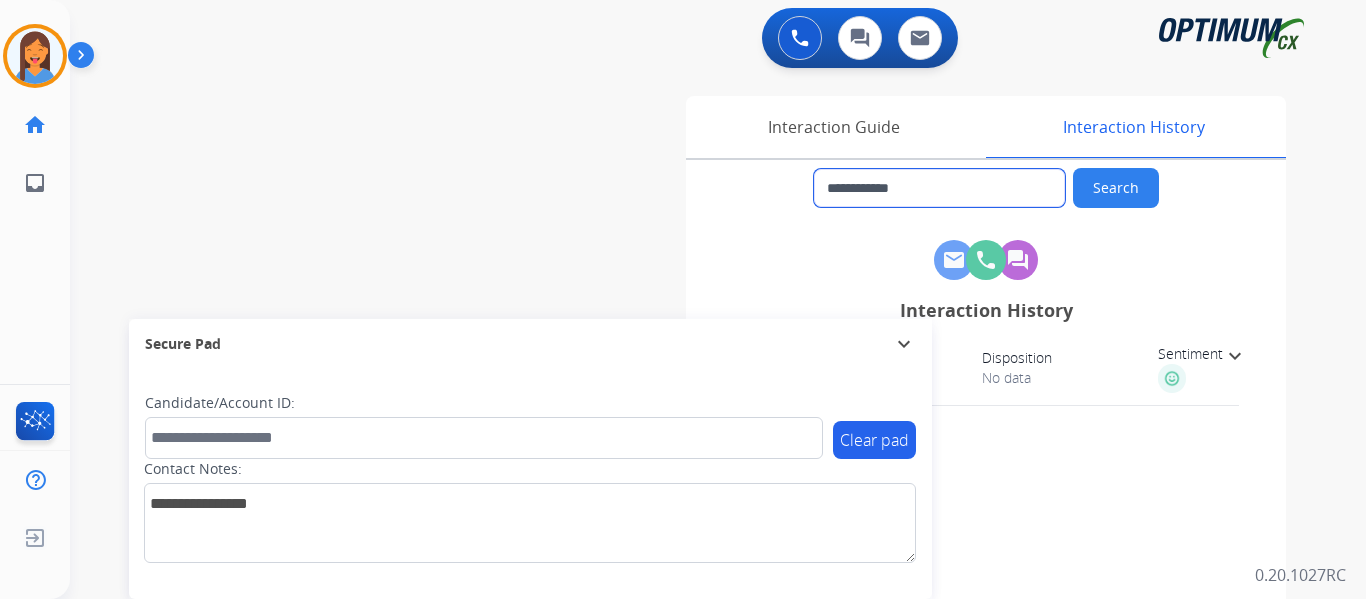 drag, startPoint x: 964, startPoint y: 188, endPoint x: 846, endPoint y: 188, distance: 118 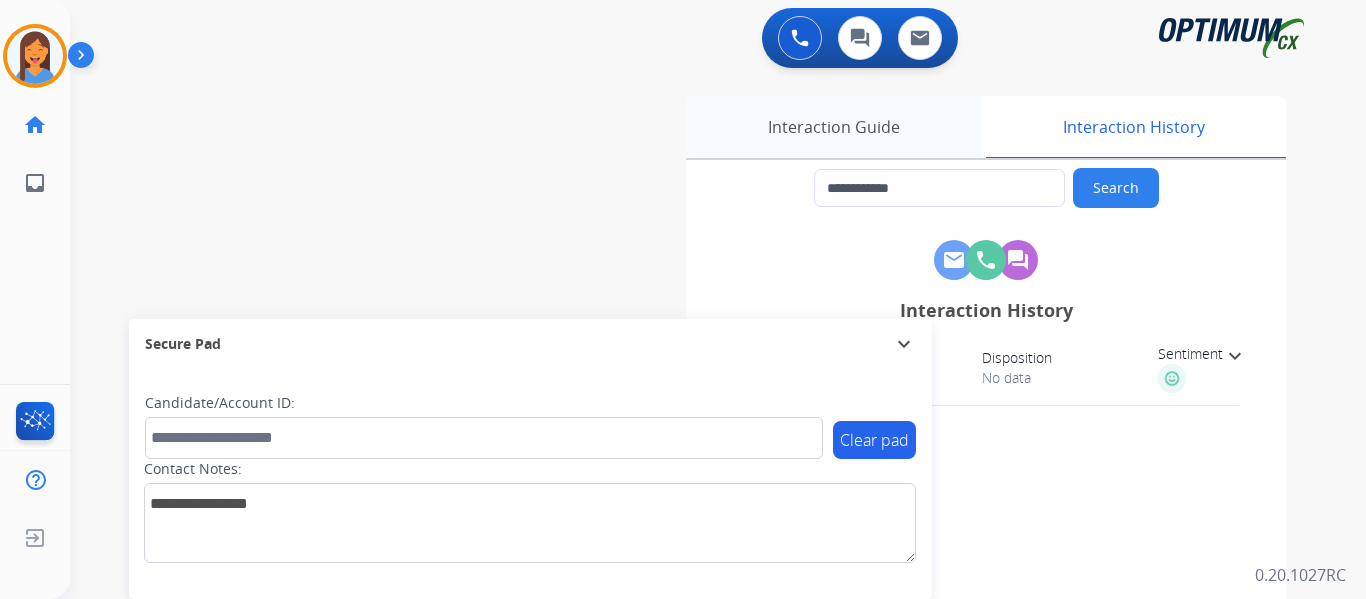 click on "Interaction Guide" at bounding box center (833, 127) 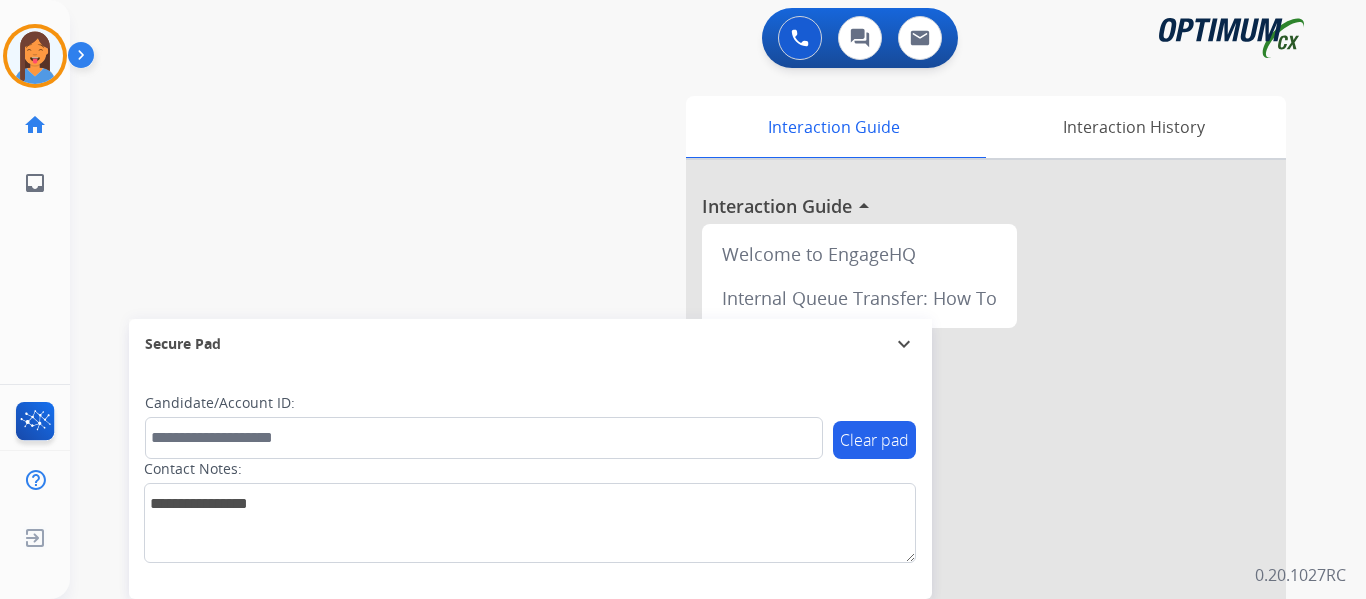 drag, startPoint x: 30, startPoint y: 42, endPoint x: 99, endPoint y: 52, distance: 69.72087 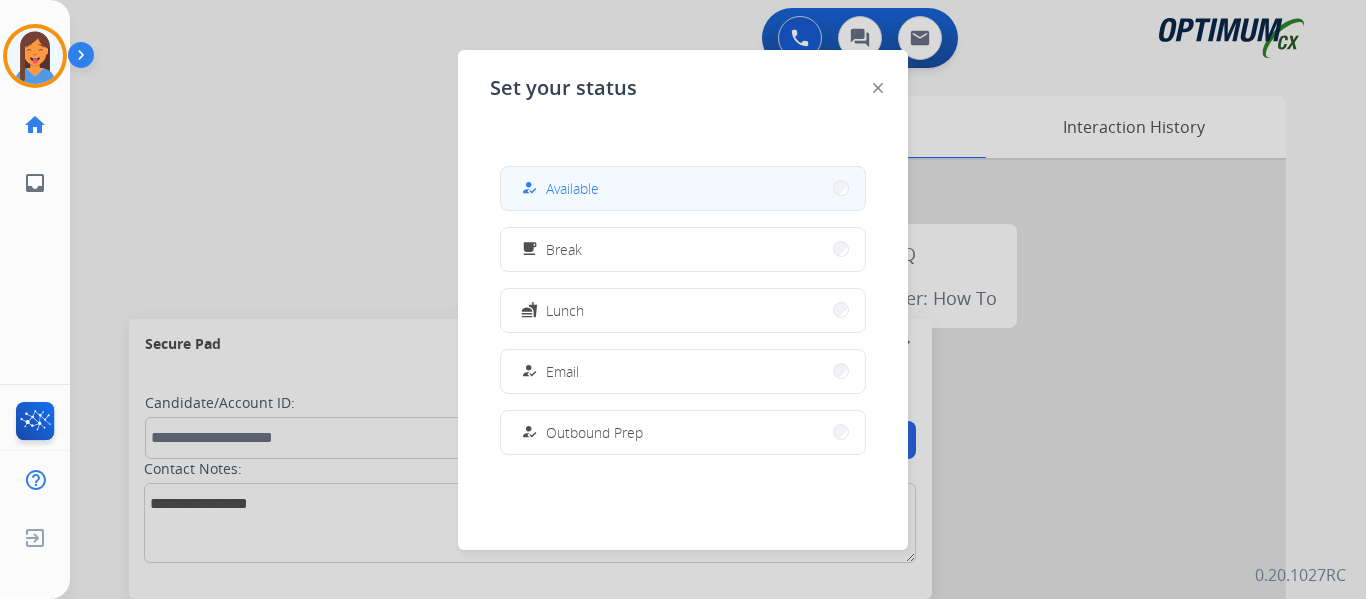 click on "Available" at bounding box center (572, 188) 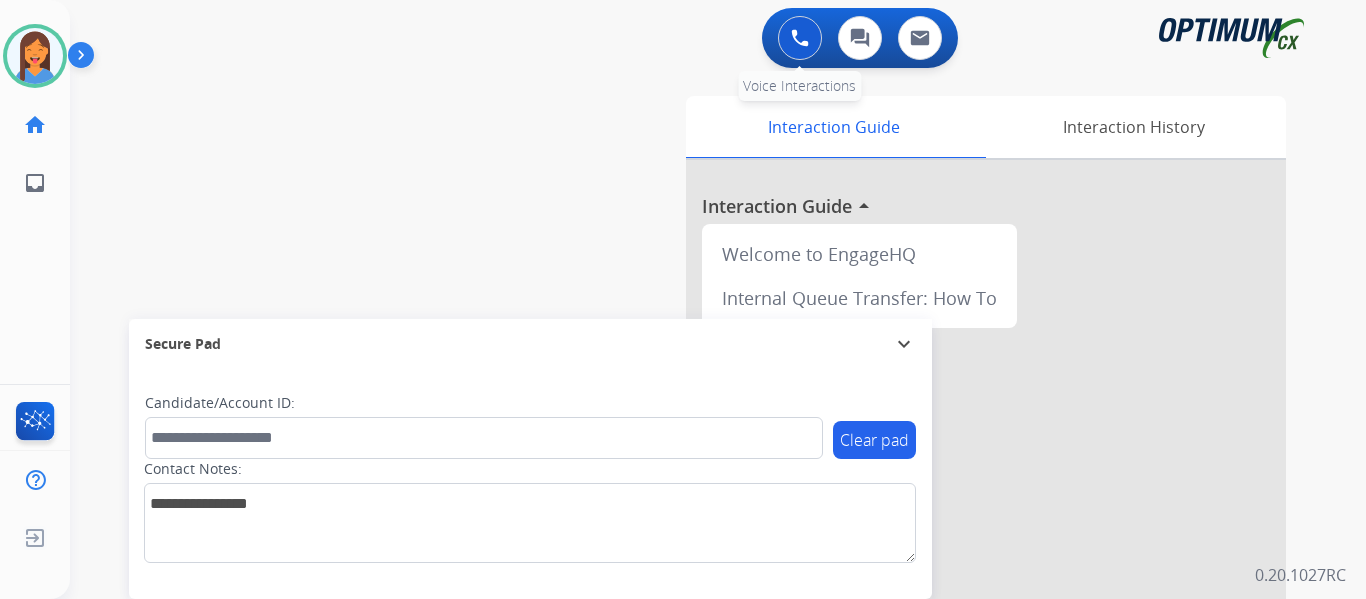 click at bounding box center (800, 38) 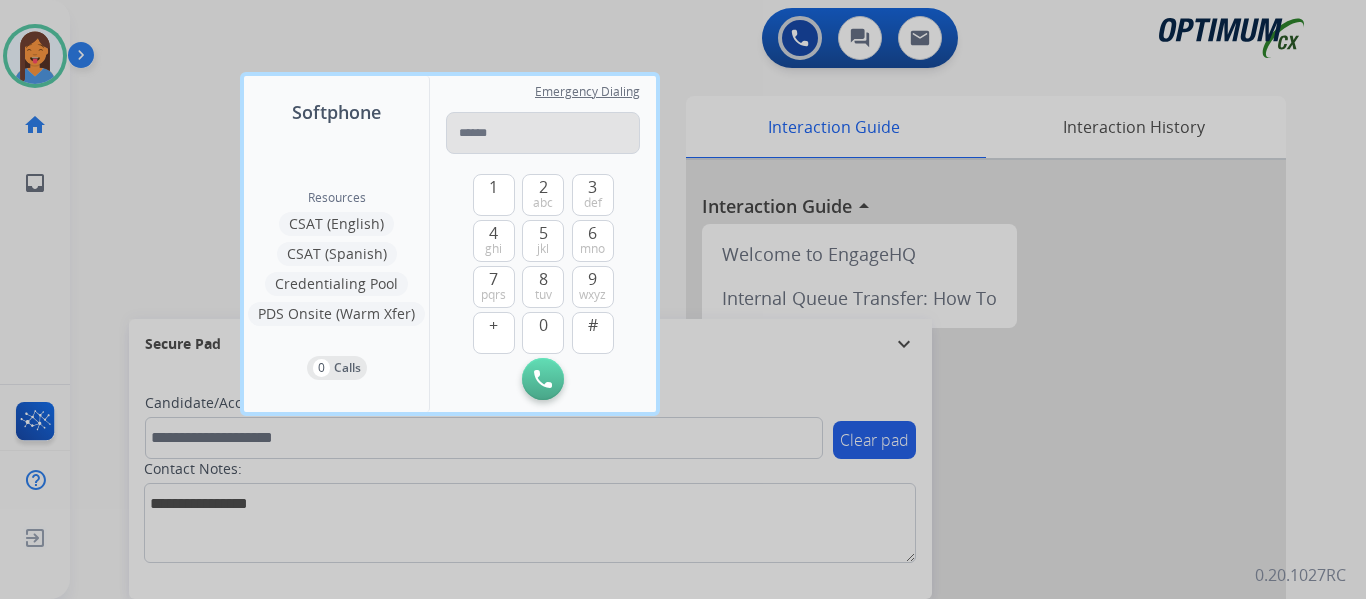 click at bounding box center [543, 133] 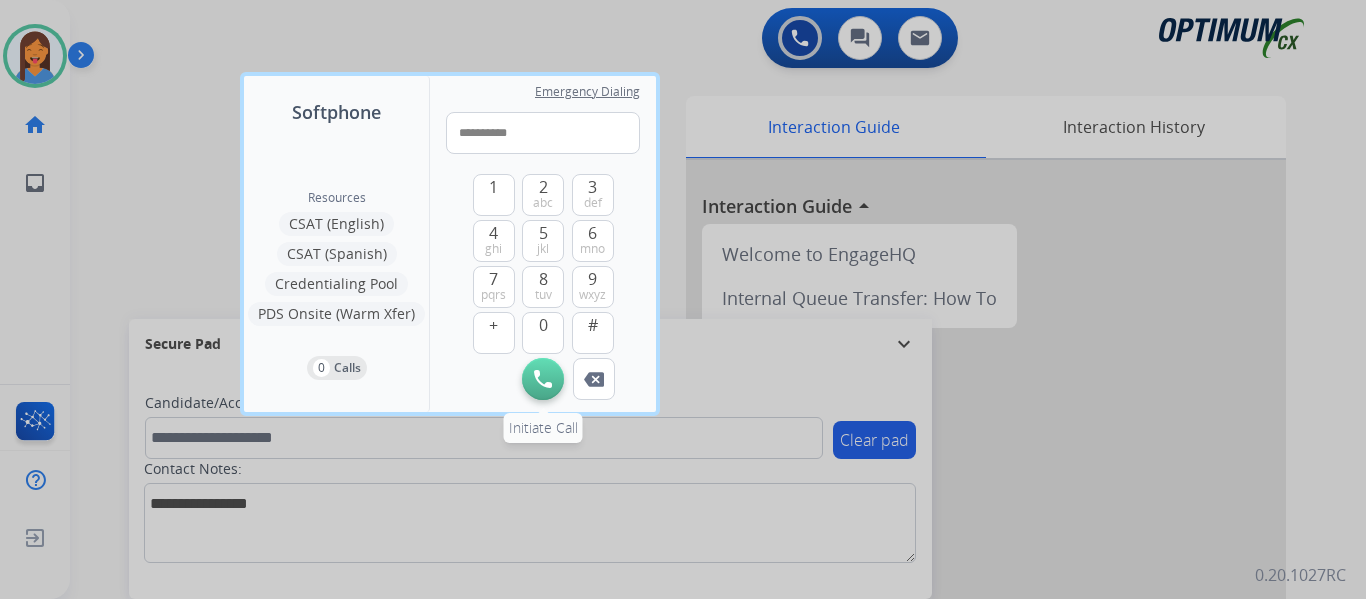 type on "**********" 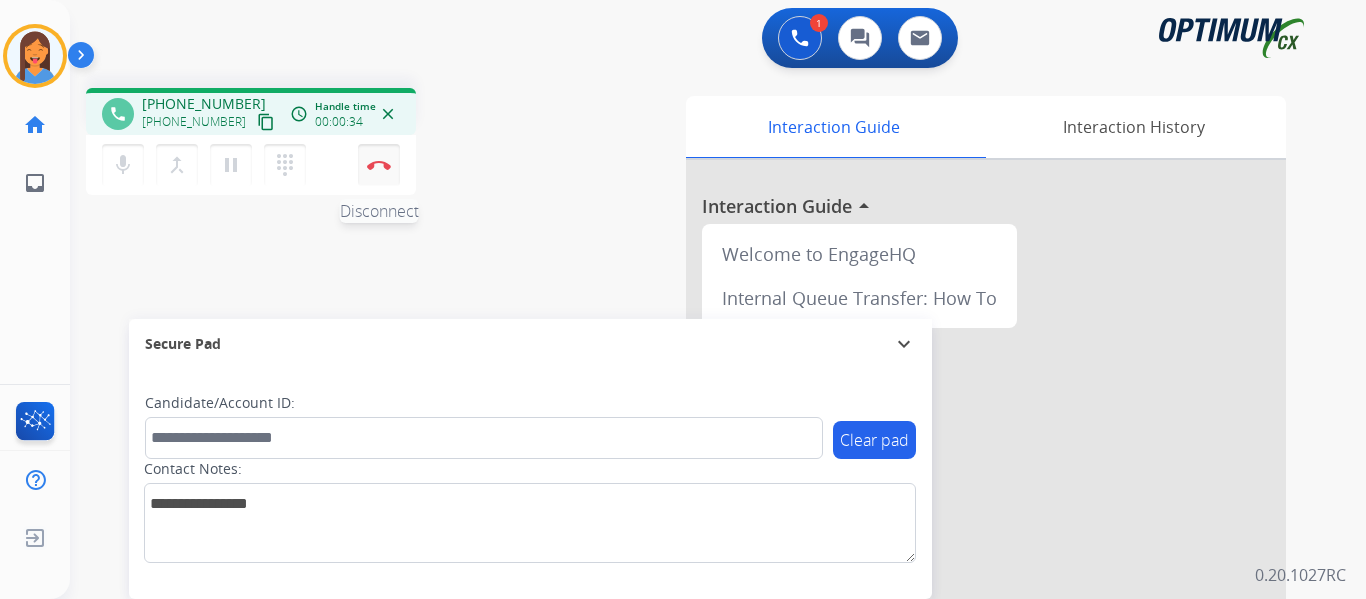 click at bounding box center [379, 165] 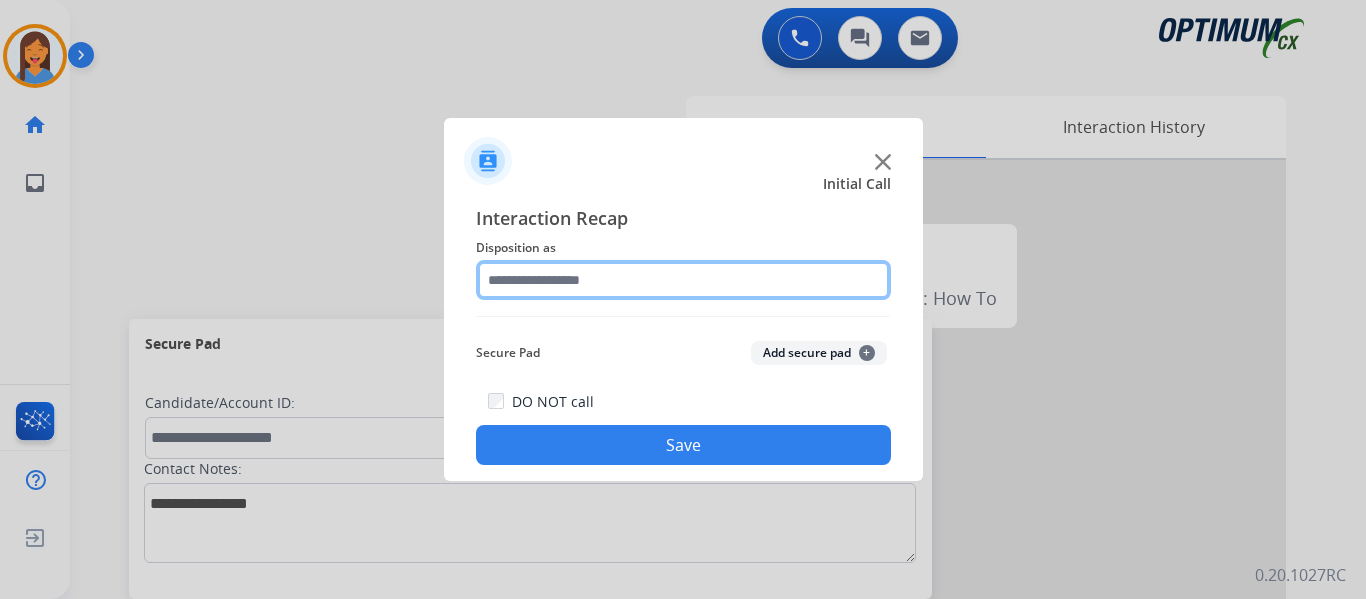 click 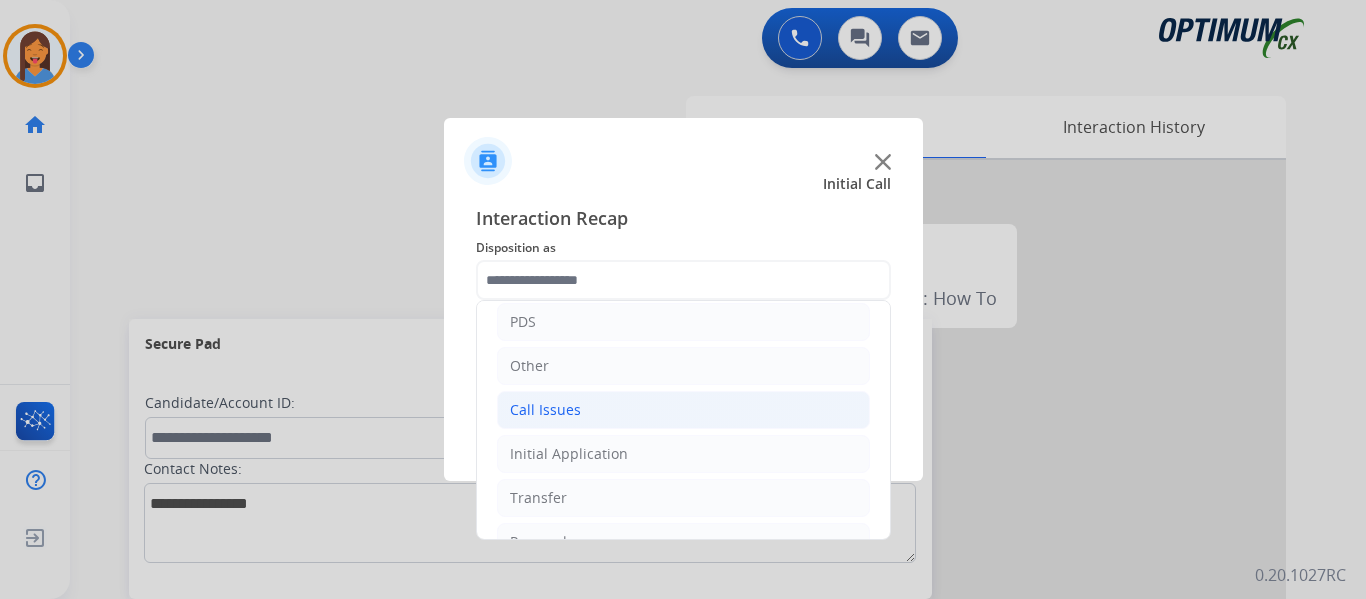 click on "Call Issues" 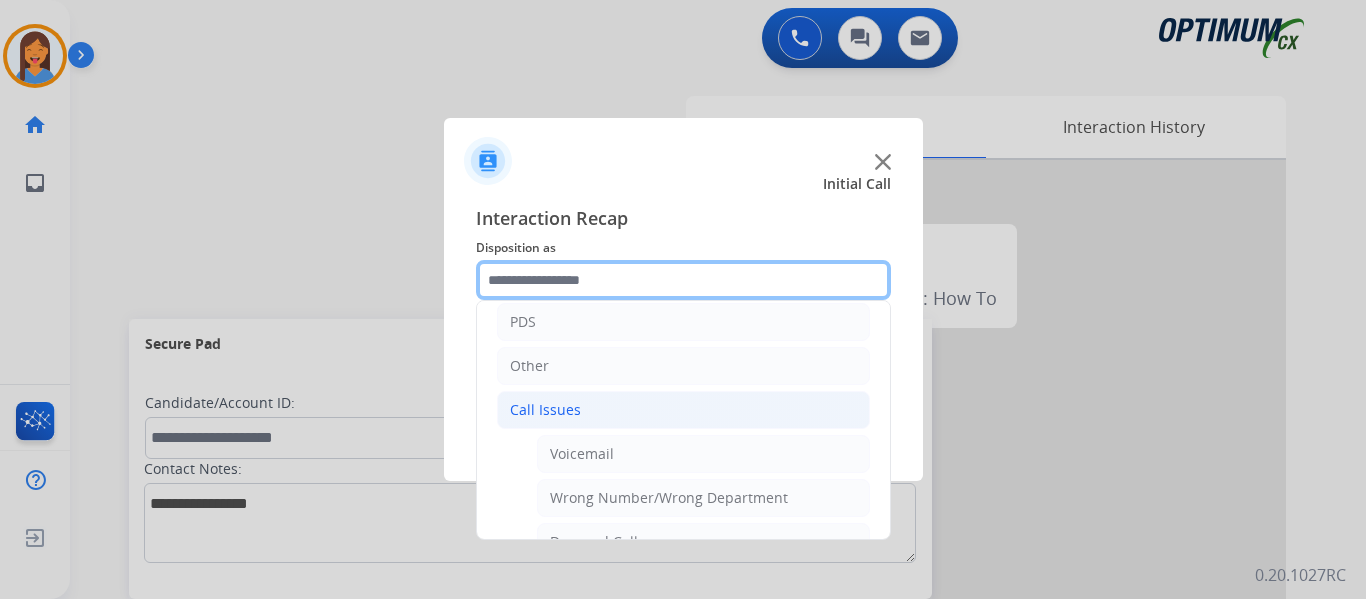 scroll, scrollTop: 200, scrollLeft: 0, axis: vertical 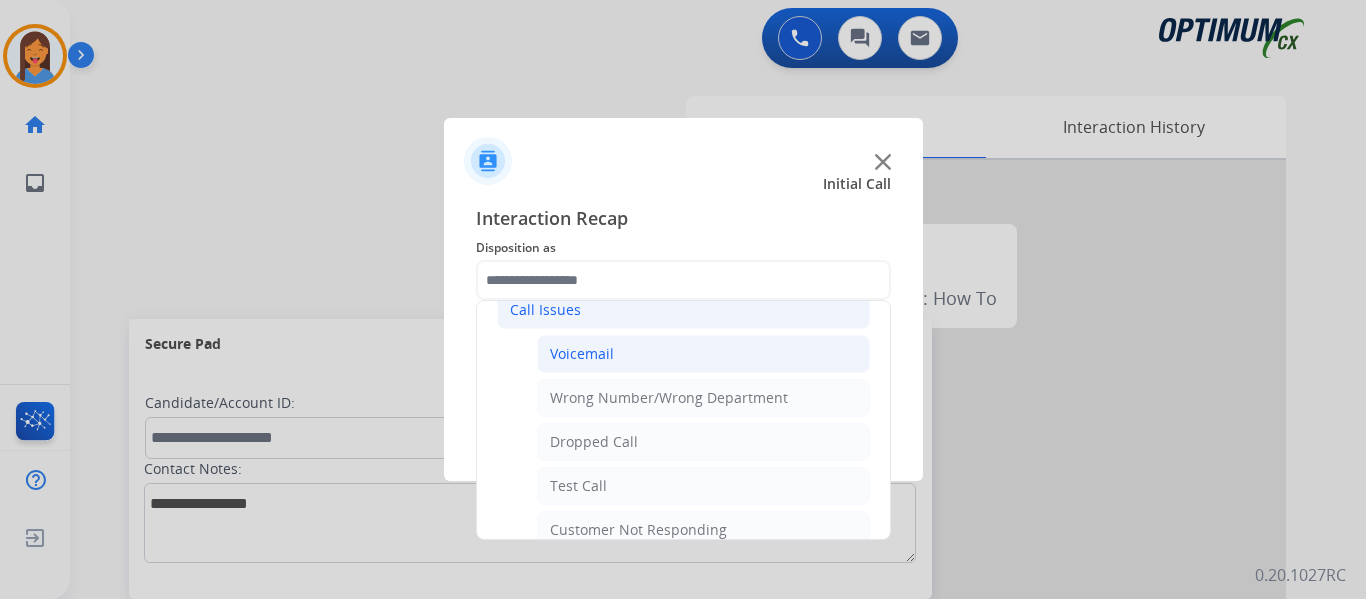click on "Voicemail" 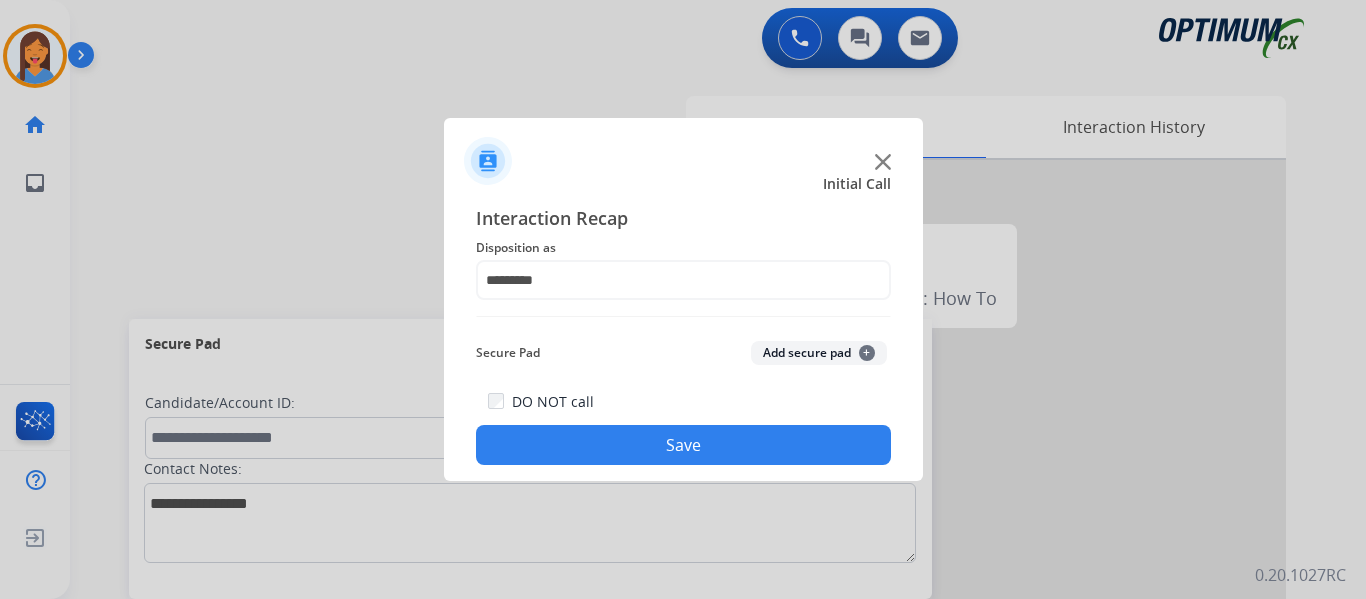 click on "Save" 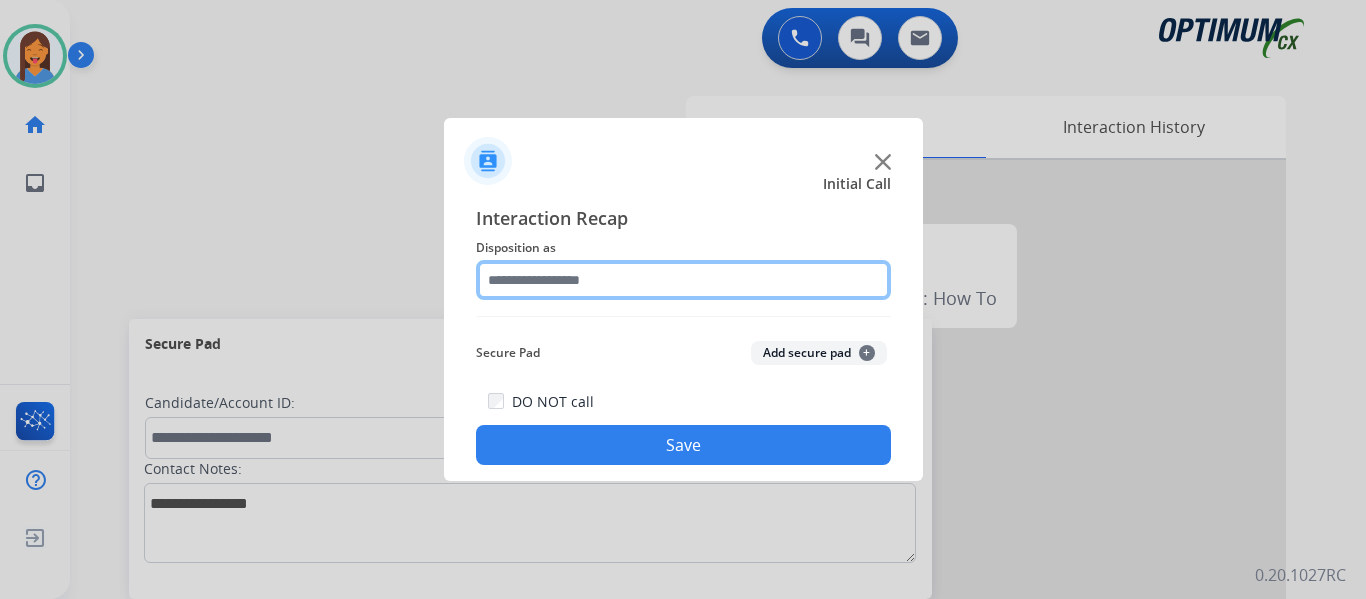 drag, startPoint x: 598, startPoint y: 266, endPoint x: 606, endPoint y: 273, distance: 10.630146 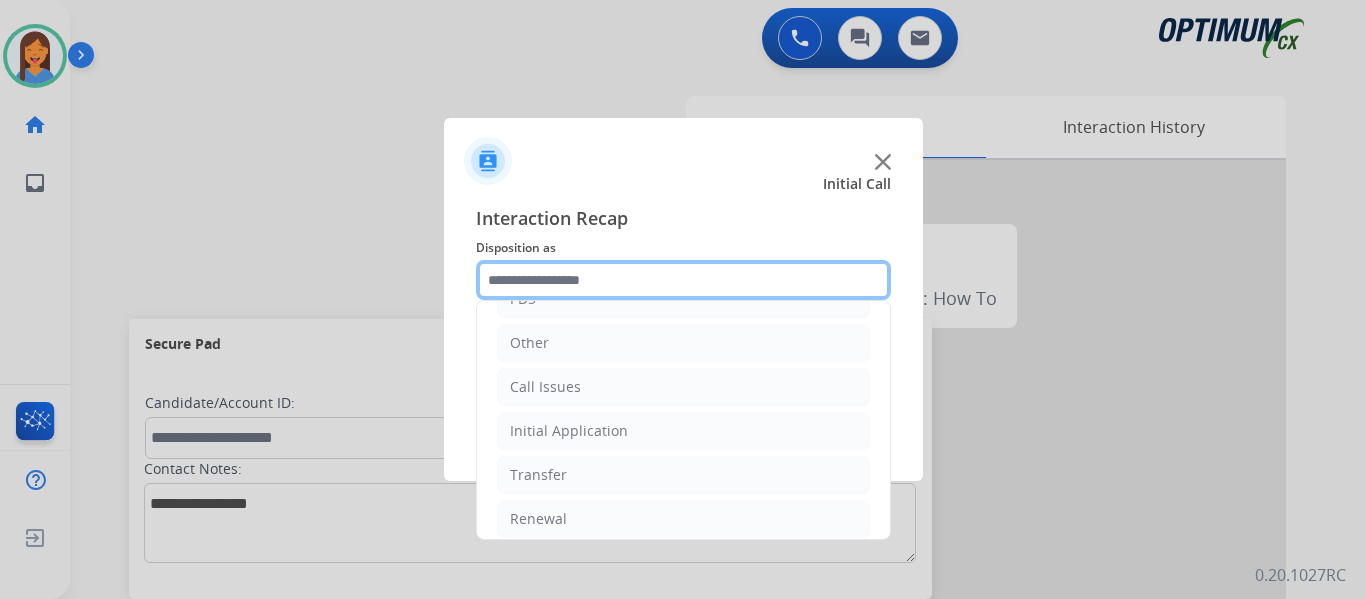 scroll, scrollTop: 136, scrollLeft: 0, axis: vertical 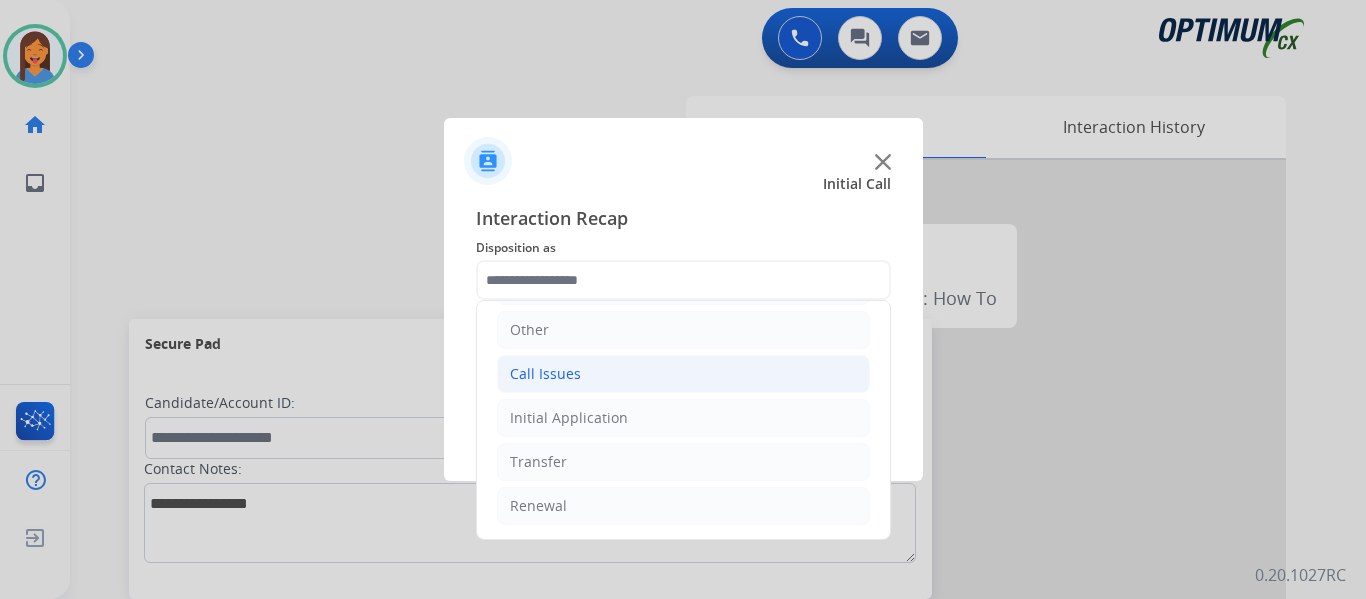 click on "Call Issues" 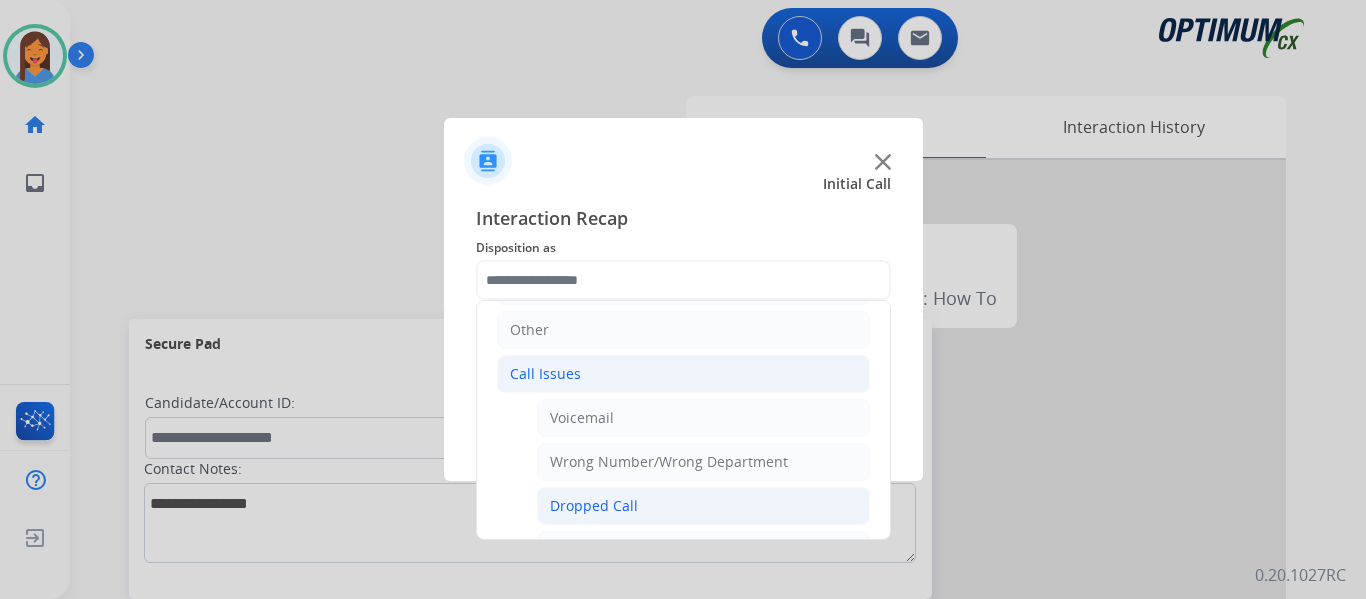 click on "Dropped Call" 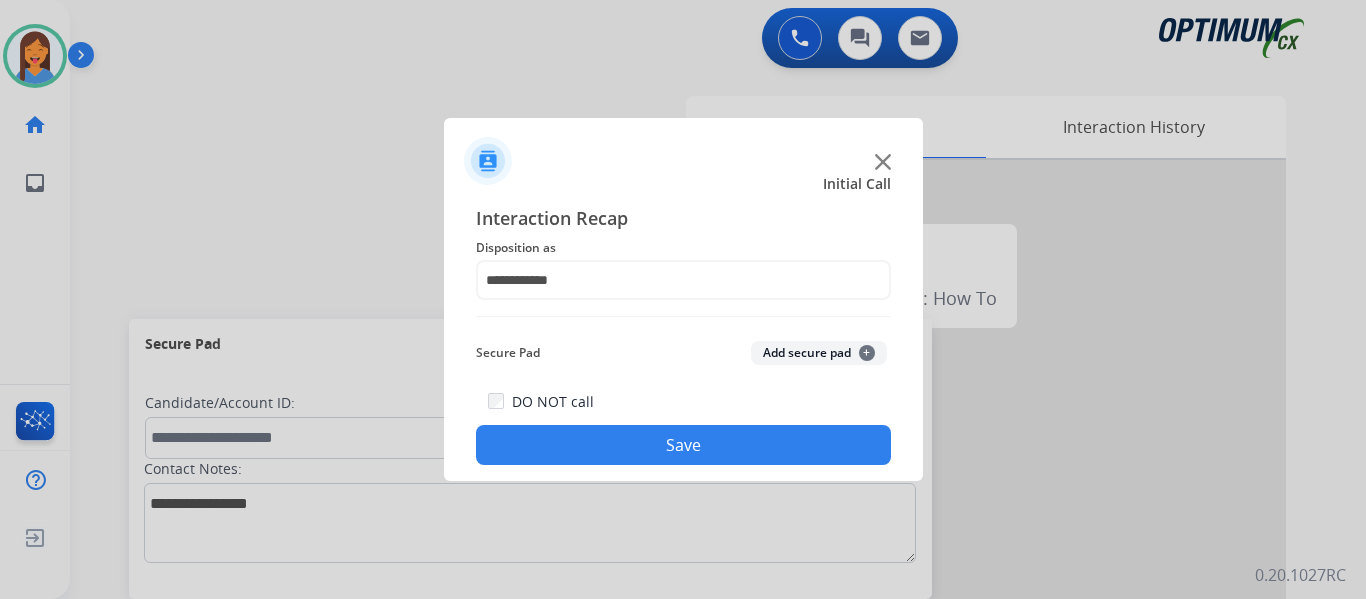 click on "**********" 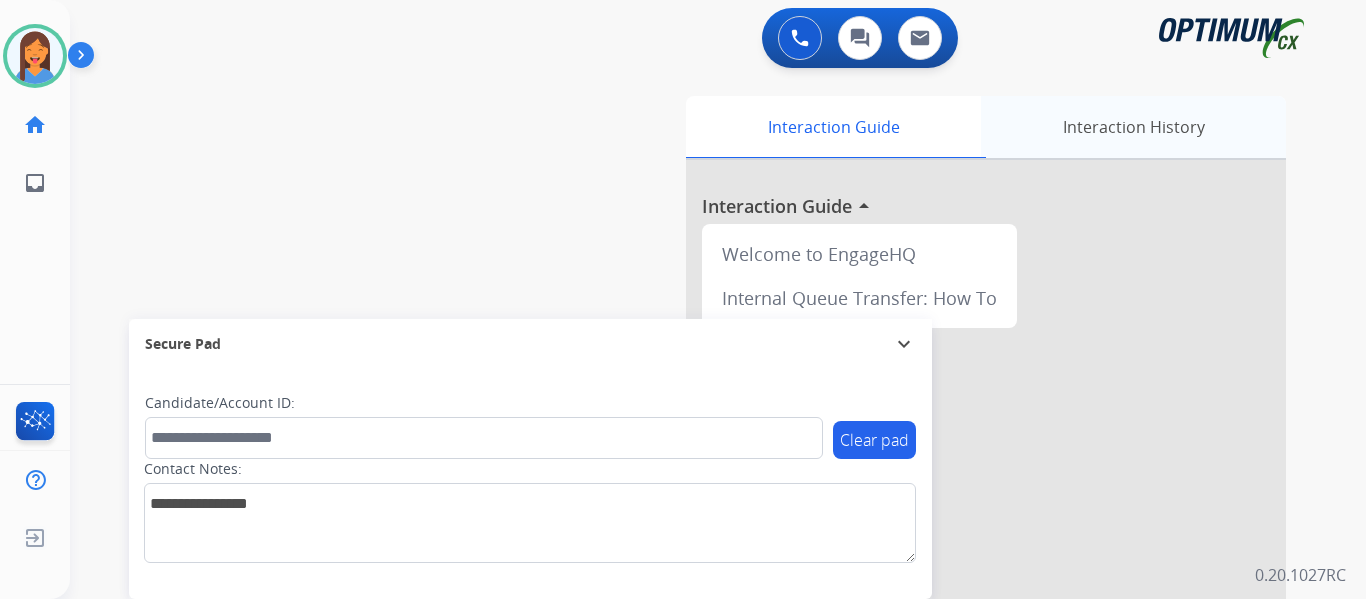 click on "Interaction History" at bounding box center (1133, 127) 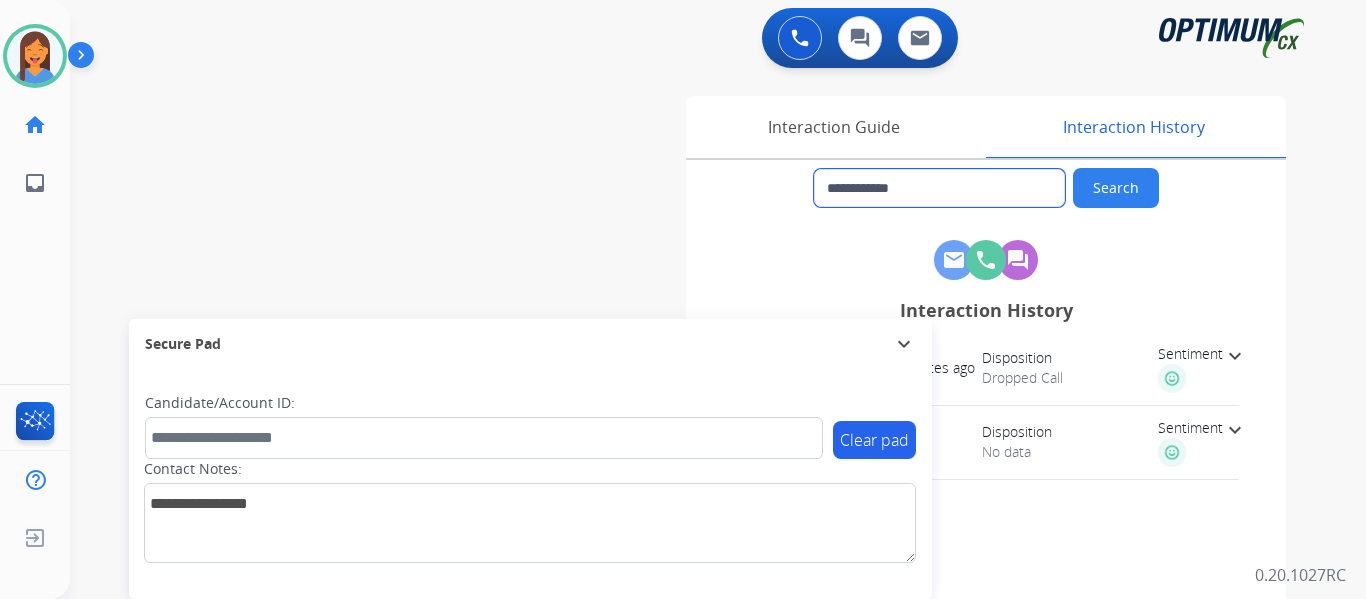 drag, startPoint x: 960, startPoint y: 179, endPoint x: 842, endPoint y: 181, distance: 118.016945 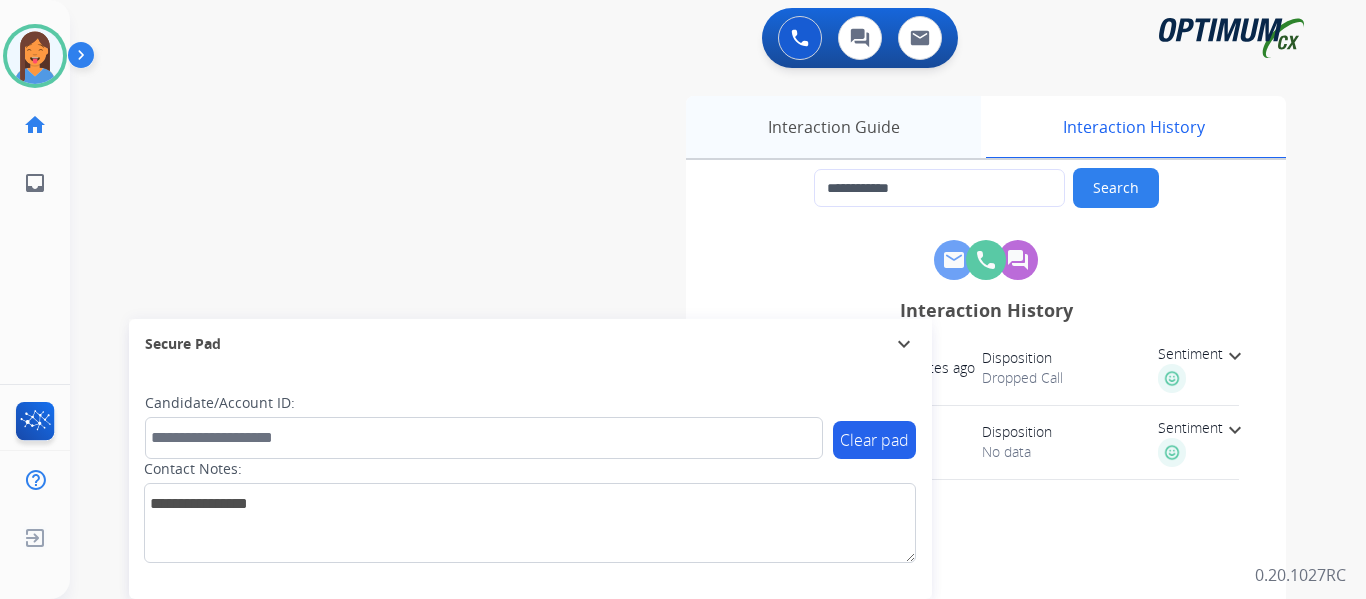 click on "Interaction Guide" at bounding box center [833, 127] 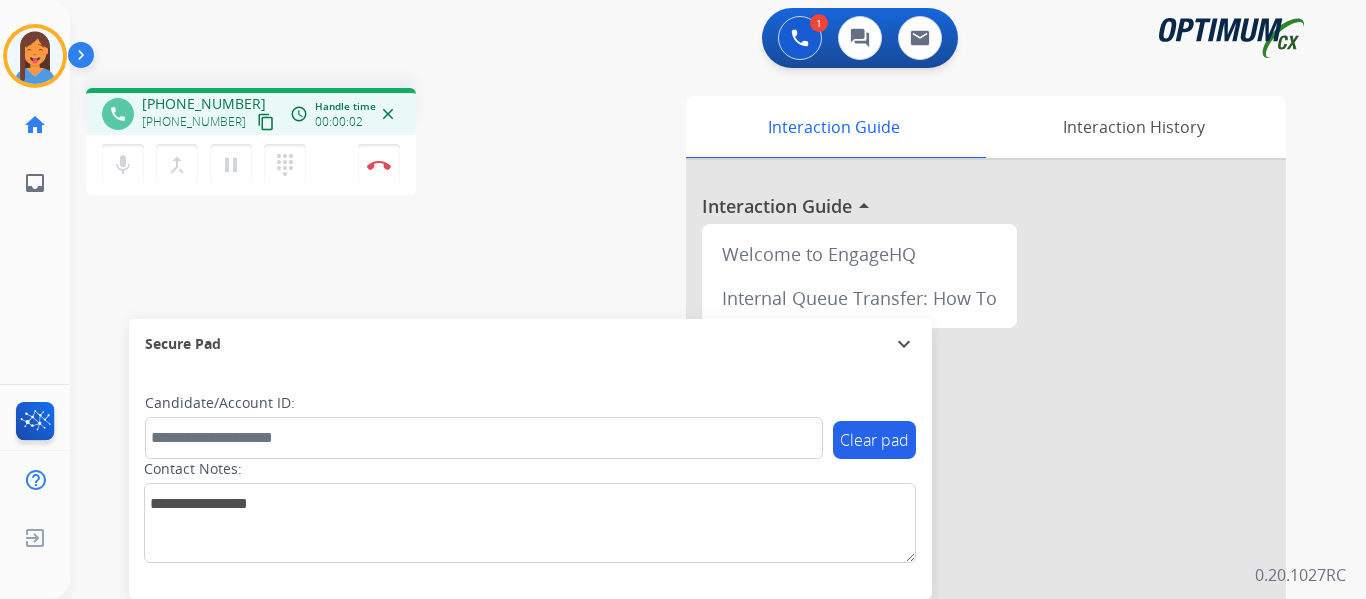 drag, startPoint x: 239, startPoint y: 120, endPoint x: 272, endPoint y: 135, distance: 36.249138 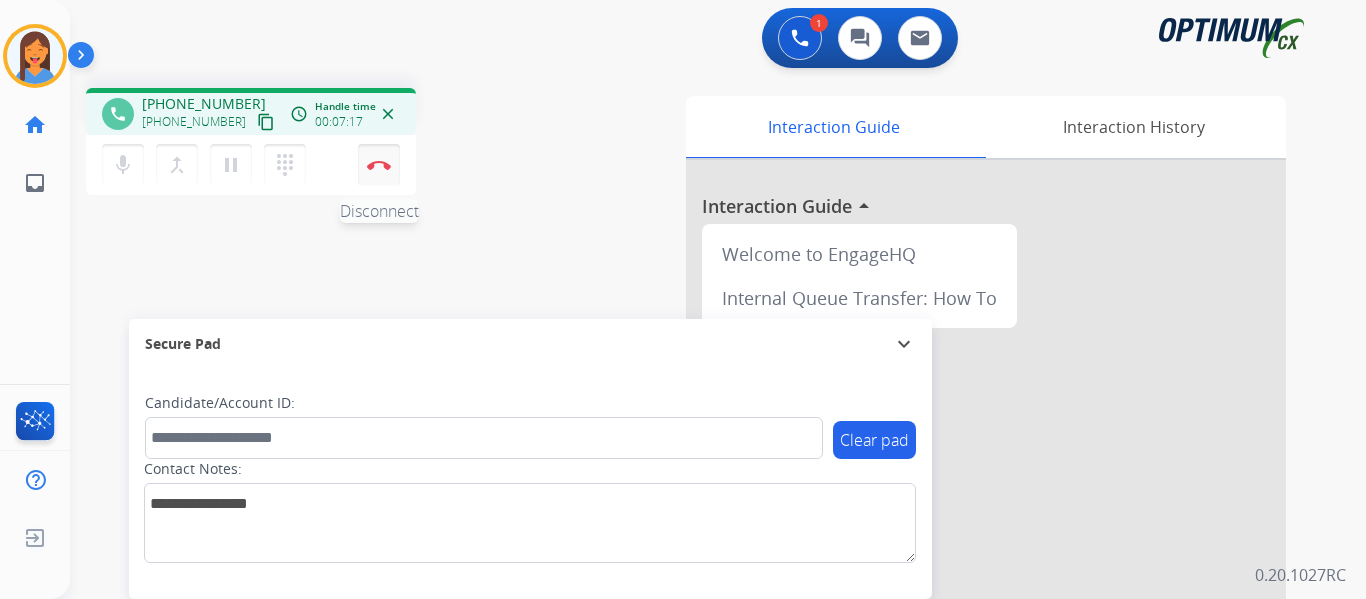 click at bounding box center [379, 165] 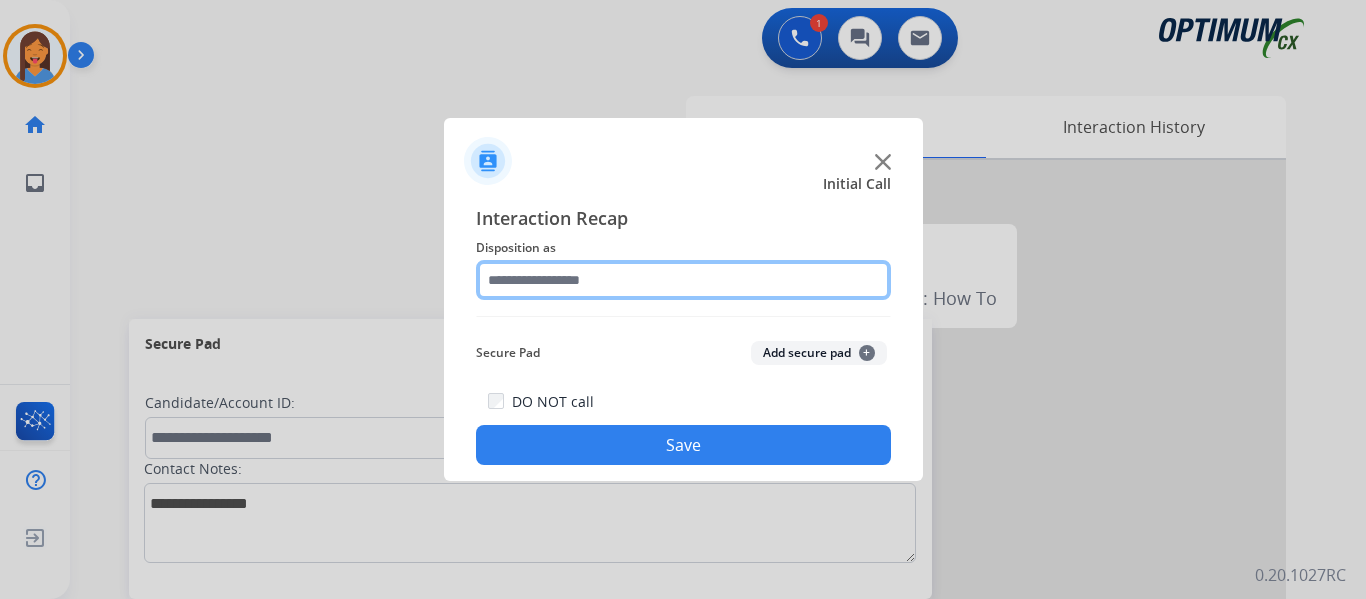 click 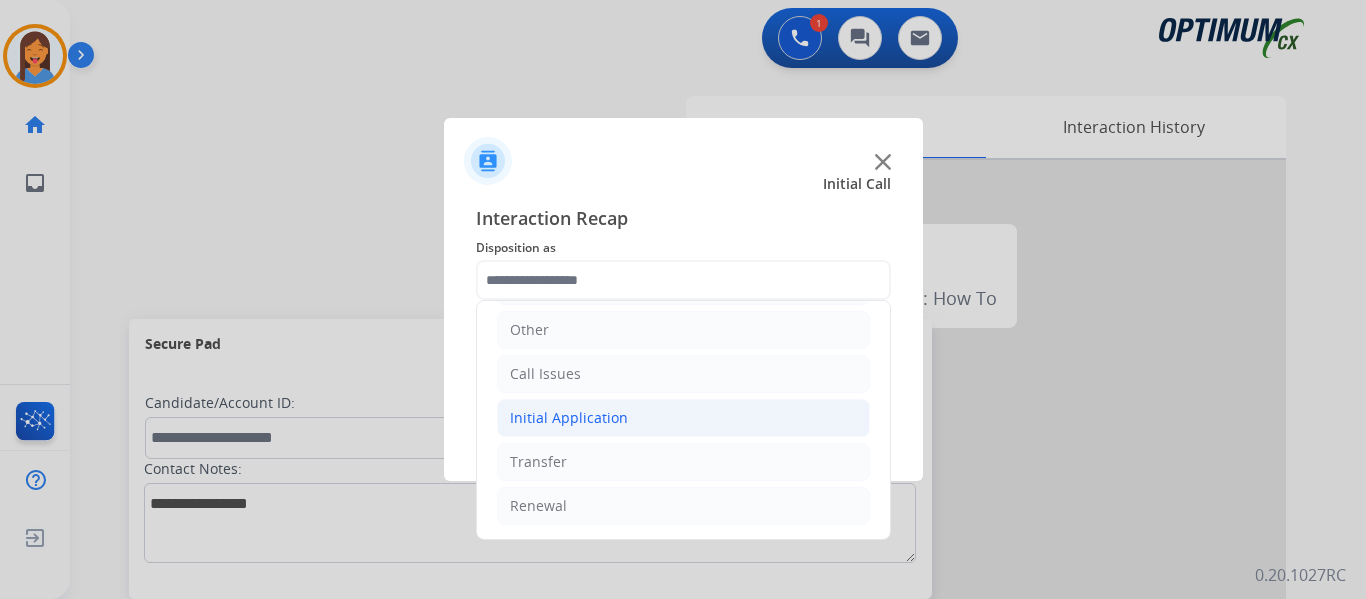 click on "Initial Application" 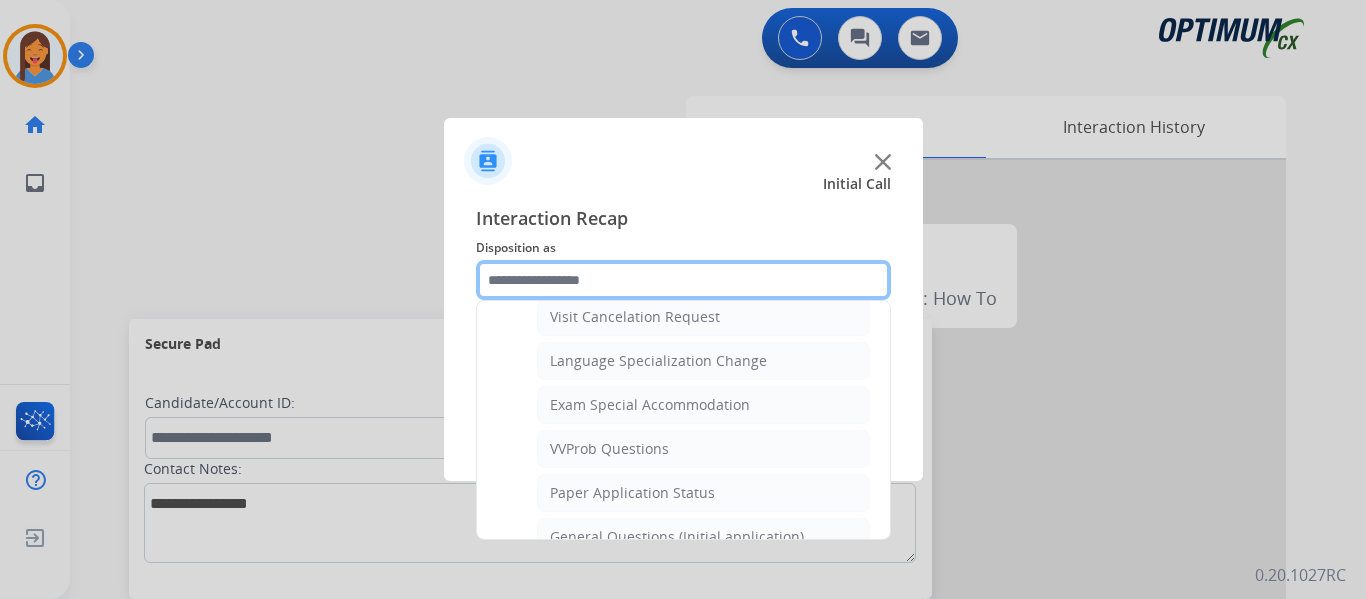 scroll, scrollTop: 1036, scrollLeft: 0, axis: vertical 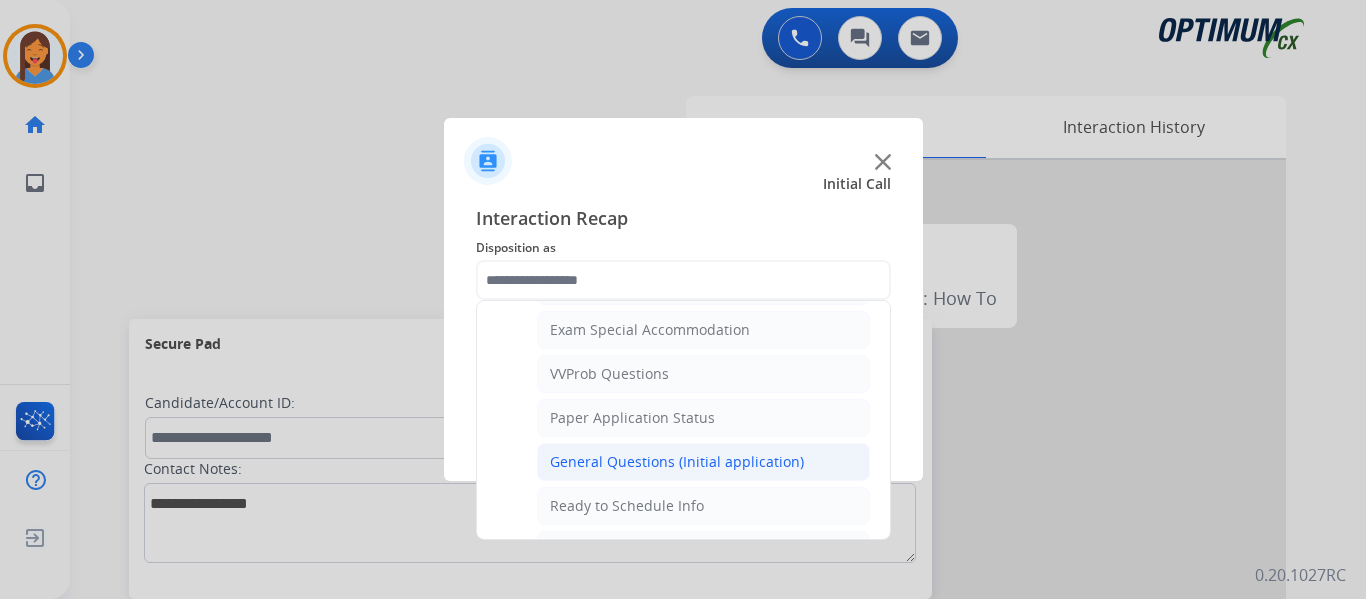 click on "General Questions (Initial application)" 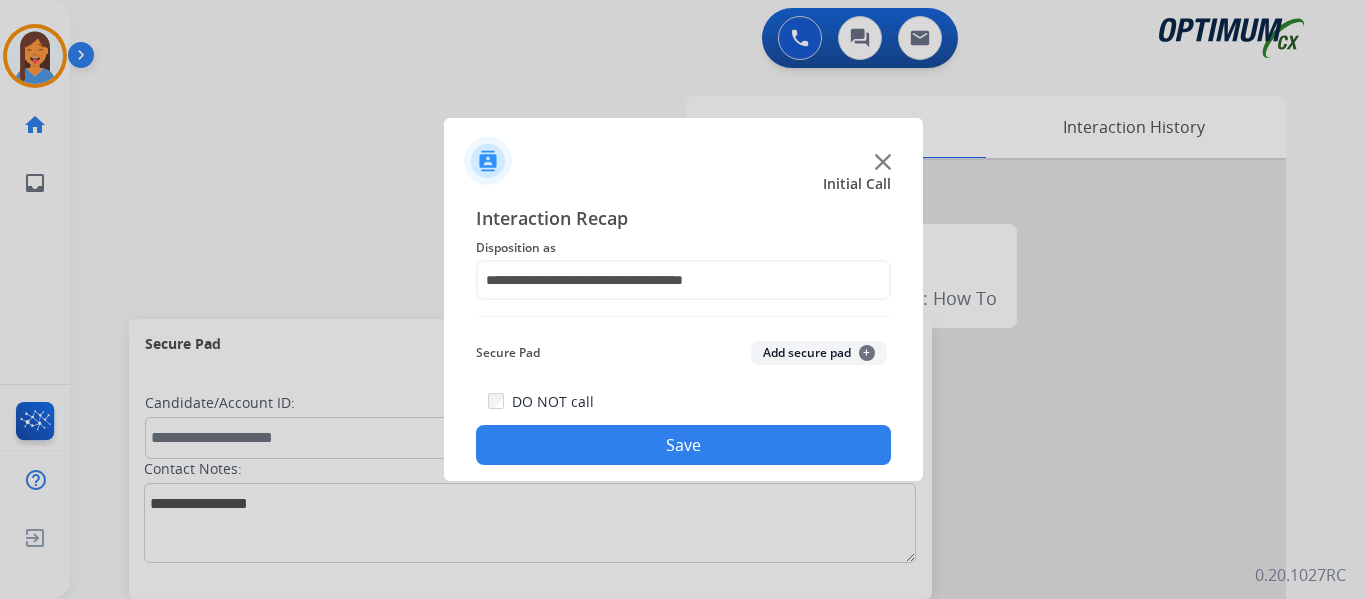 click on "Save" 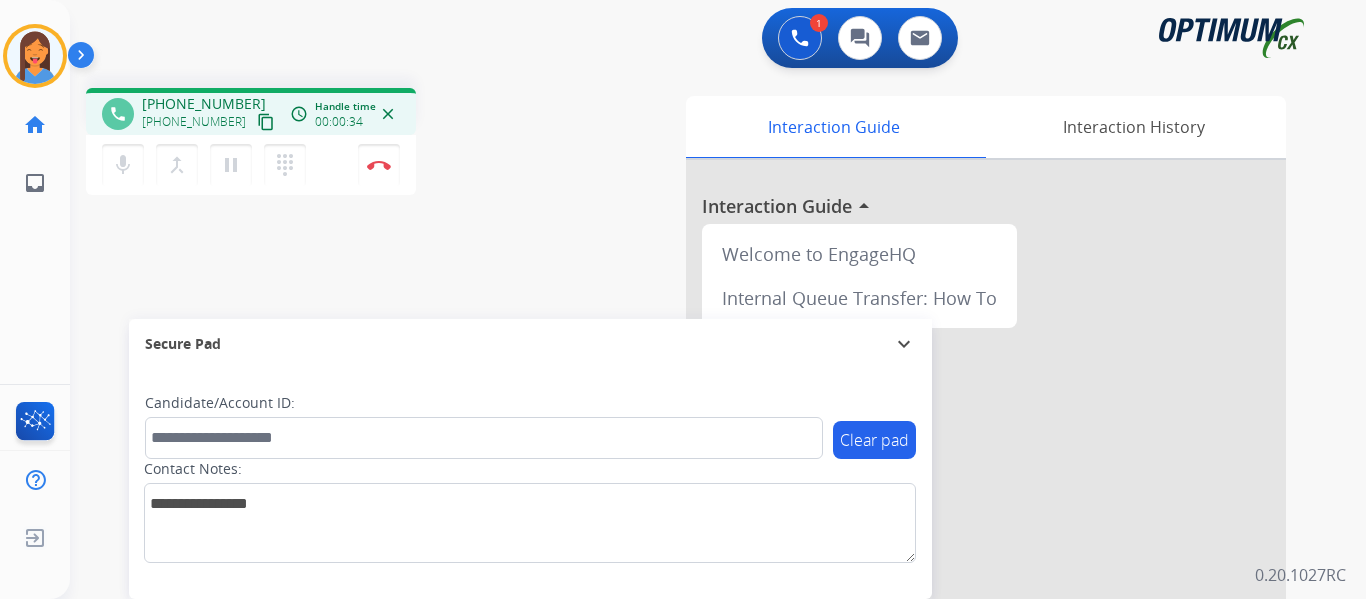 drag, startPoint x: 241, startPoint y: 122, endPoint x: 582, endPoint y: 218, distance: 354.25555 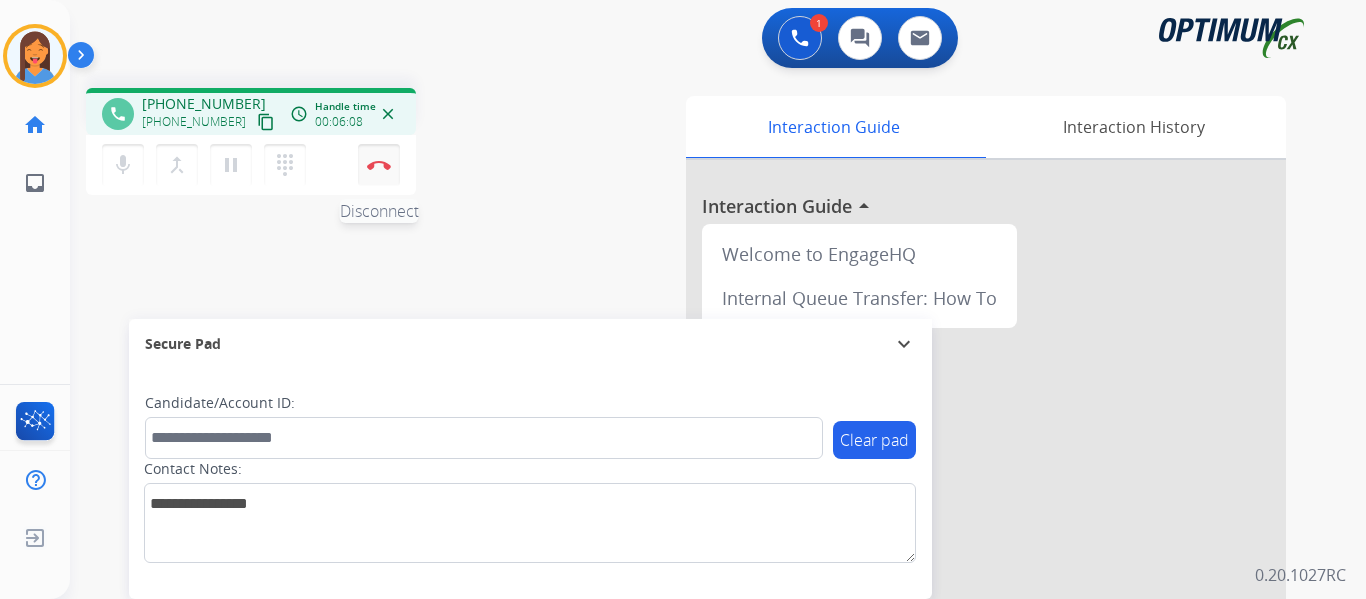 click at bounding box center (379, 165) 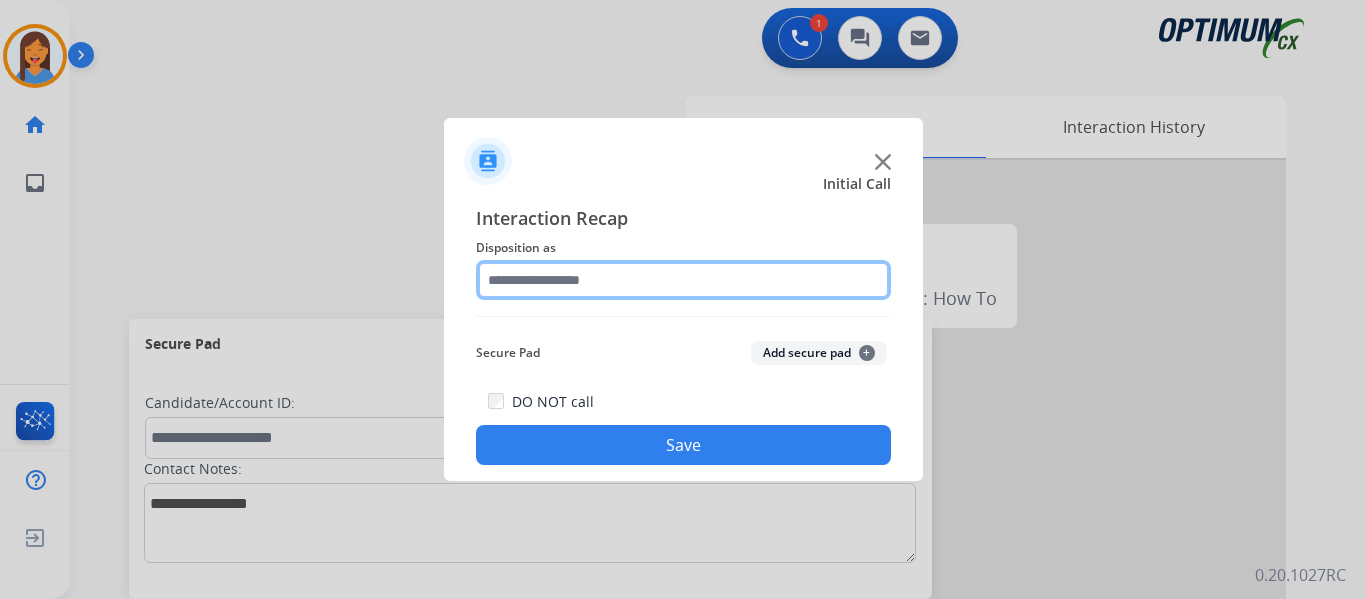 click 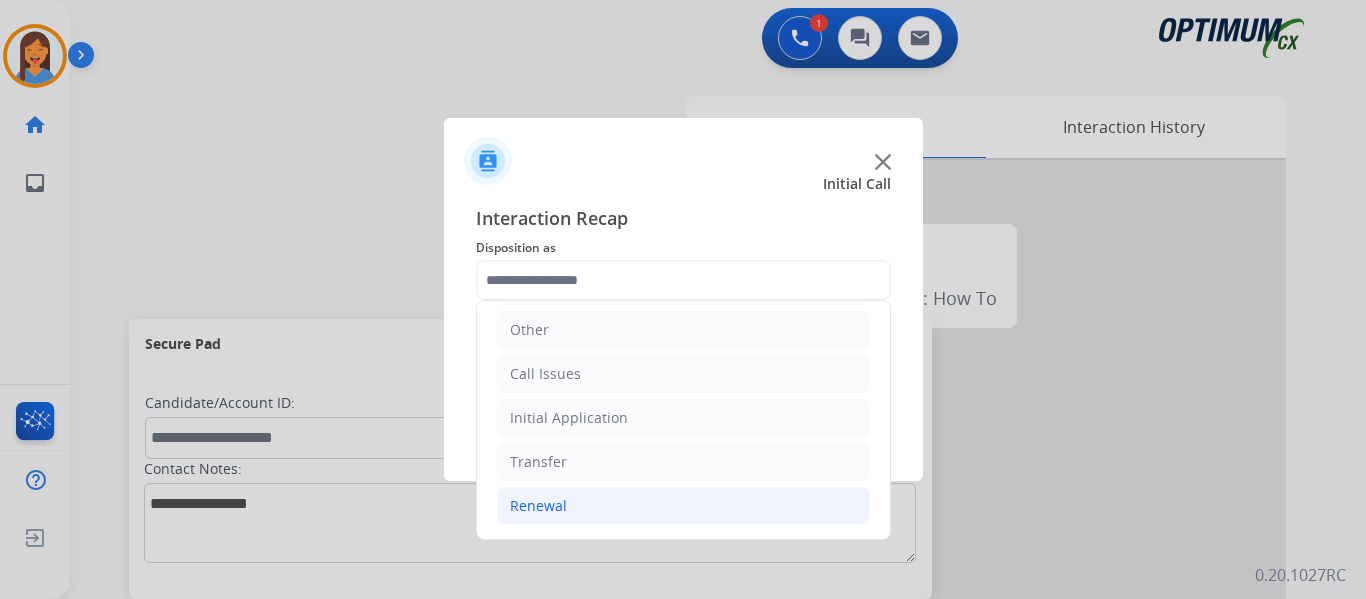 click on "Renewal" 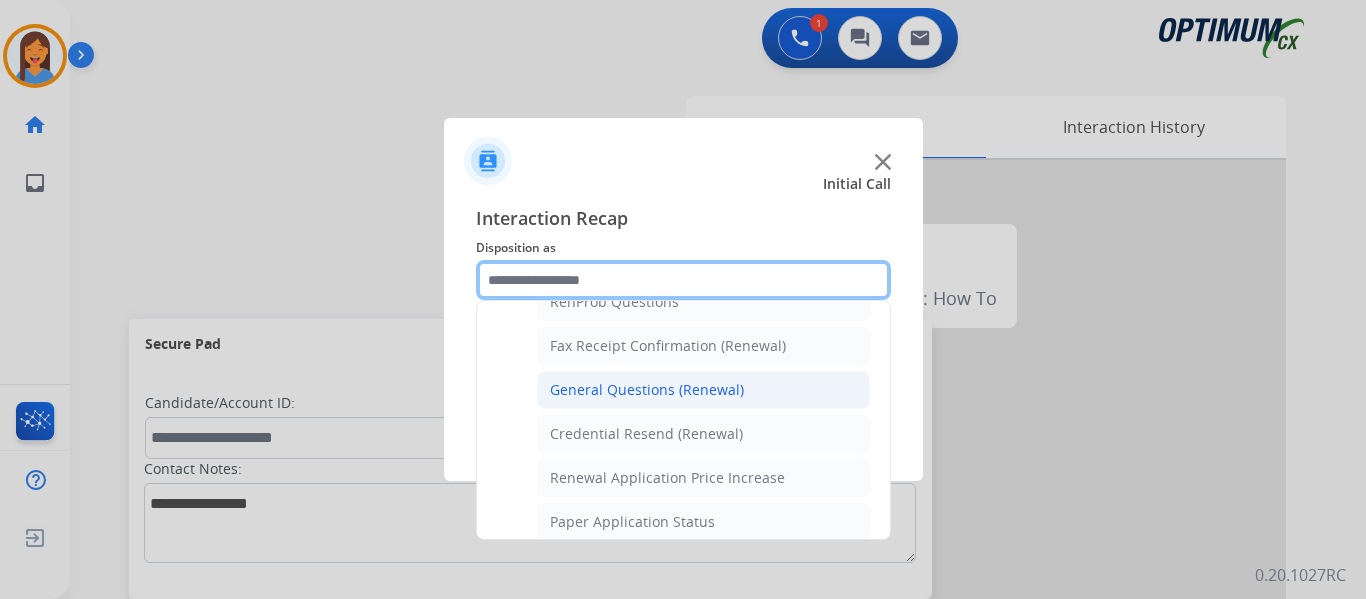 scroll, scrollTop: 436, scrollLeft: 0, axis: vertical 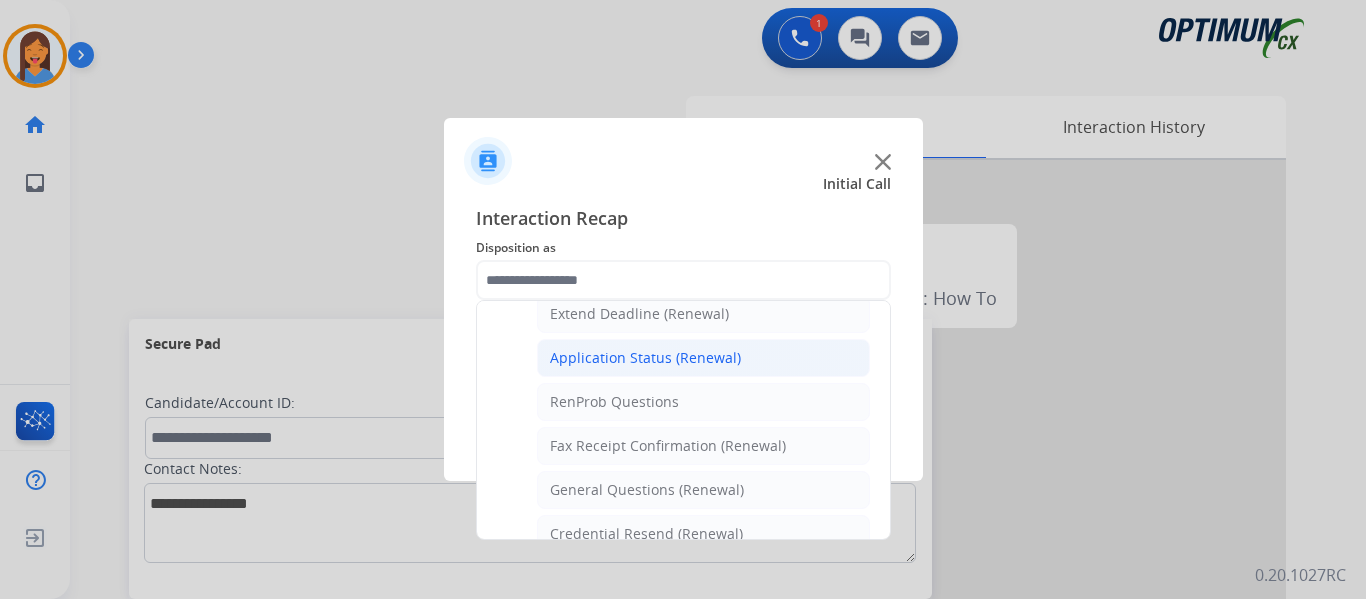click on "Application Status (Renewal)" 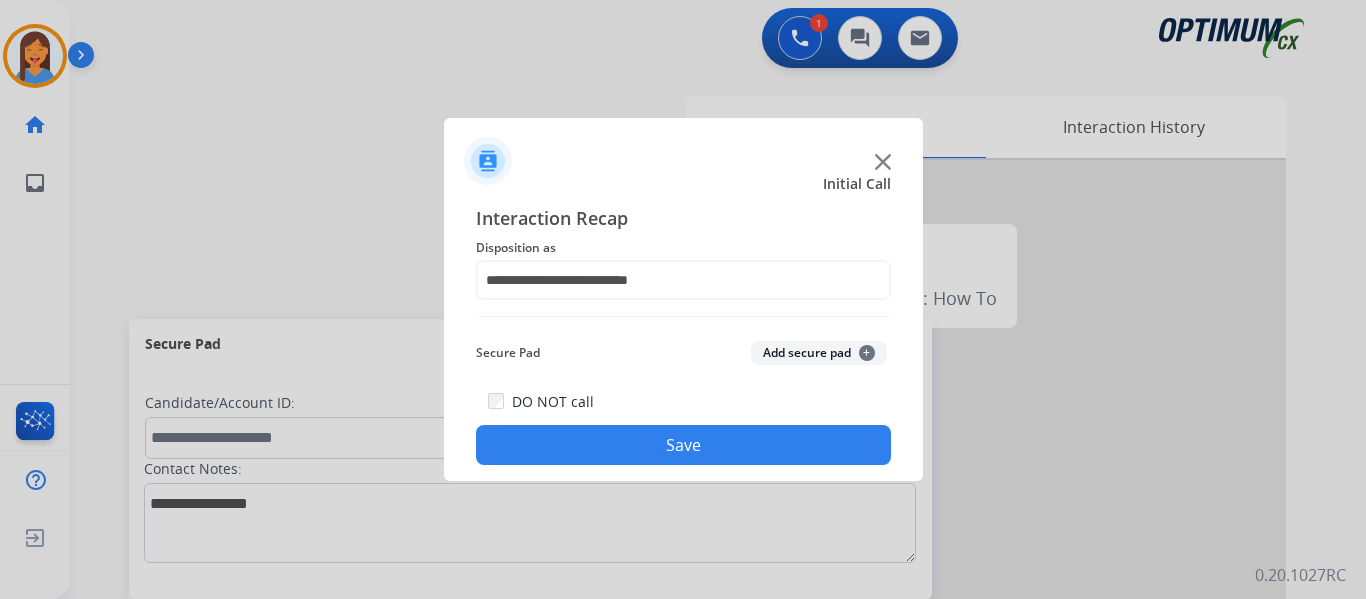 click on "Save" 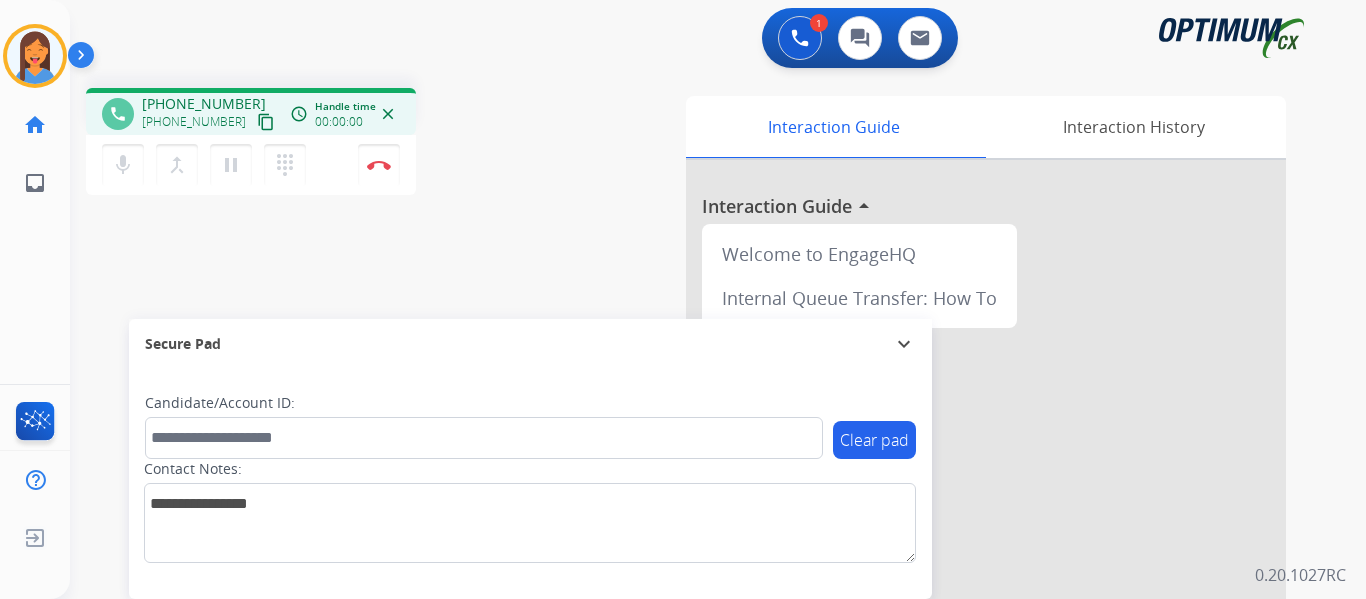 drag, startPoint x: 240, startPoint y: 127, endPoint x: 257, endPoint y: 137, distance: 19.723083 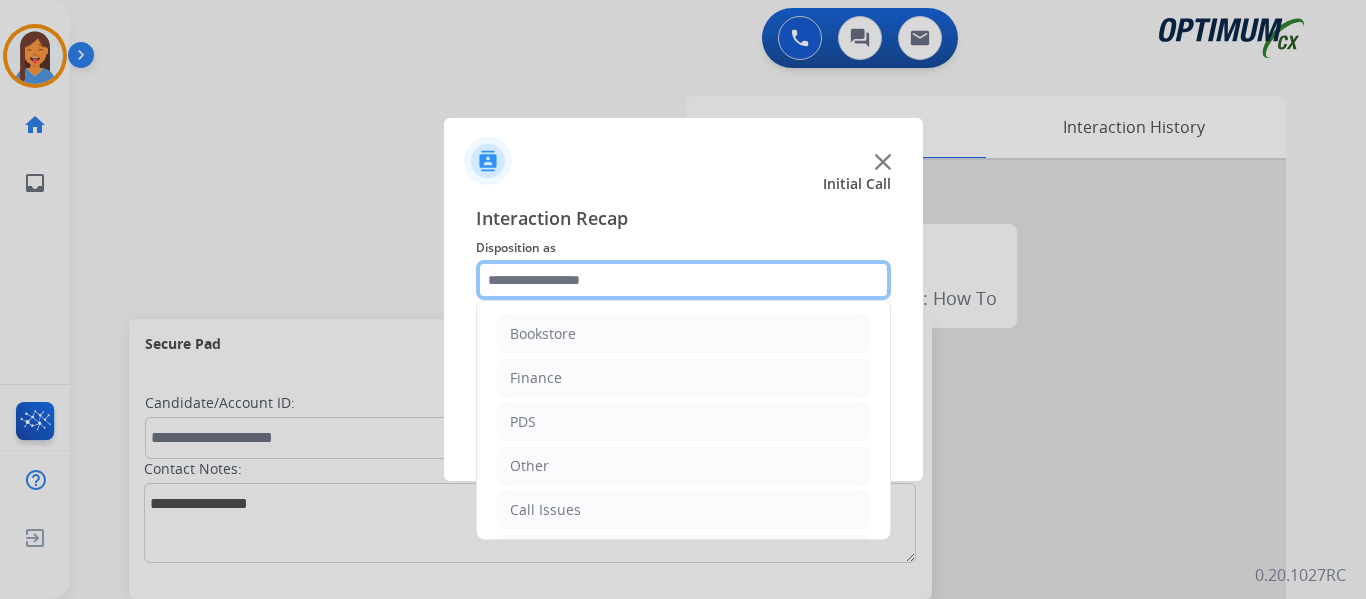 click 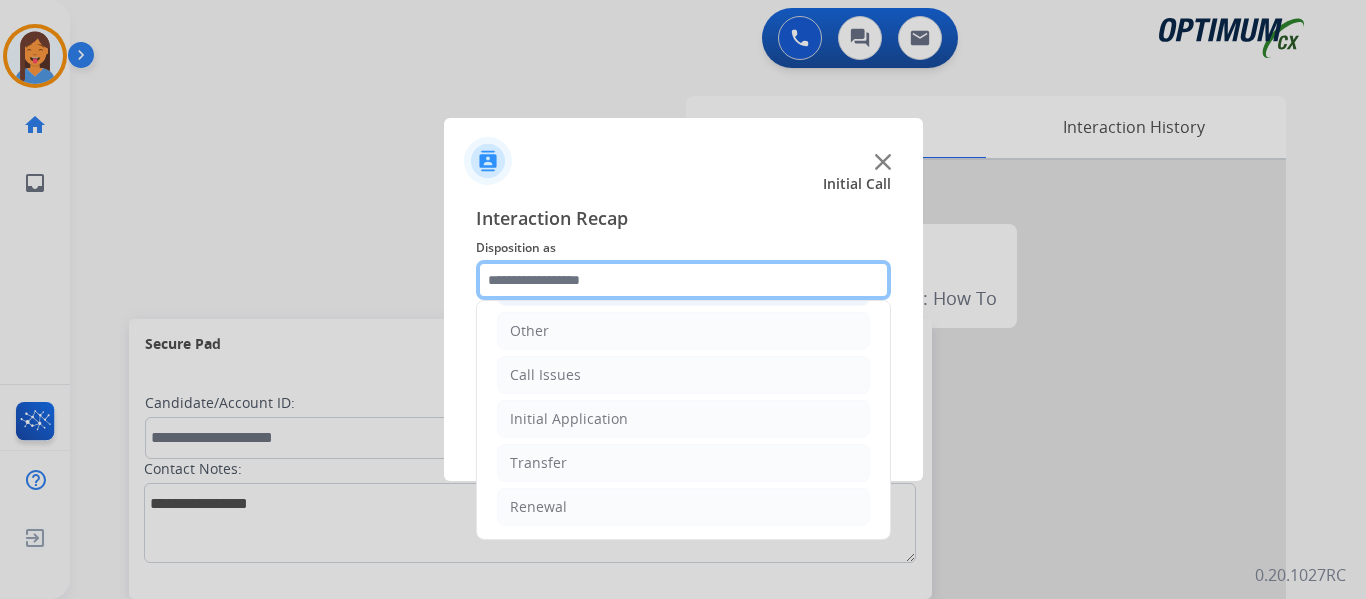 scroll, scrollTop: 136, scrollLeft: 0, axis: vertical 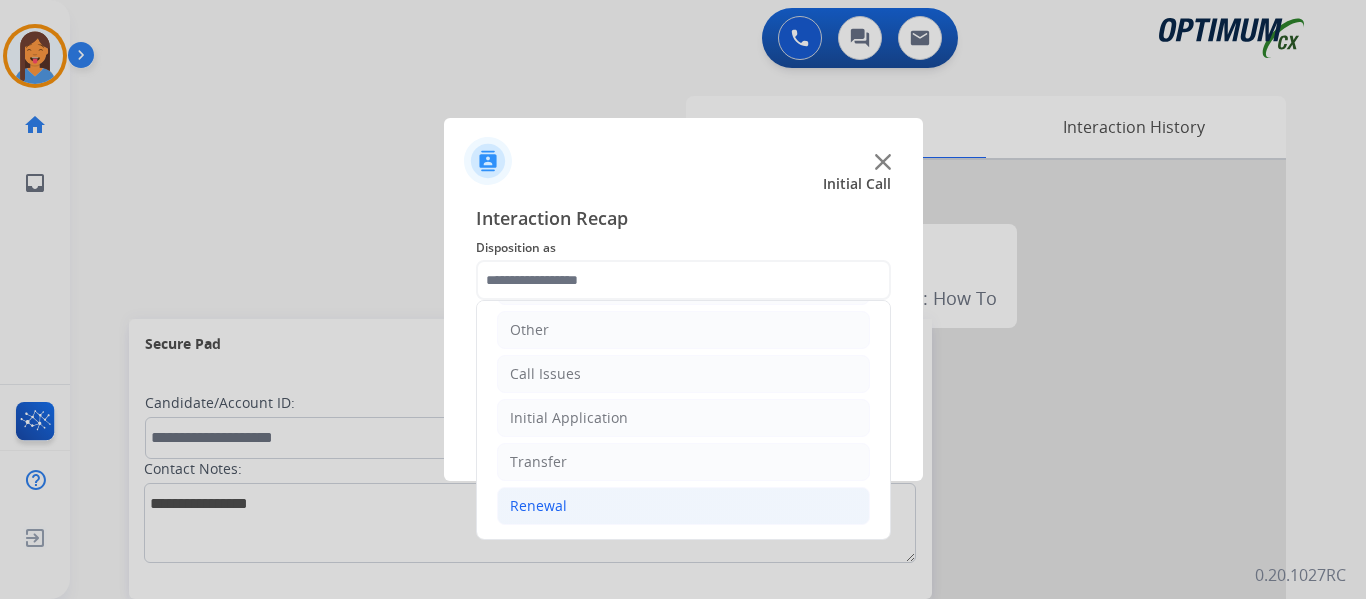 click on "Renewal" 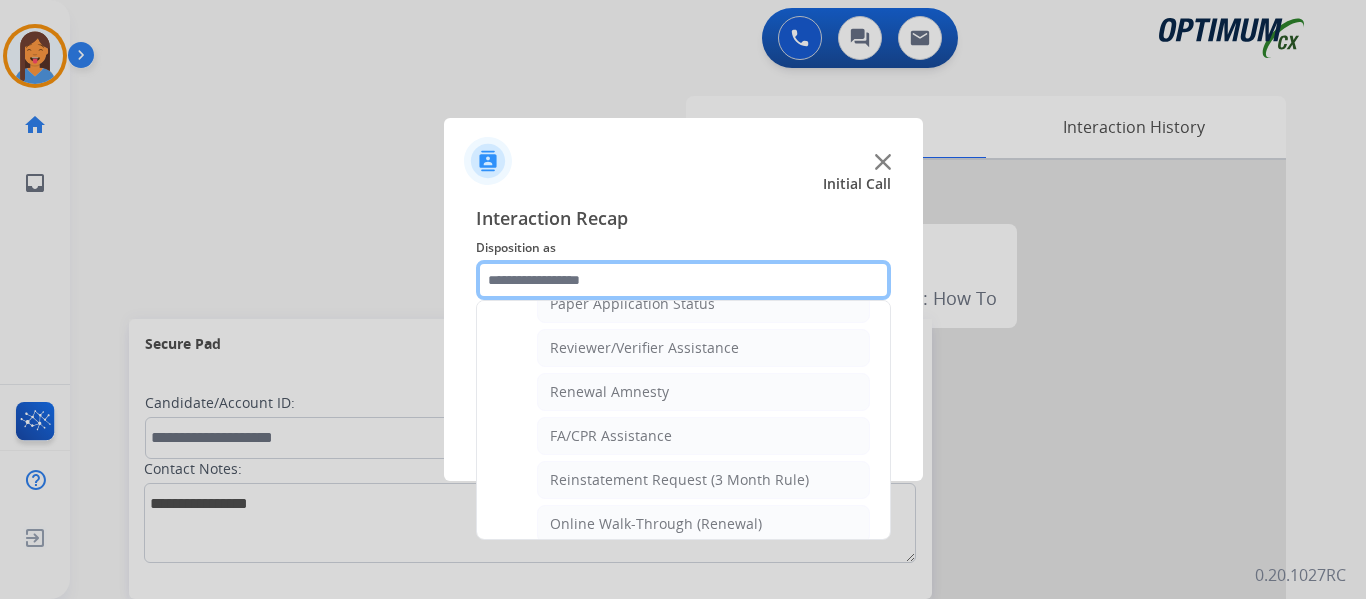 scroll, scrollTop: 772, scrollLeft: 0, axis: vertical 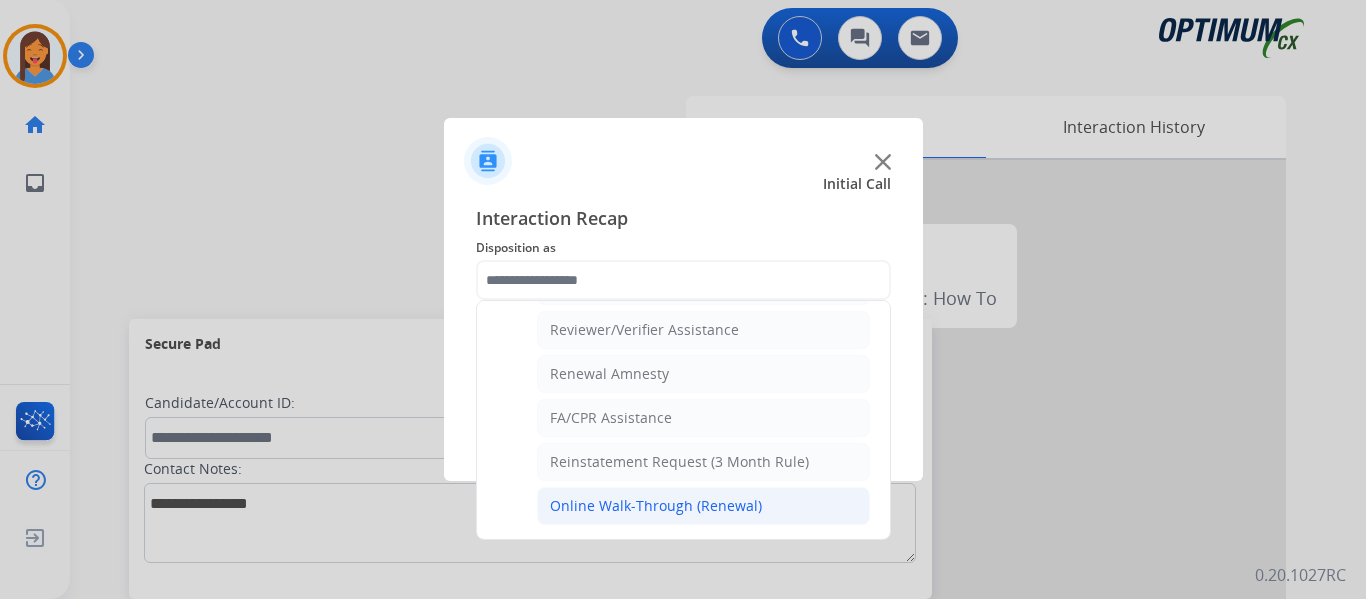 click on "Online Walk-Through (Renewal)" 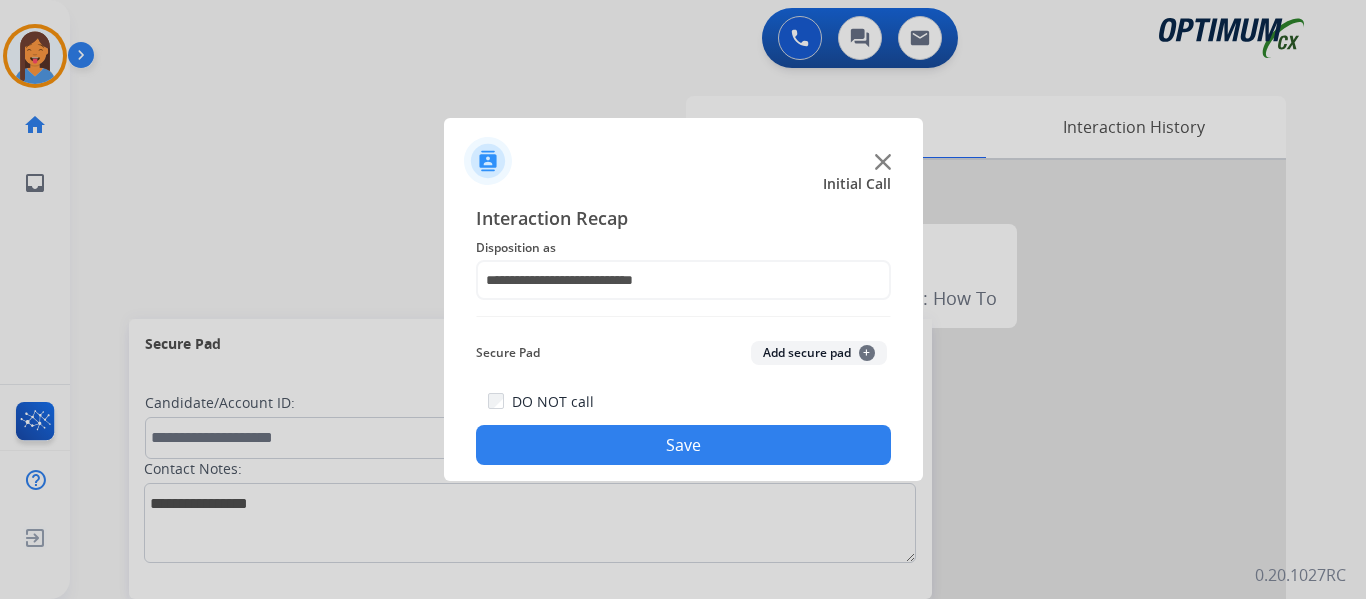click on "Save" 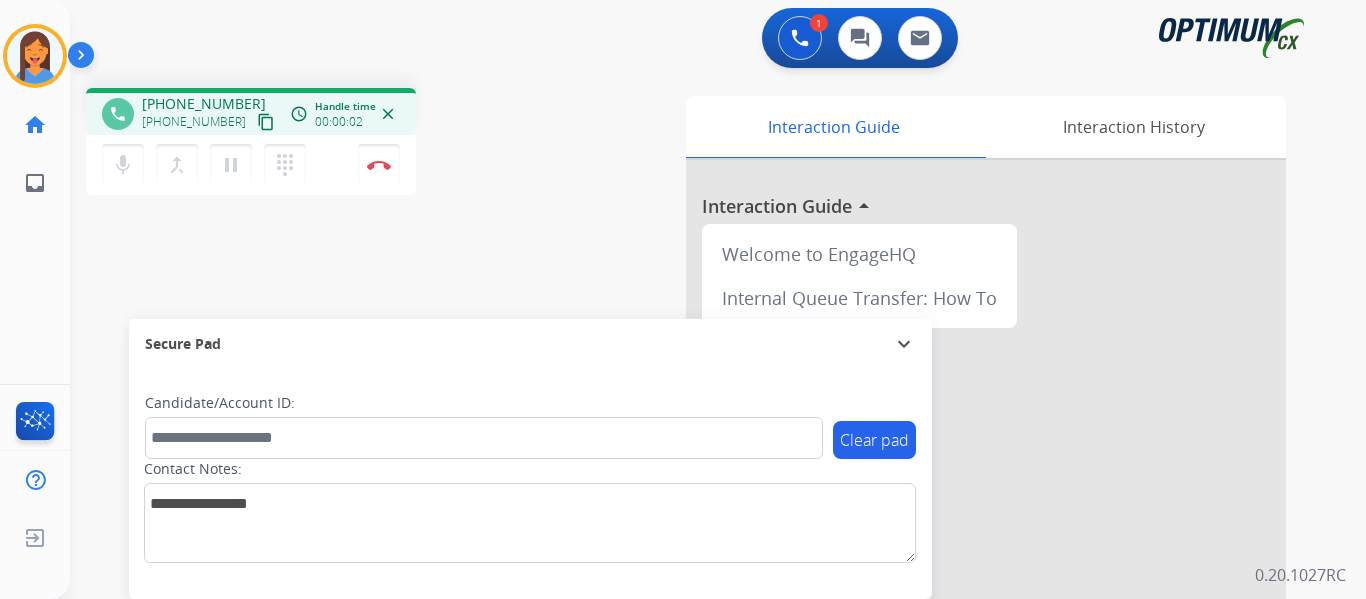 click on "content_copy" at bounding box center (266, 122) 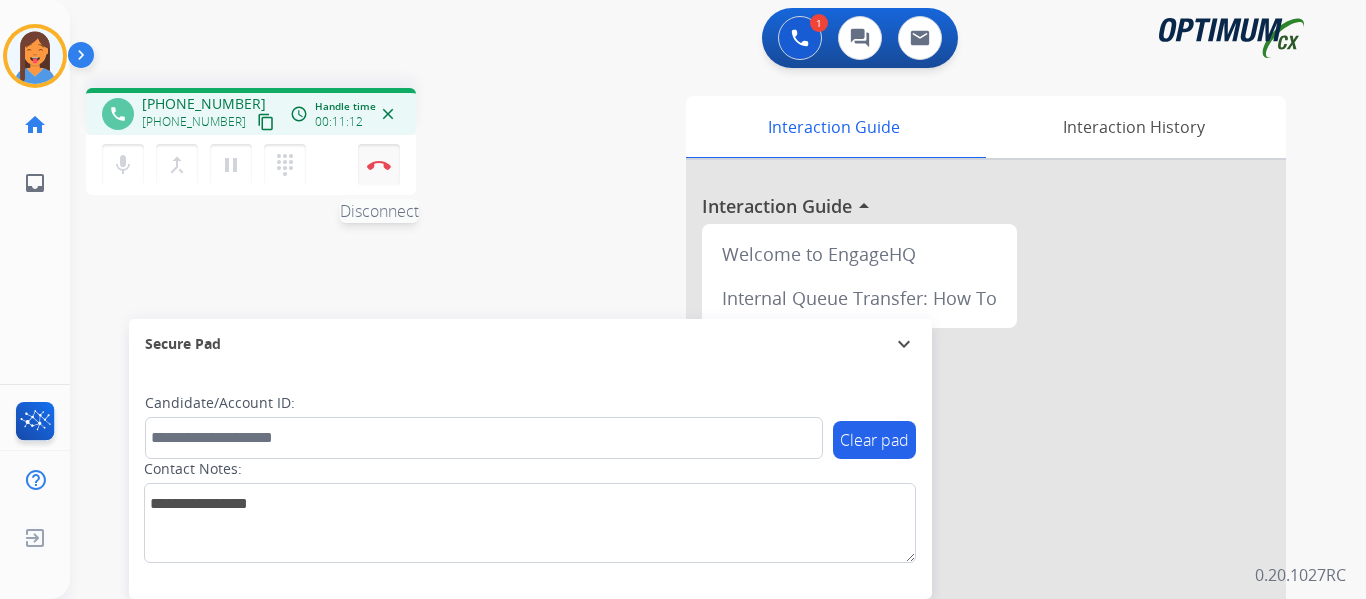click on "Disconnect" at bounding box center [379, 165] 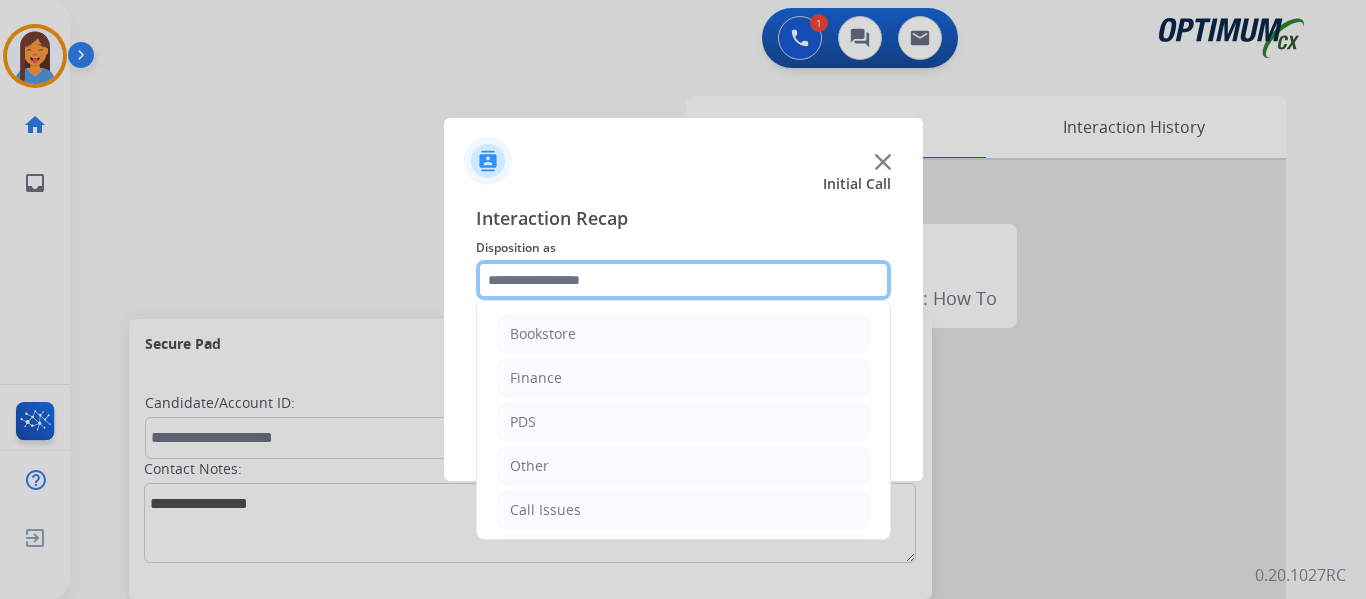 click 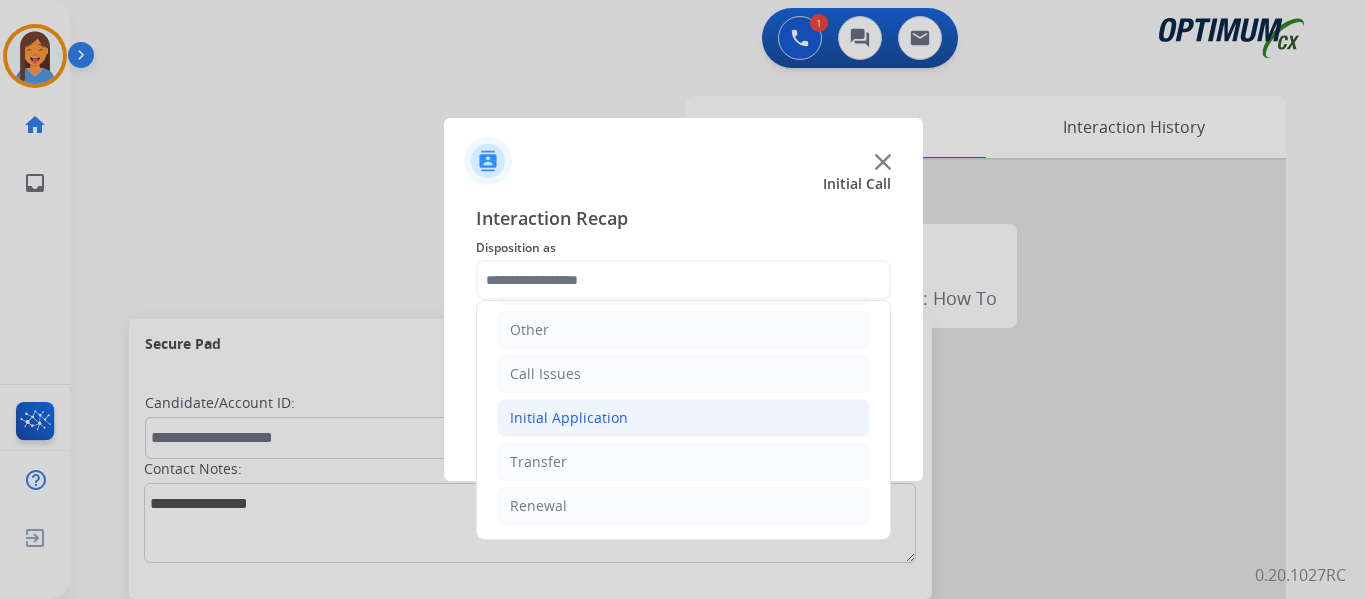 click on "Initial Application" 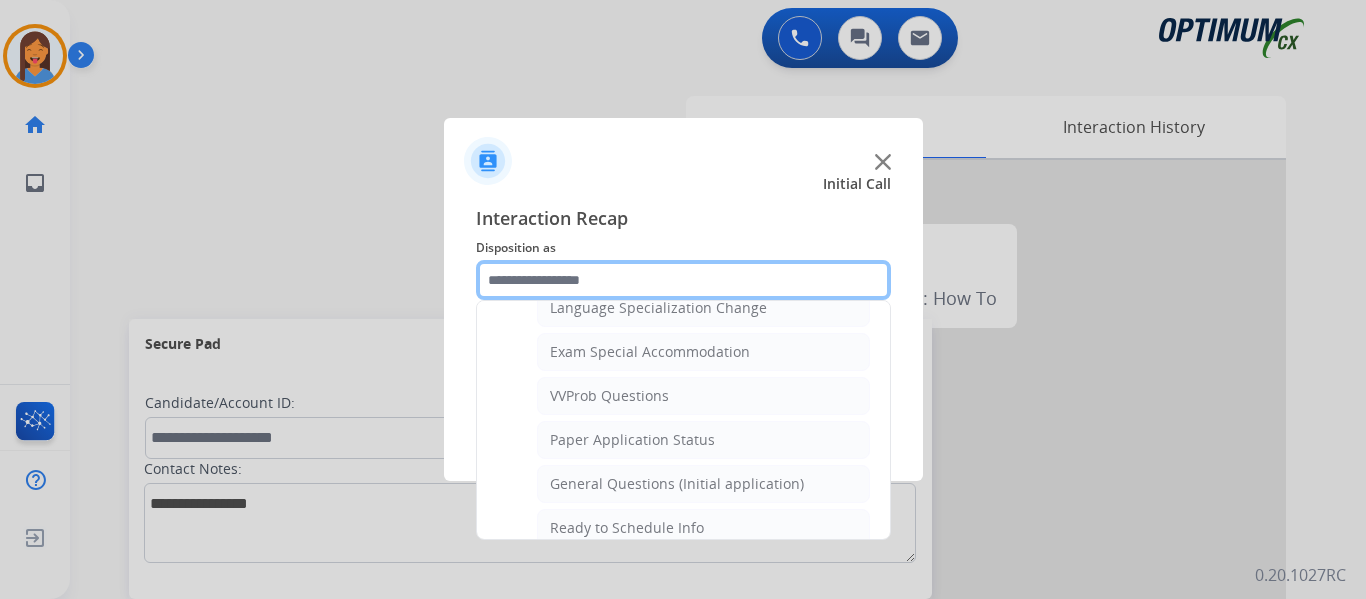 scroll, scrollTop: 1012, scrollLeft: 0, axis: vertical 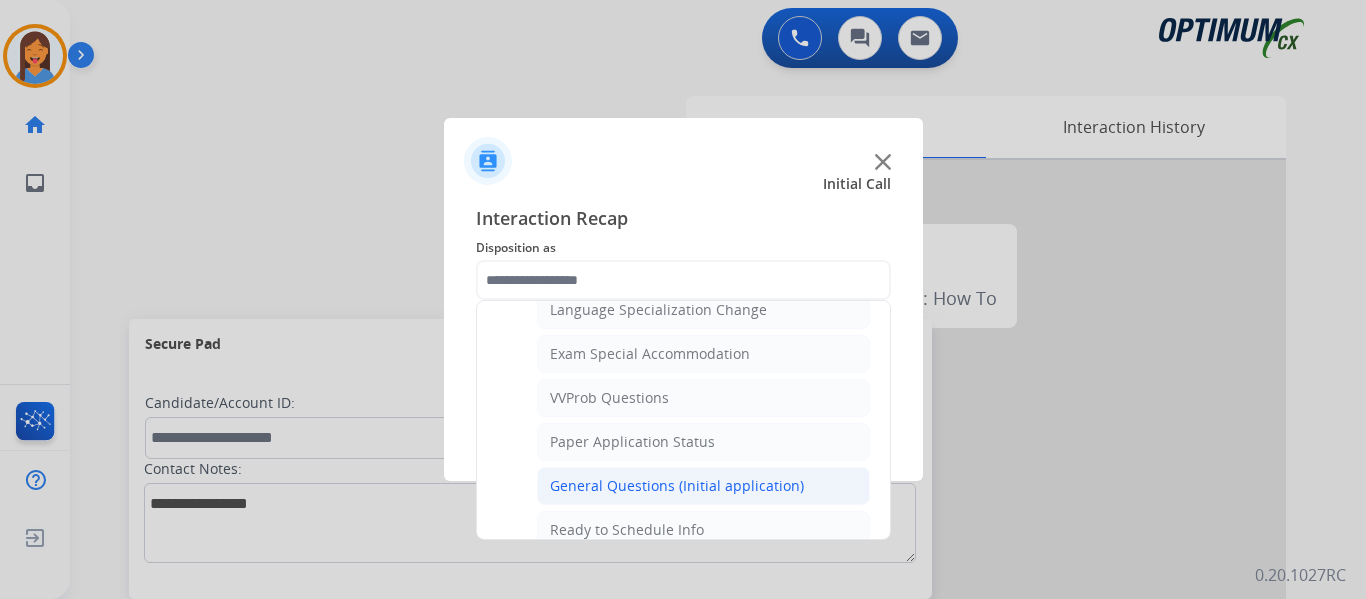 click on "General Questions (Initial application)" 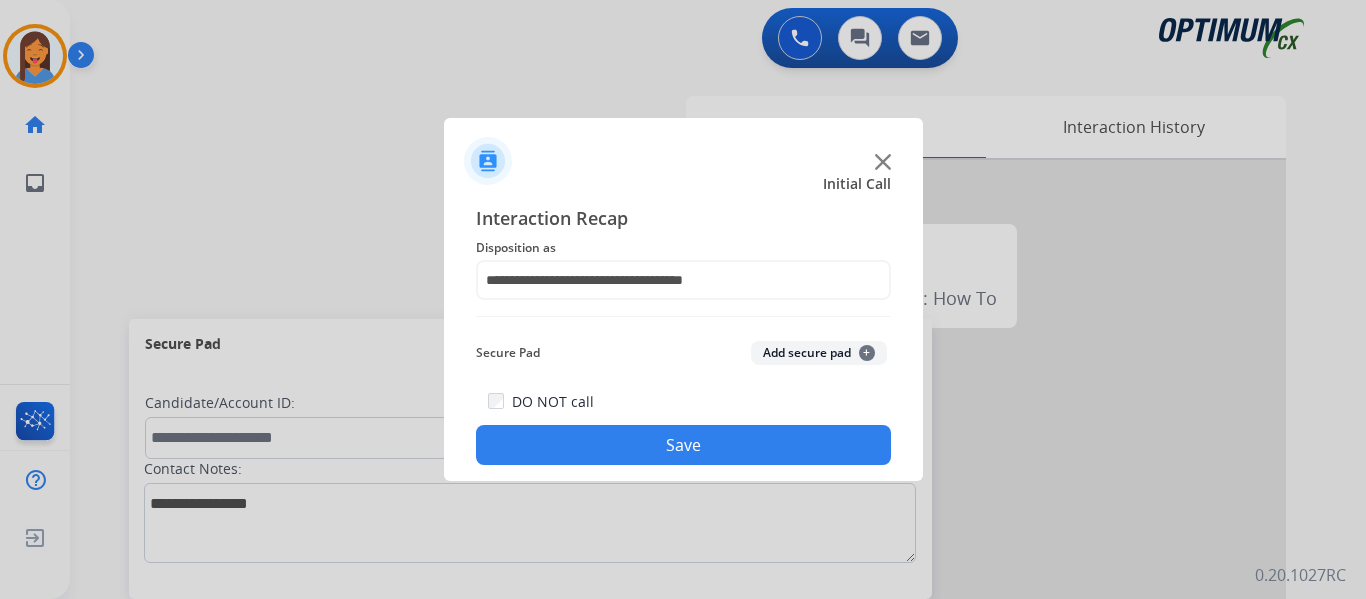 click on "Save" 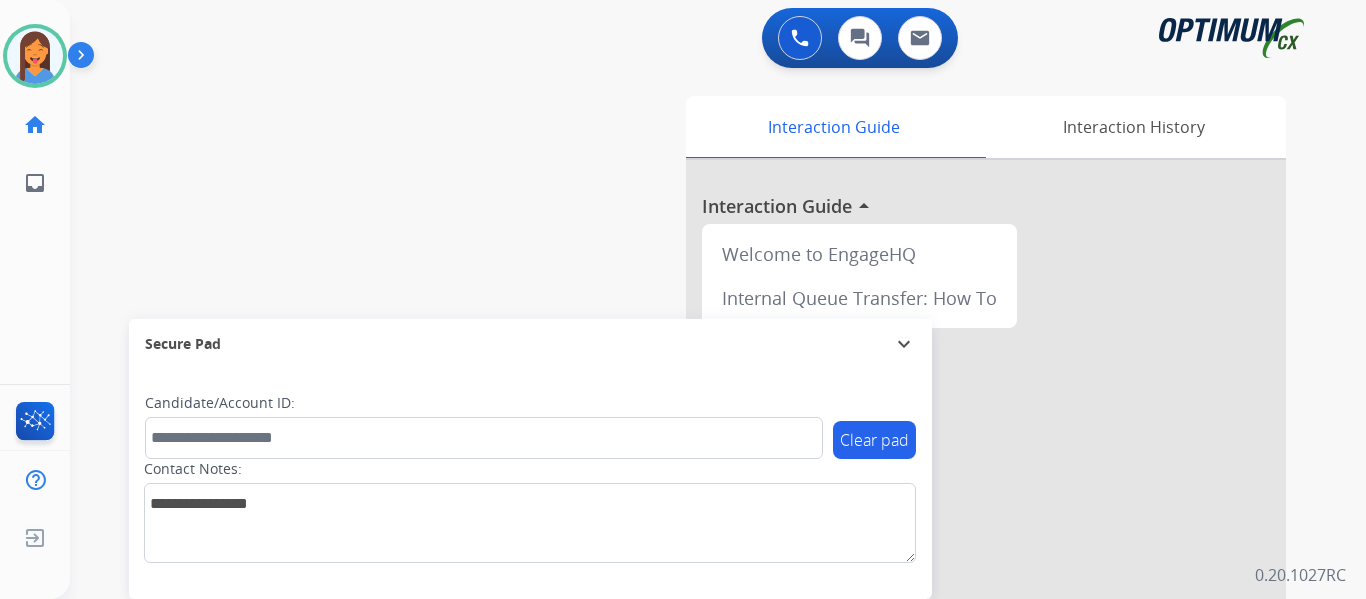 drag, startPoint x: 37, startPoint y: 63, endPoint x: 69, endPoint y: 67, distance: 32.24903 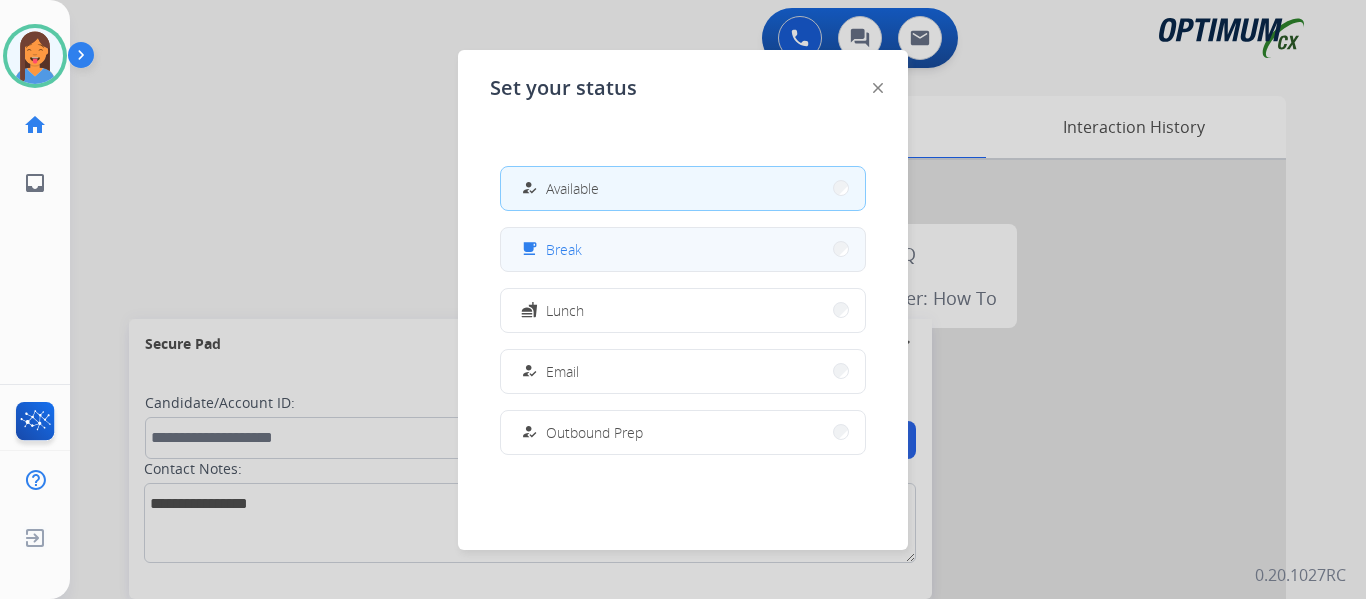 click on "free_breakfast Break" at bounding box center (683, 249) 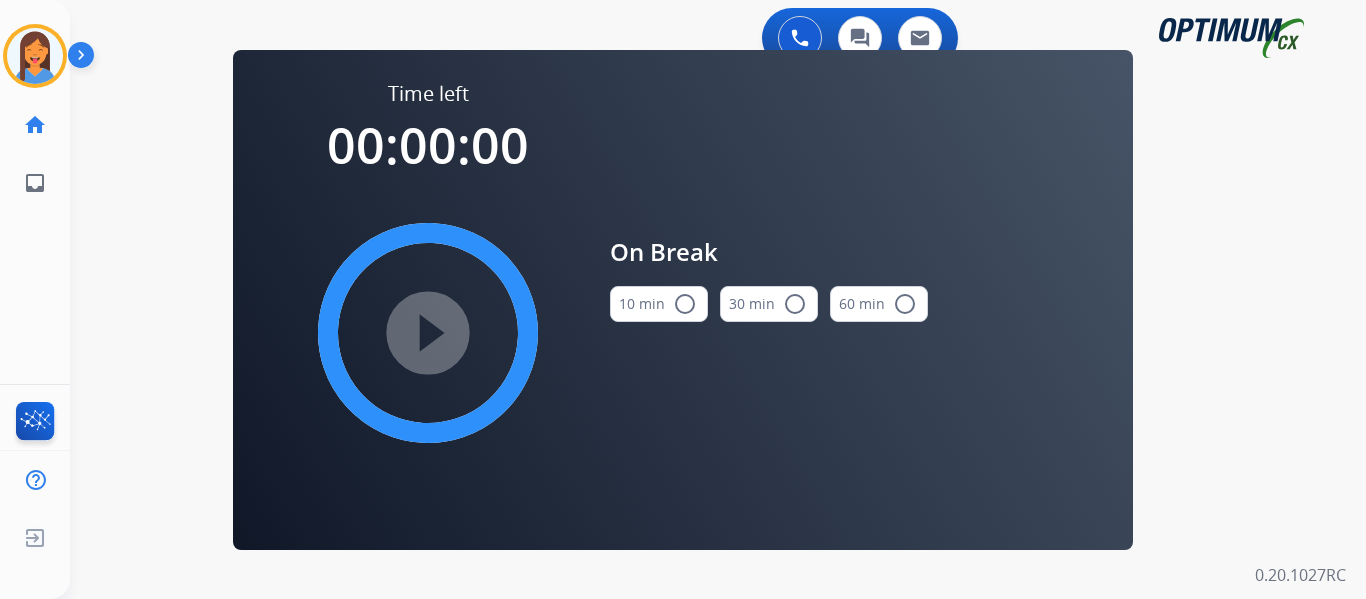 click on "10 min  radio_button_unchecked" at bounding box center (659, 304) 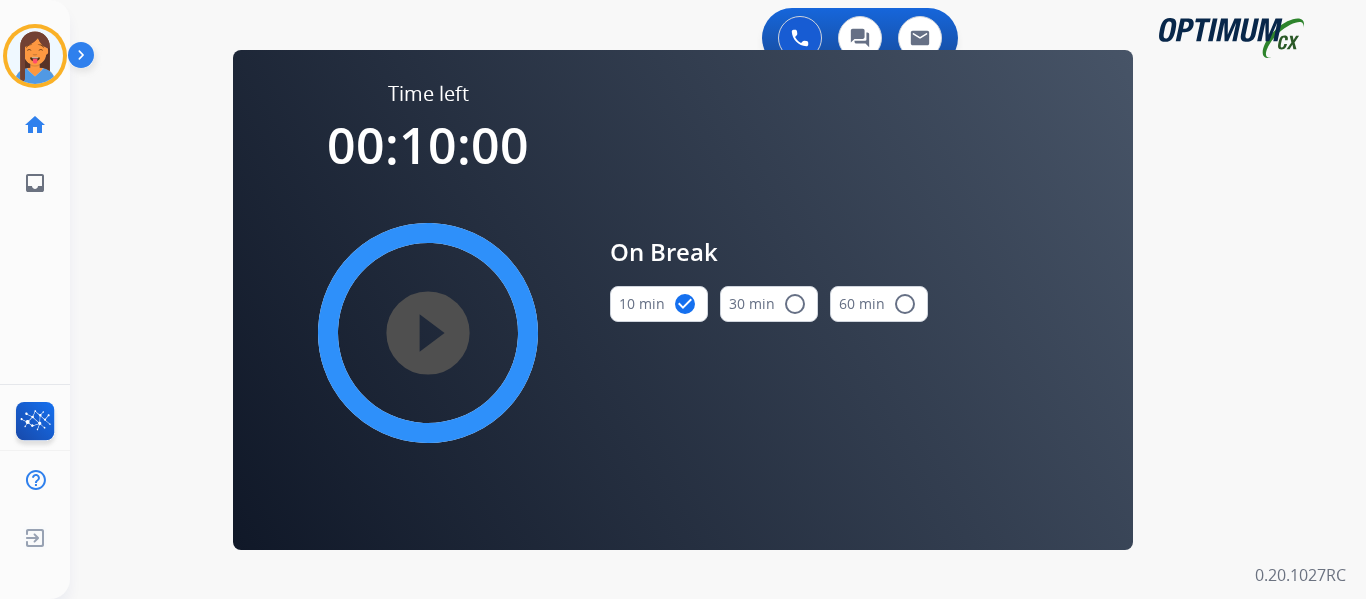 click on "play_circle_filled" at bounding box center (428, 333) 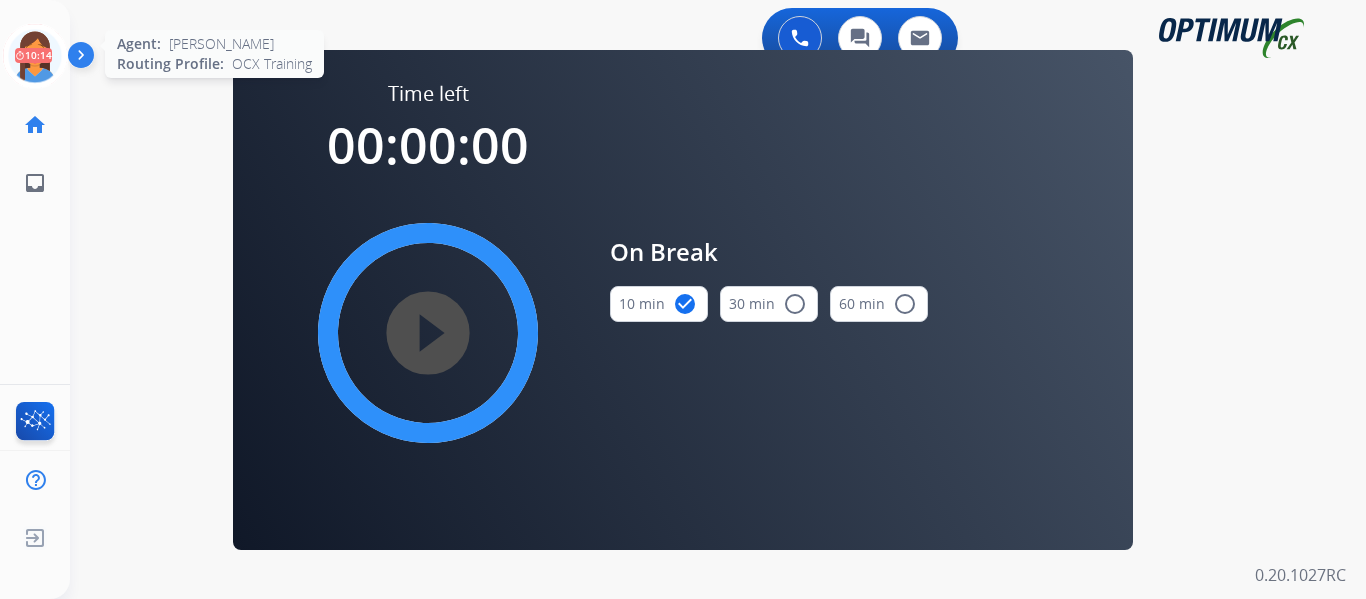 click 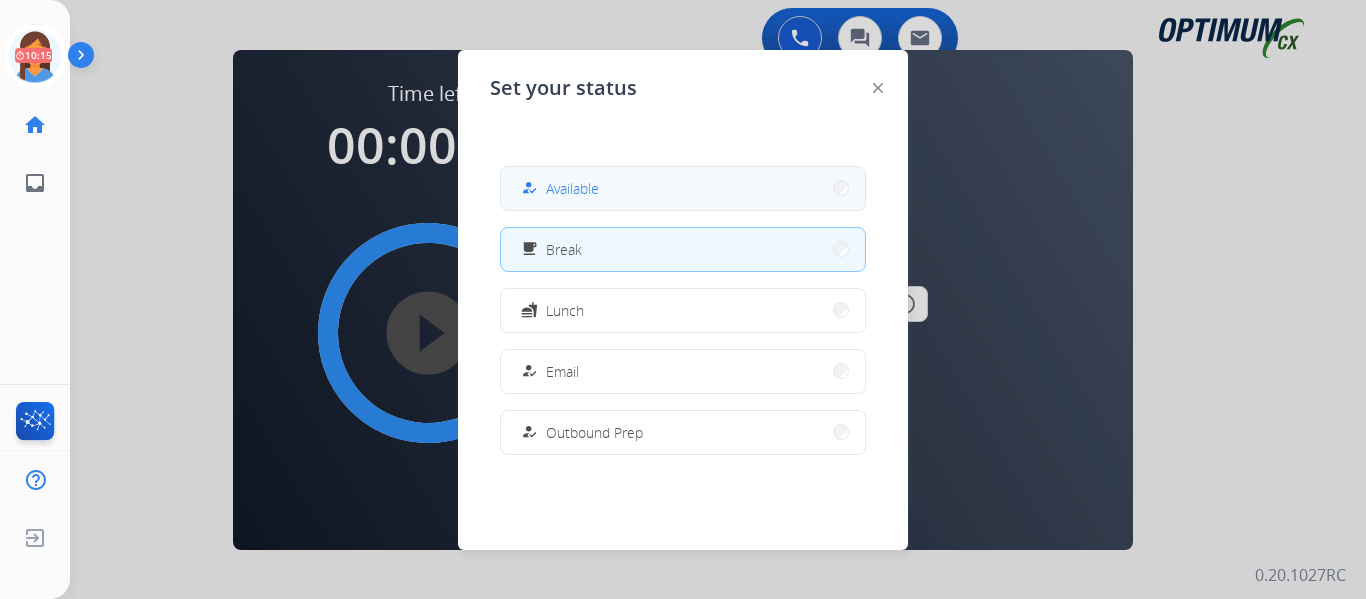 click on "Available" at bounding box center [572, 188] 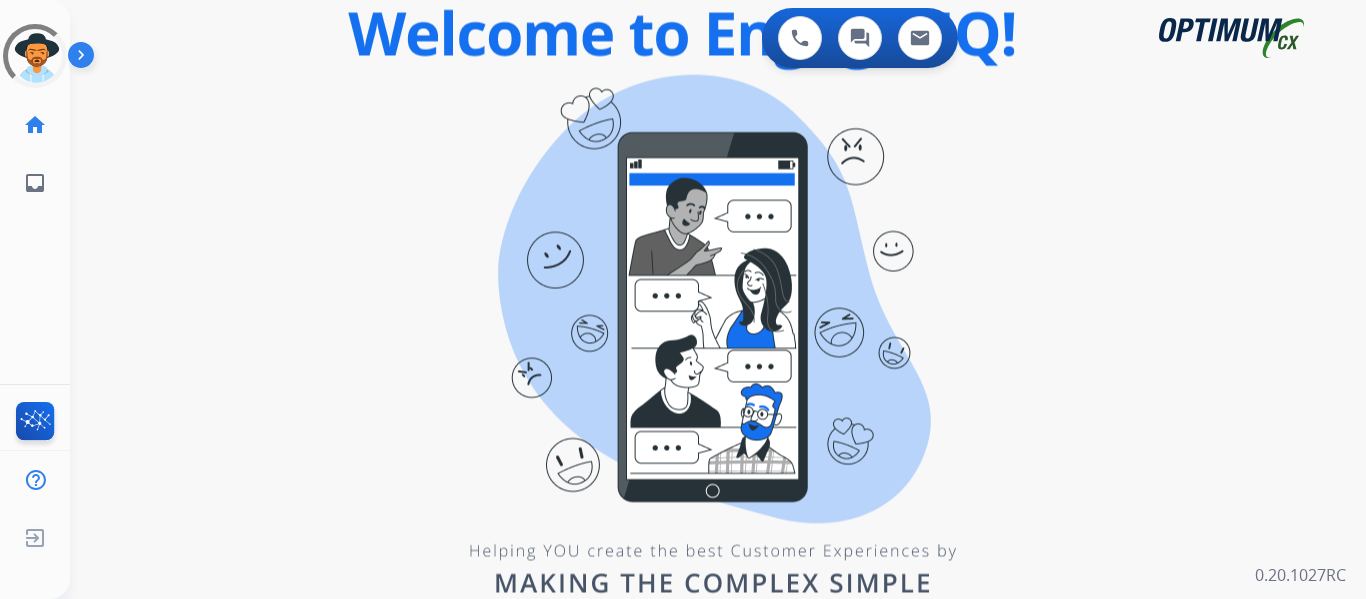 scroll, scrollTop: 0, scrollLeft: 0, axis: both 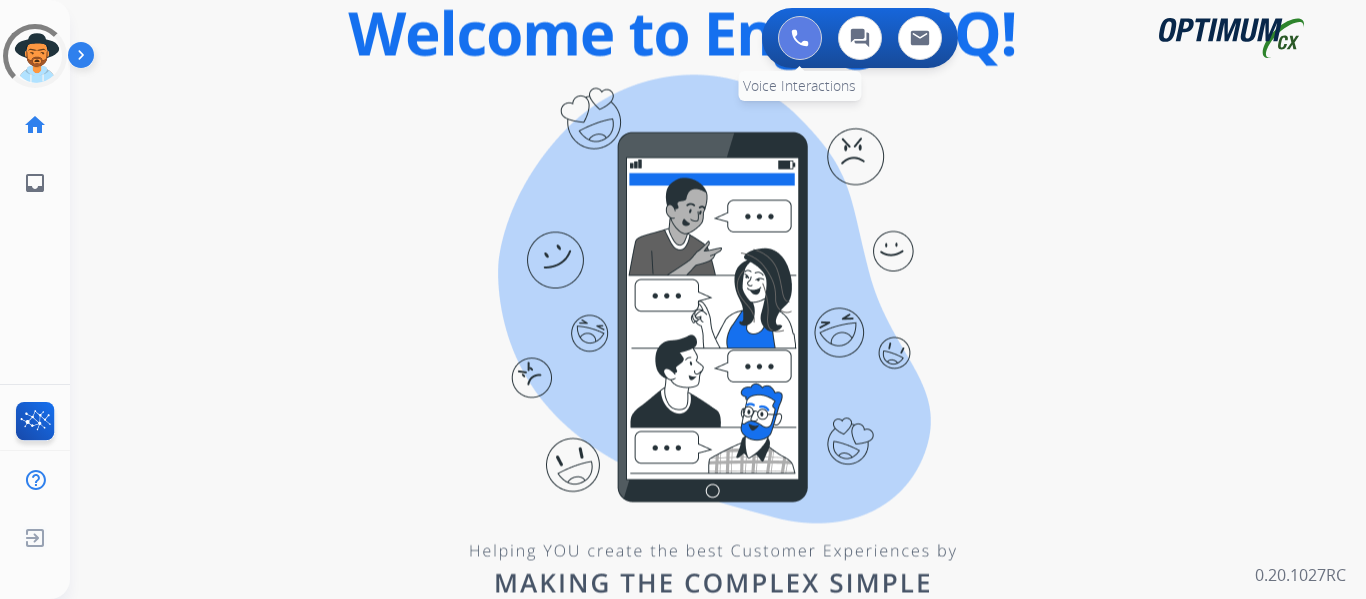 click at bounding box center [800, 38] 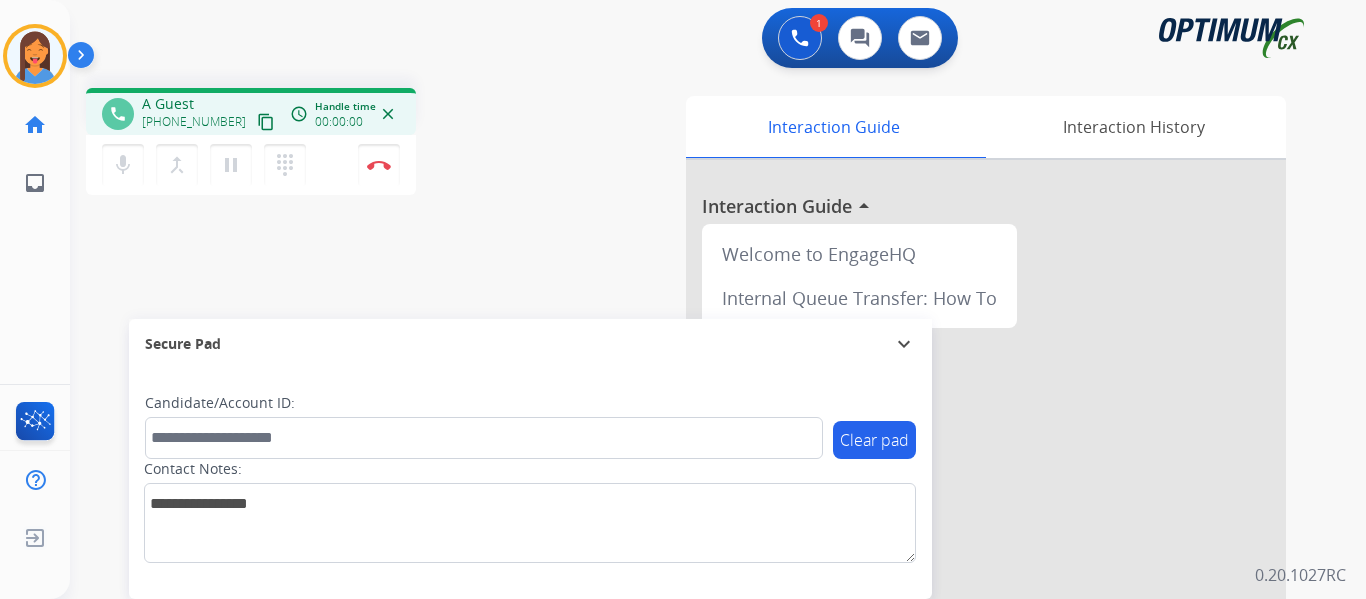 click on "mic Mute merge_type Bridge pause Hold dialpad Dialpad Disconnect" at bounding box center [251, 165] 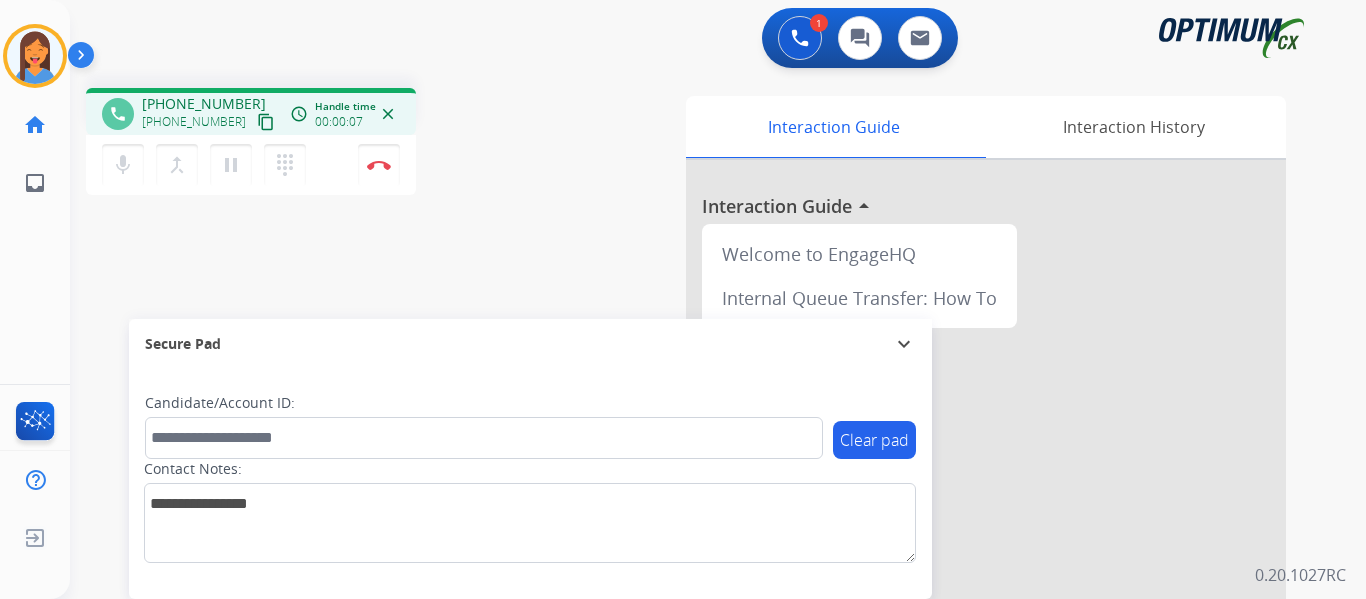 click on "content_copy" at bounding box center (266, 122) 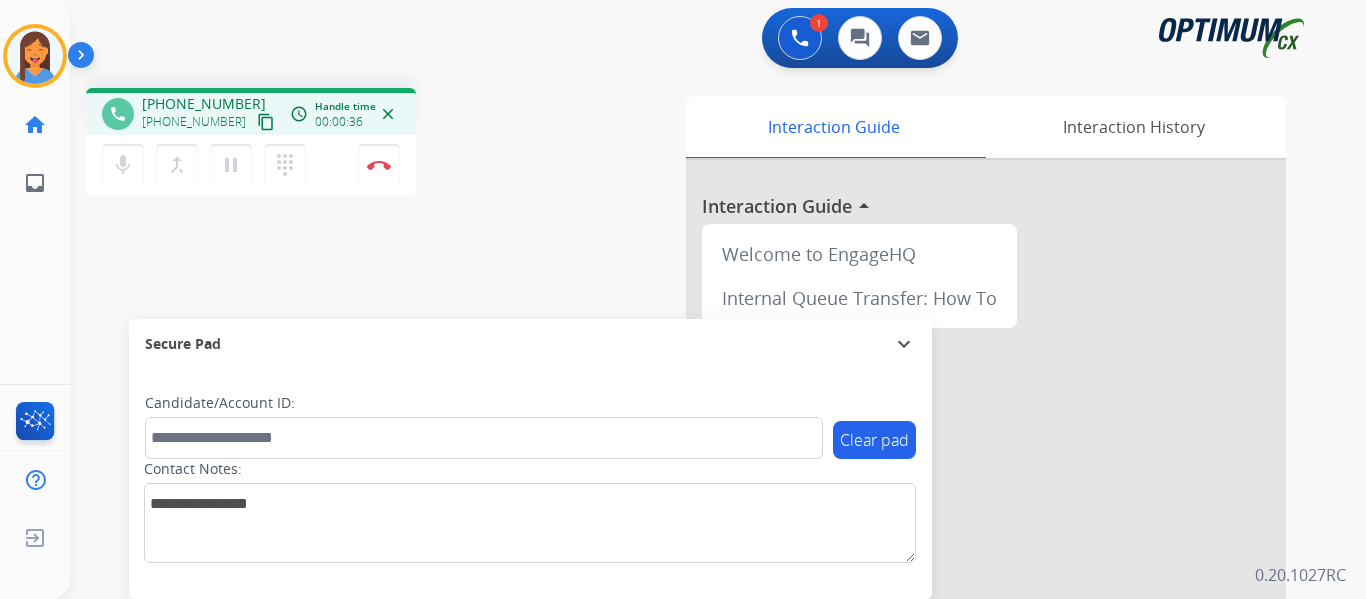 drag, startPoint x: 234, startPoint y: 126, endPoint x: 246, endPoint y: 126, distance: 12 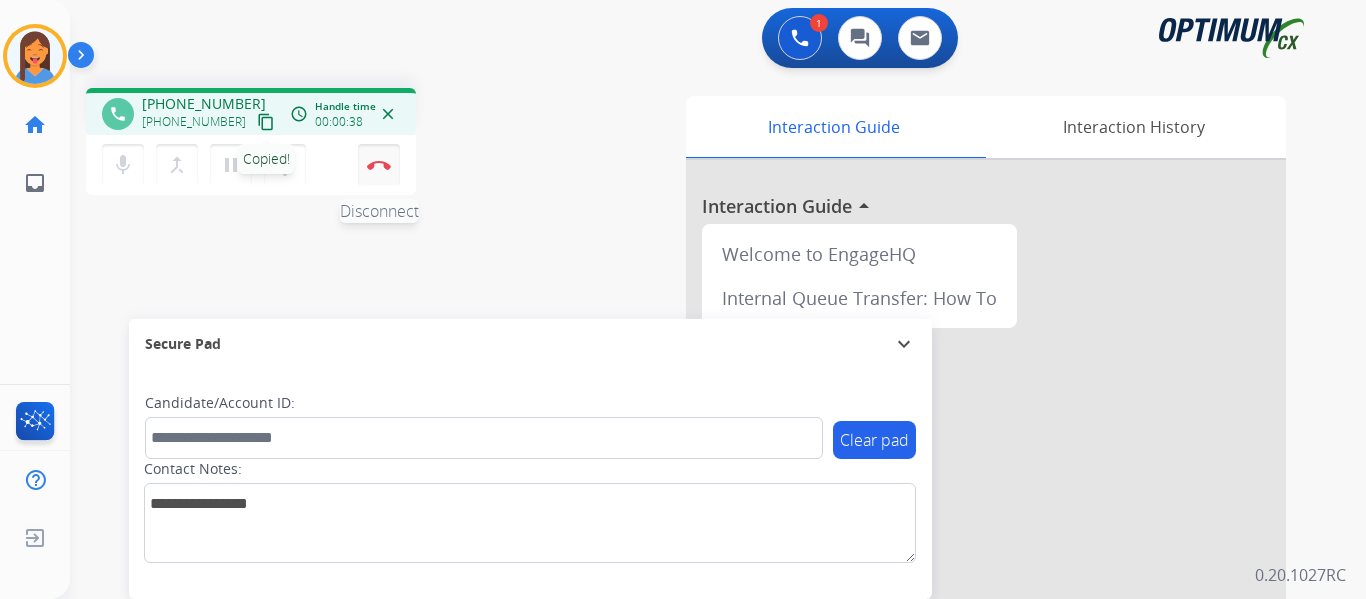click on "Disconnect" at bounding box center [379, 165] 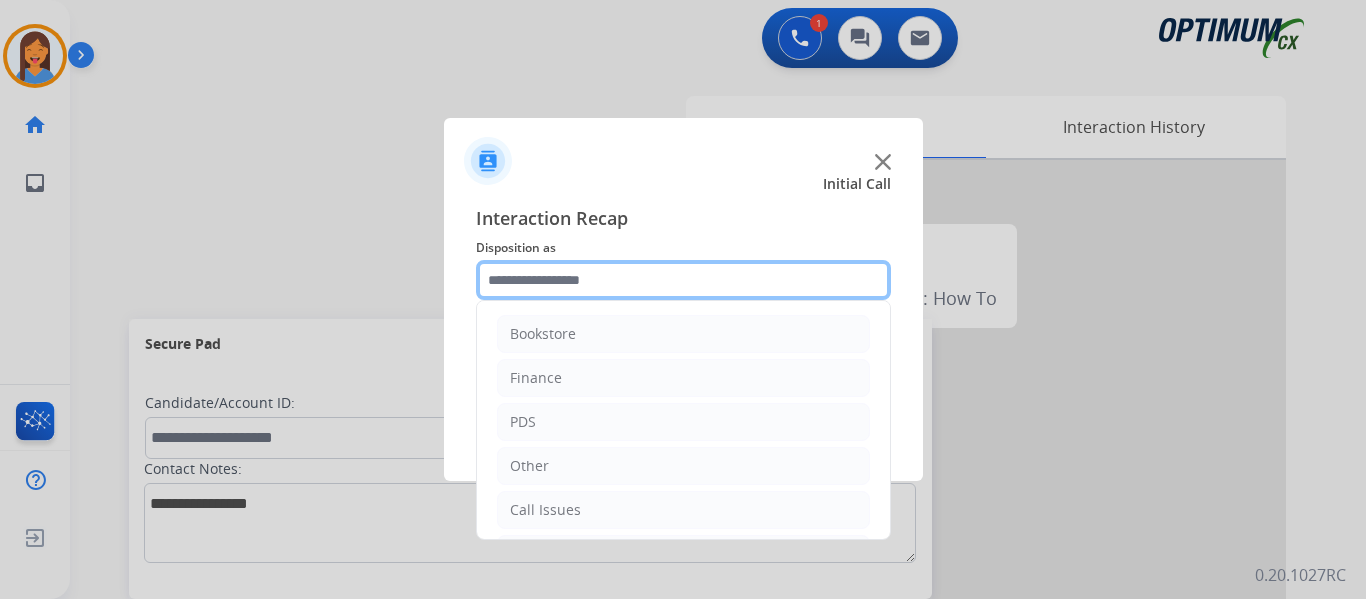 click 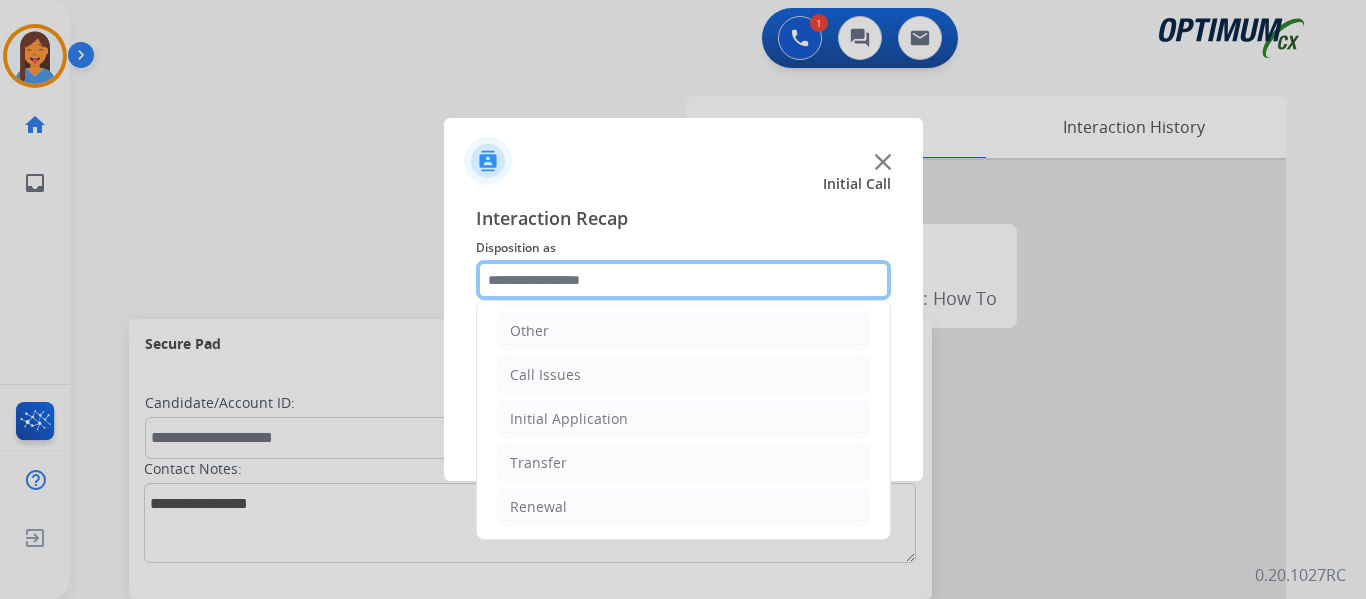scroll, scrollTop: 136, scrollLeft: 0, axis: vertical 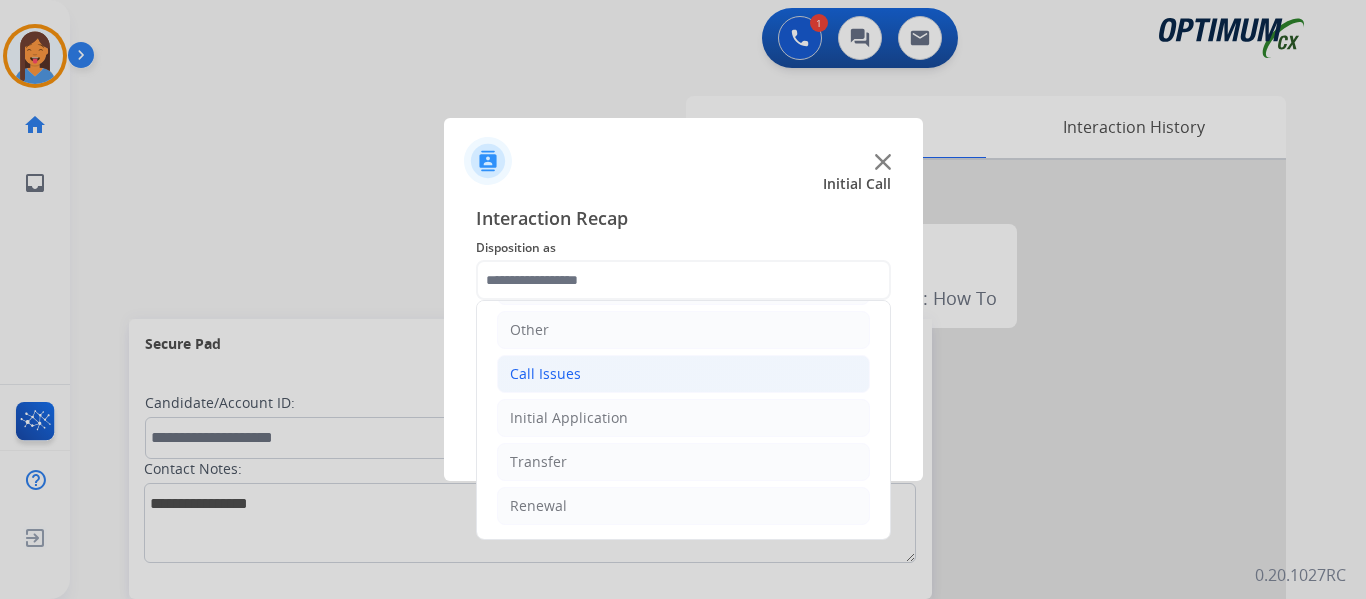 click on "Call Issues" 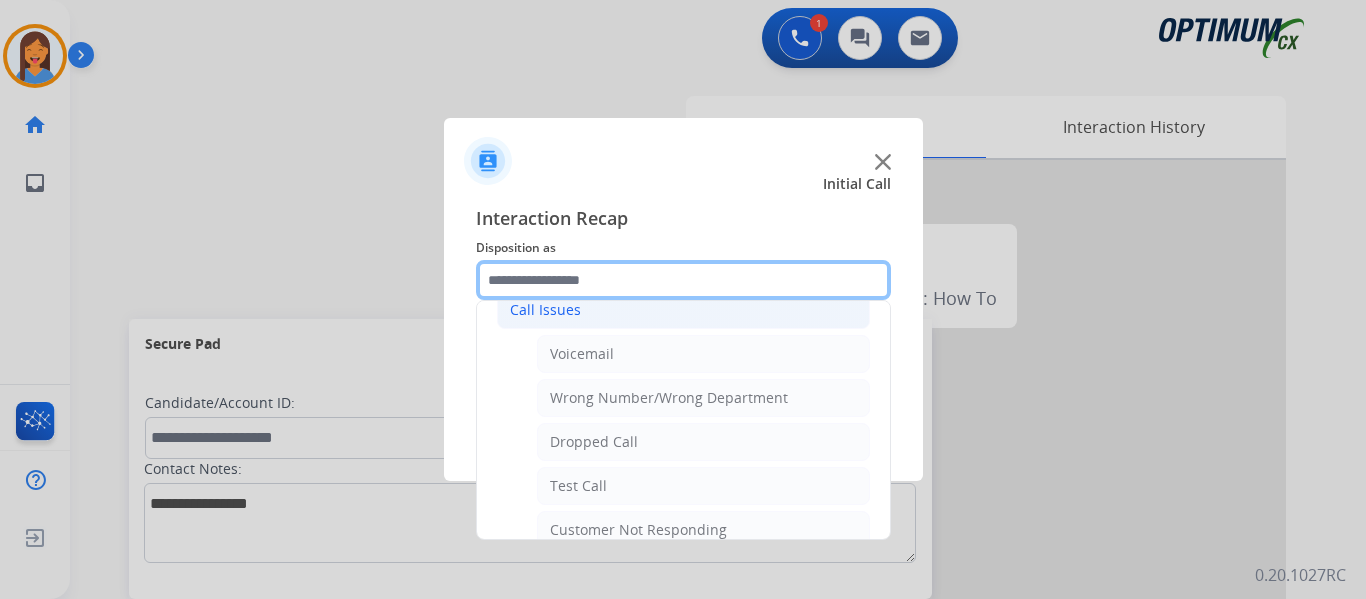 scroll, scrollTop: 236, scrollLeft: 0, axis: vertical 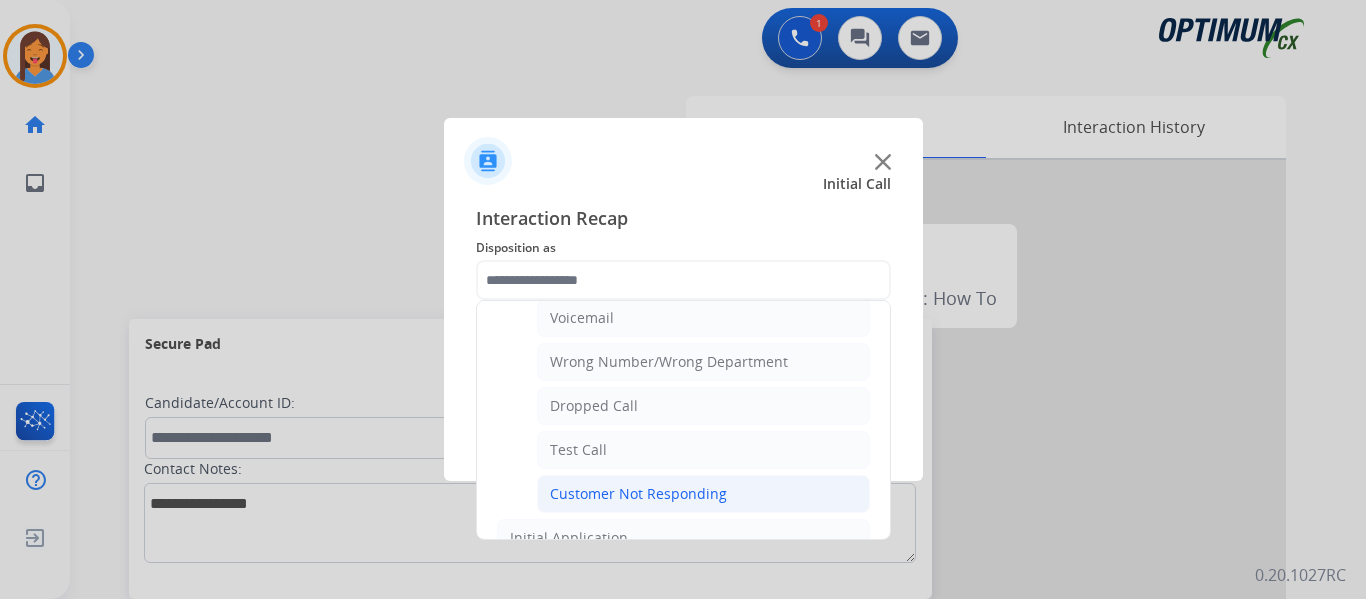 click on "Customer Not Responding" 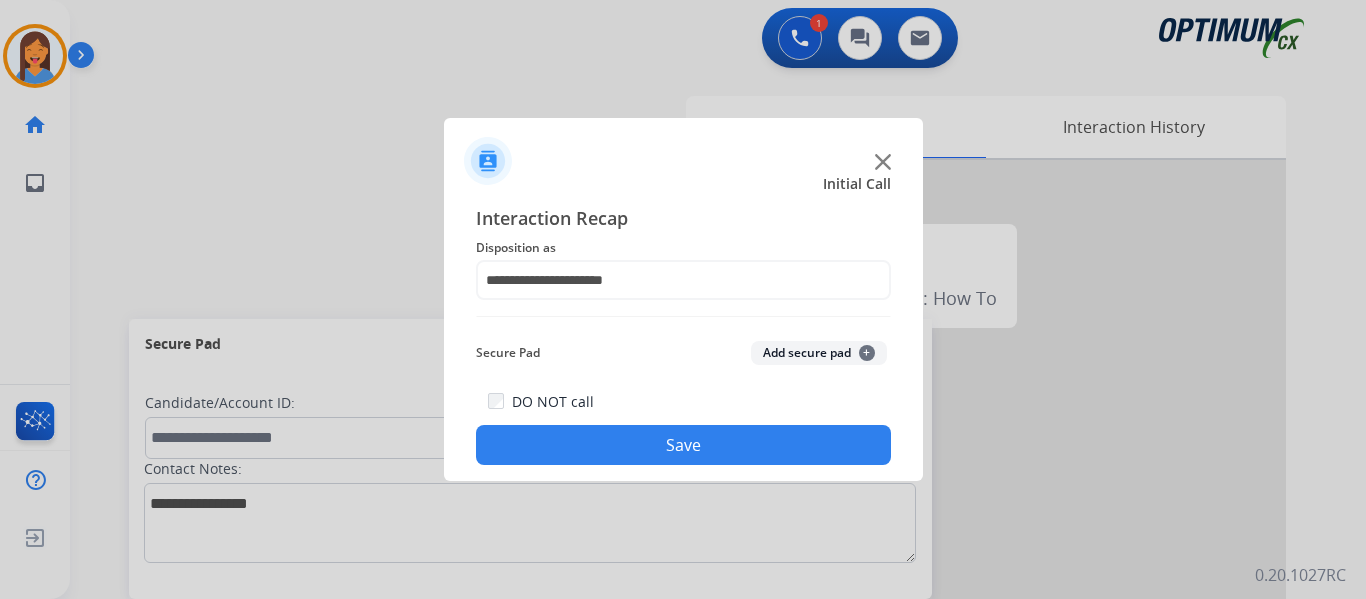 click on "Save" 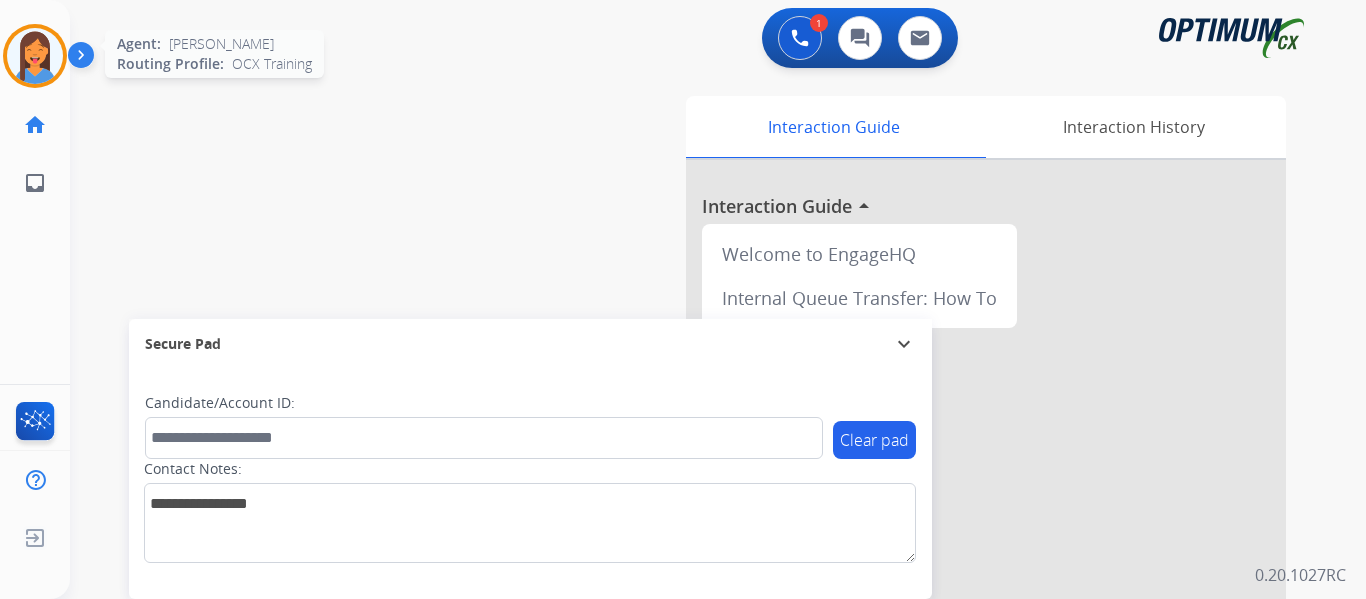 click at bounding box center (35, 56) 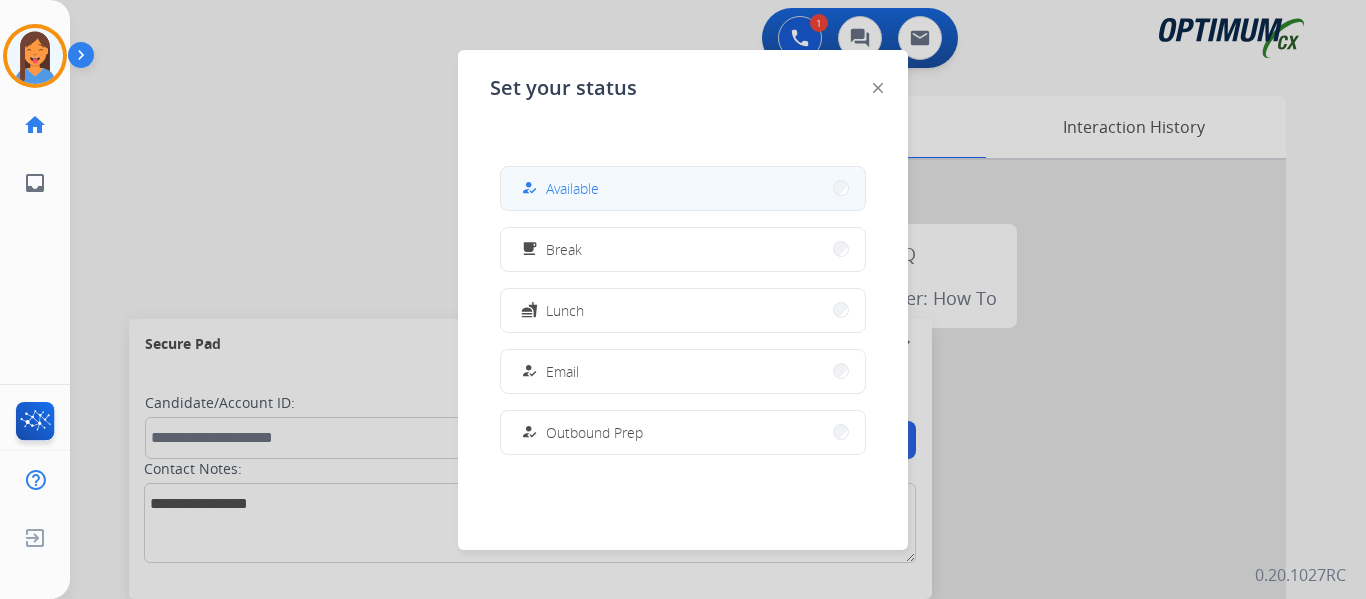 click on "Available" at bounding box center [572, 188] 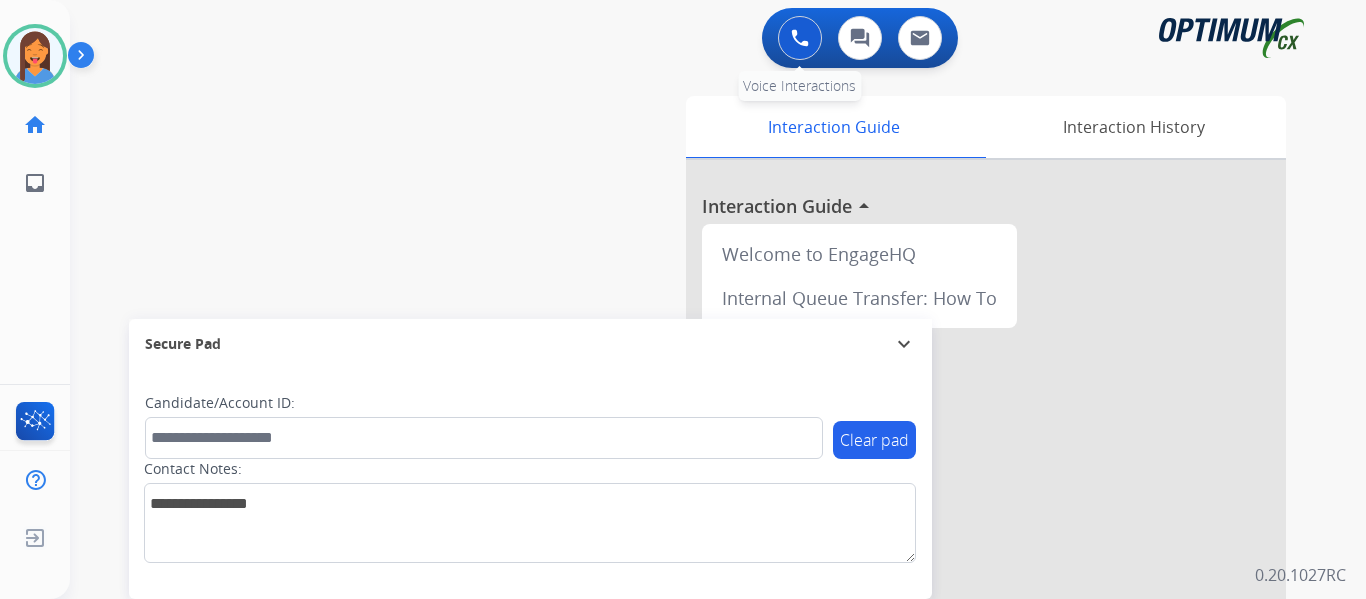 click at bounding box center [800, 38] 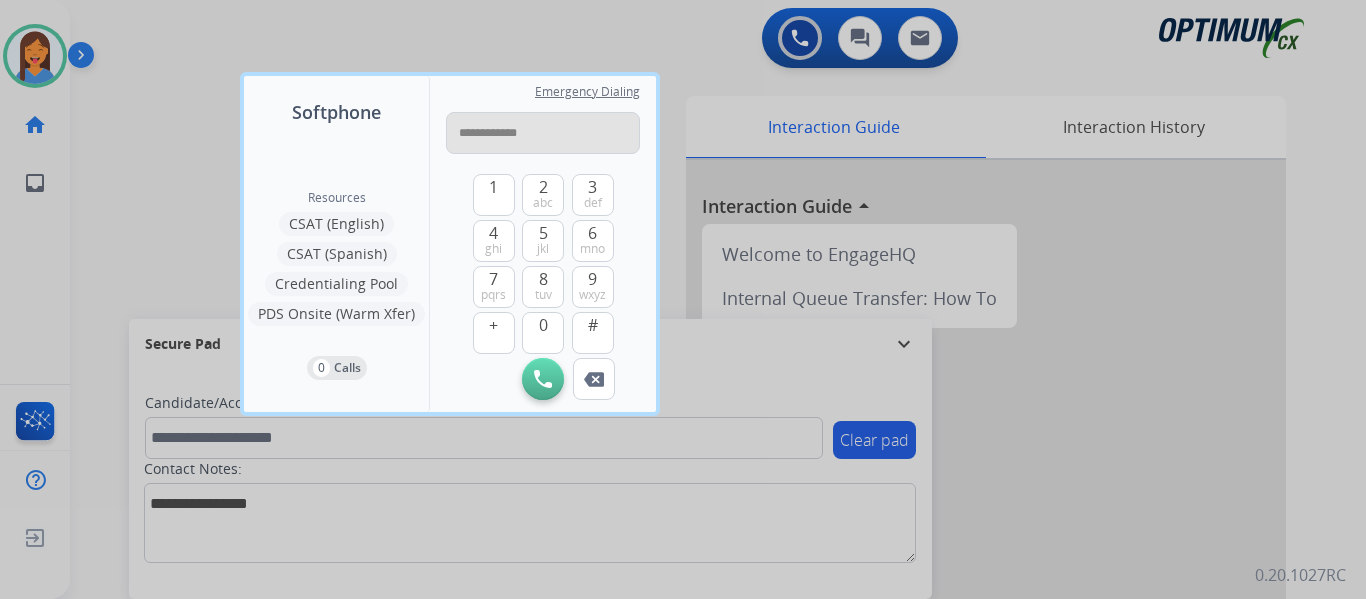 click on "**********" at bounding box center [543, 133] 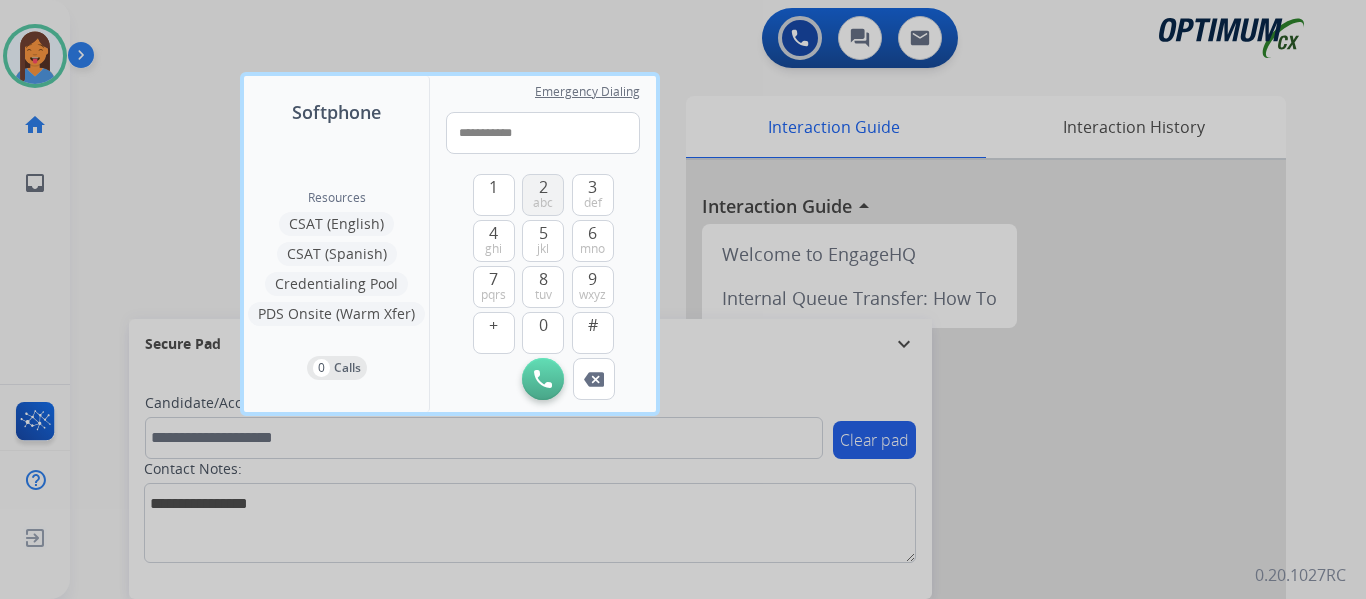 type on "**********" 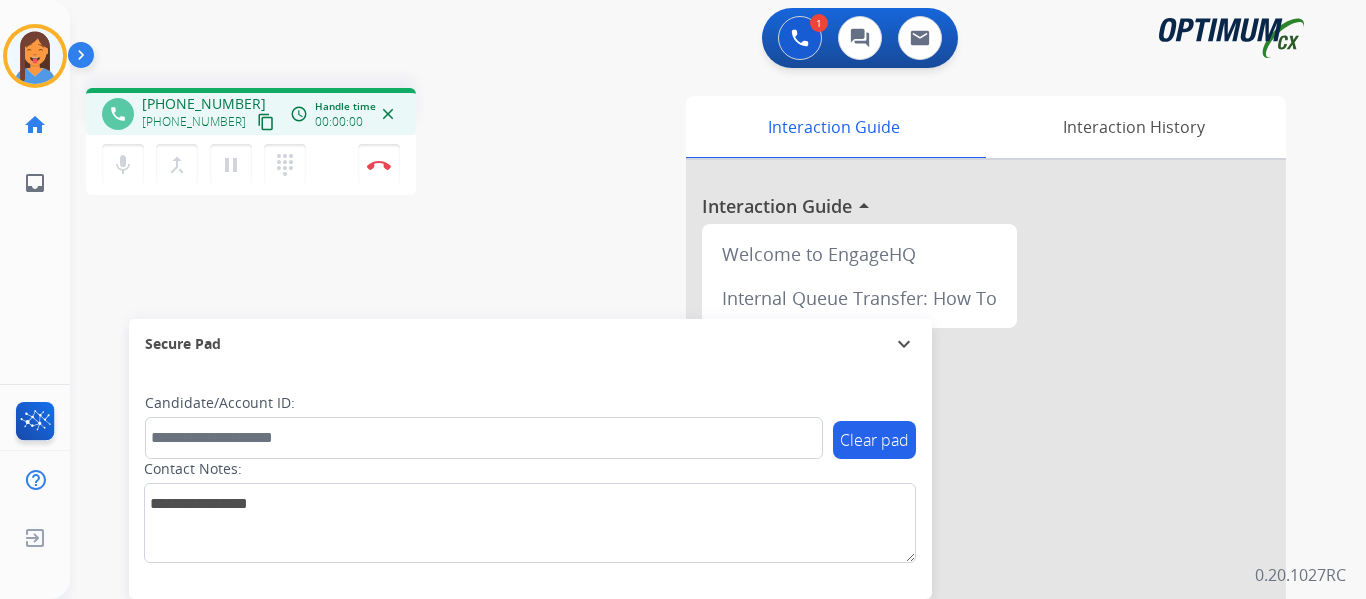 click on "phone +17272076571 +17272076571 content_copy access_time Call metrics Queue   00:07 Hold   00:00 Talk   00:01 Total   00:07 Handle time 00:00:00 close mic Mute merge_type Bridge pause Hold dialpad Dialpad Disconnect swap_horiz Break voice bridge close_fullscreen Connect 3-Way Call merge_type Separate 3-Way Call" at bounding box center [333, 144] 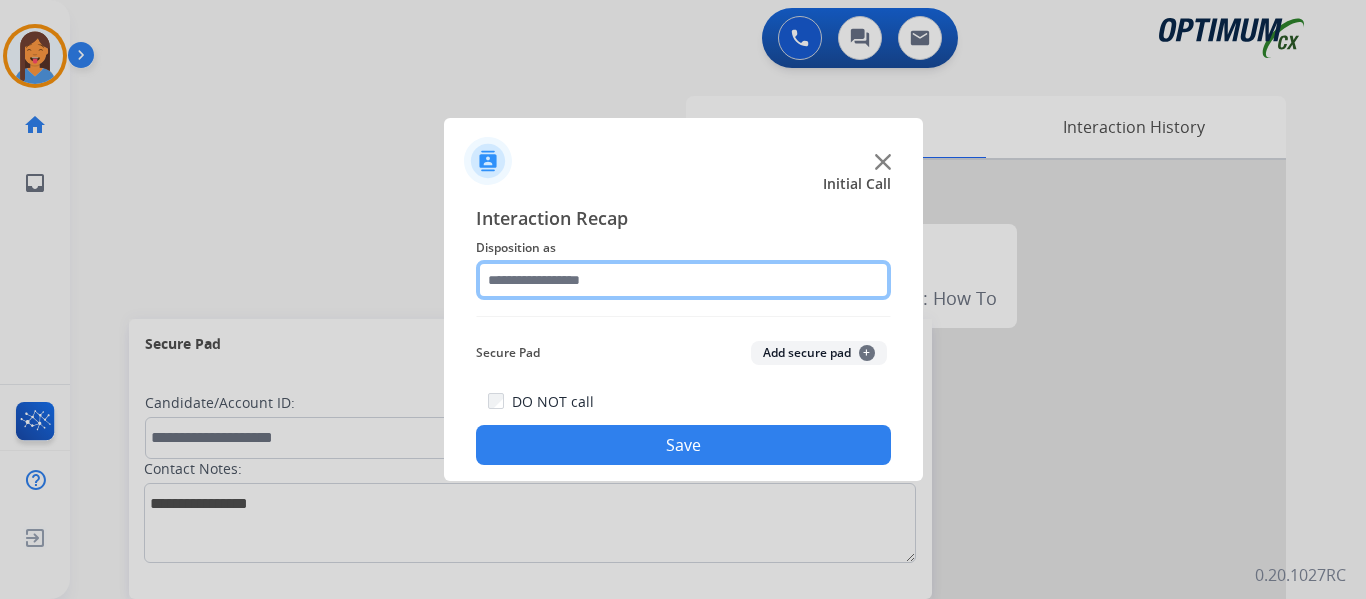 click 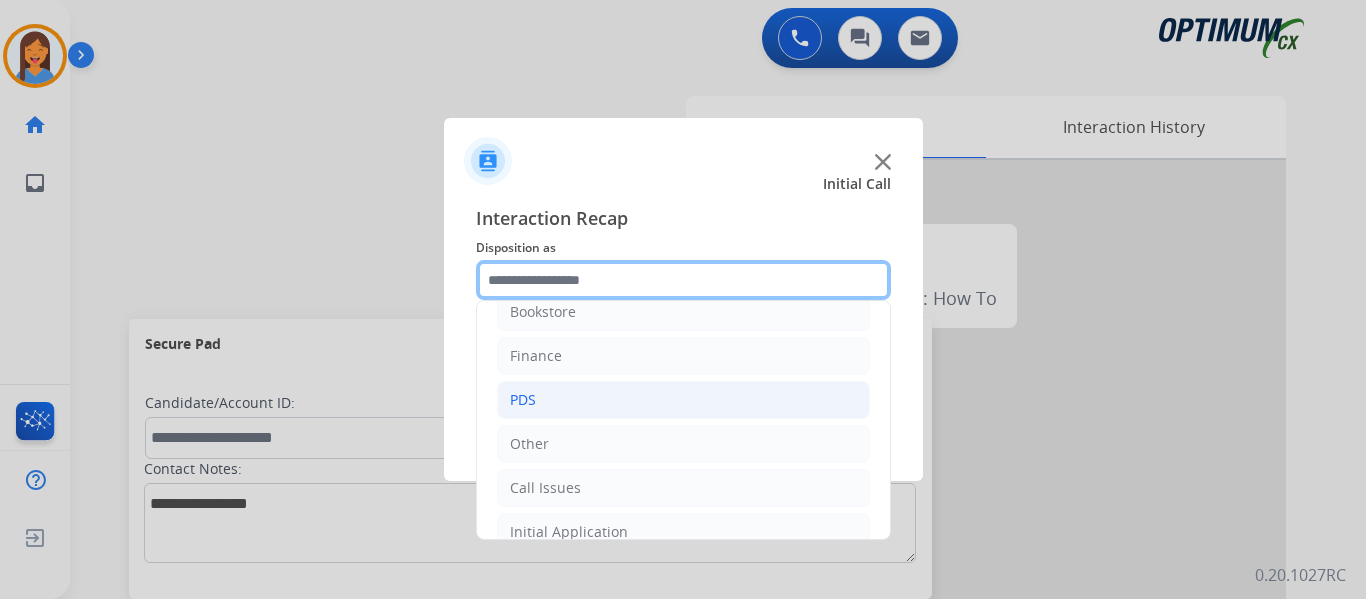 scroll, scrollTop: 0, scrollLeft: 0, axis: both 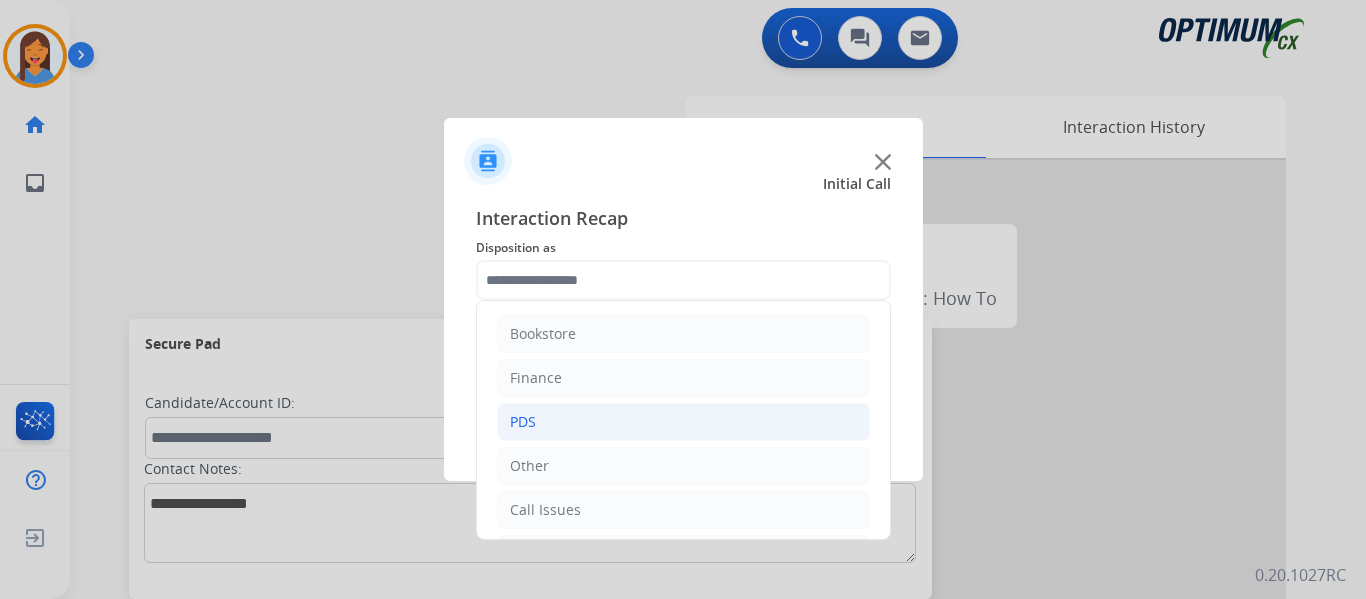 click on "PDS" 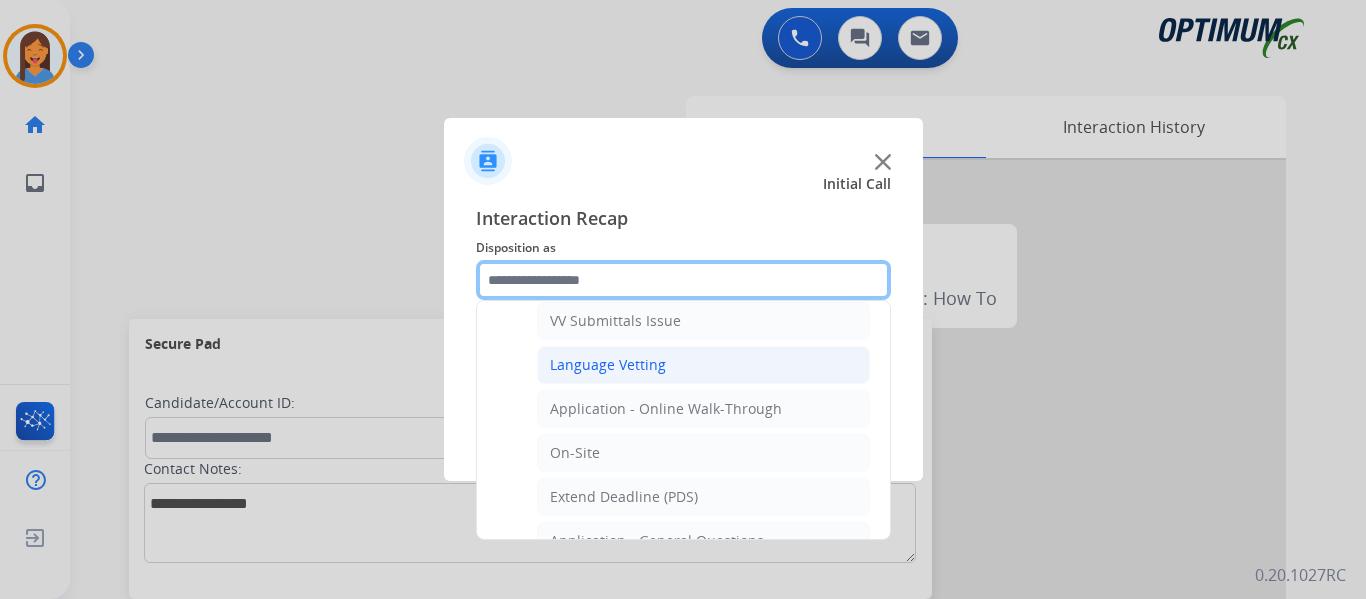 scroll, scrollTop: 500, scrollLeft: 0, axis: vertical 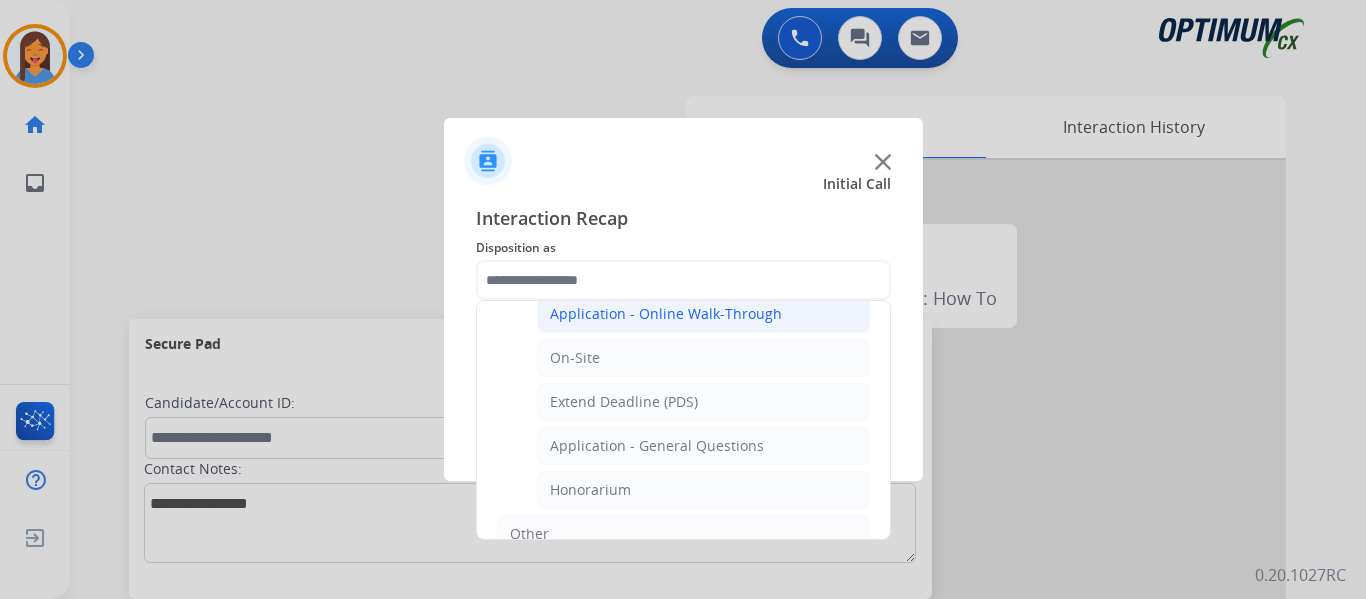 click on "Application - Online Walk-Through" 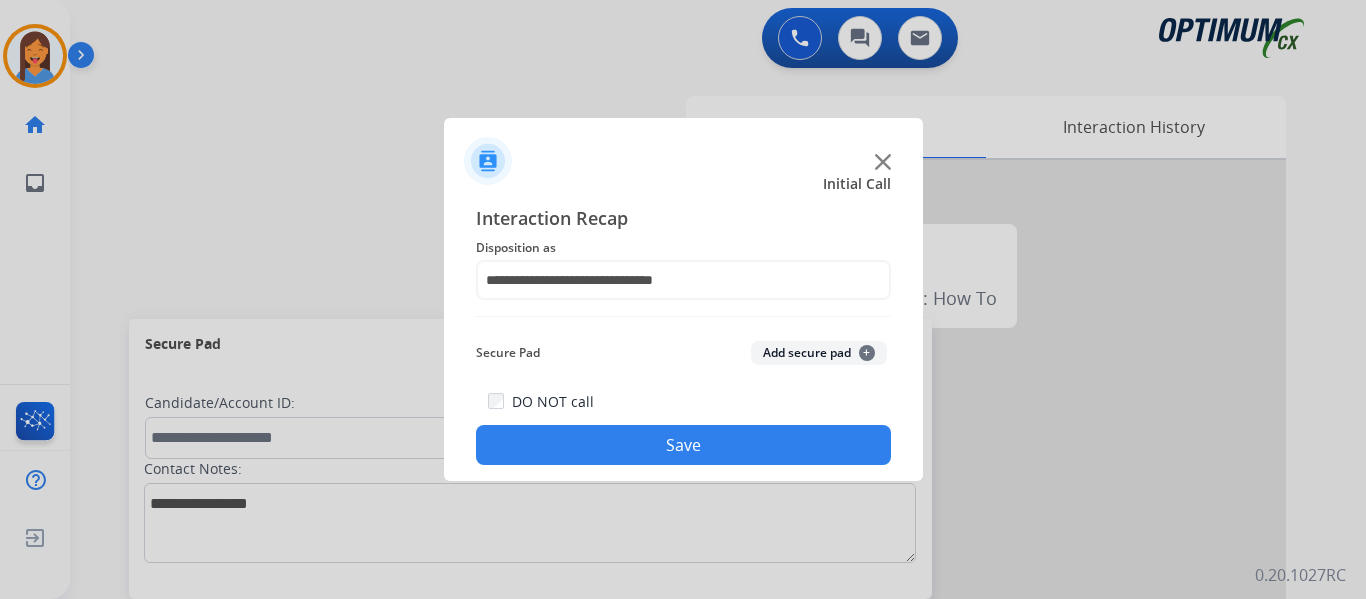 click on "Save" 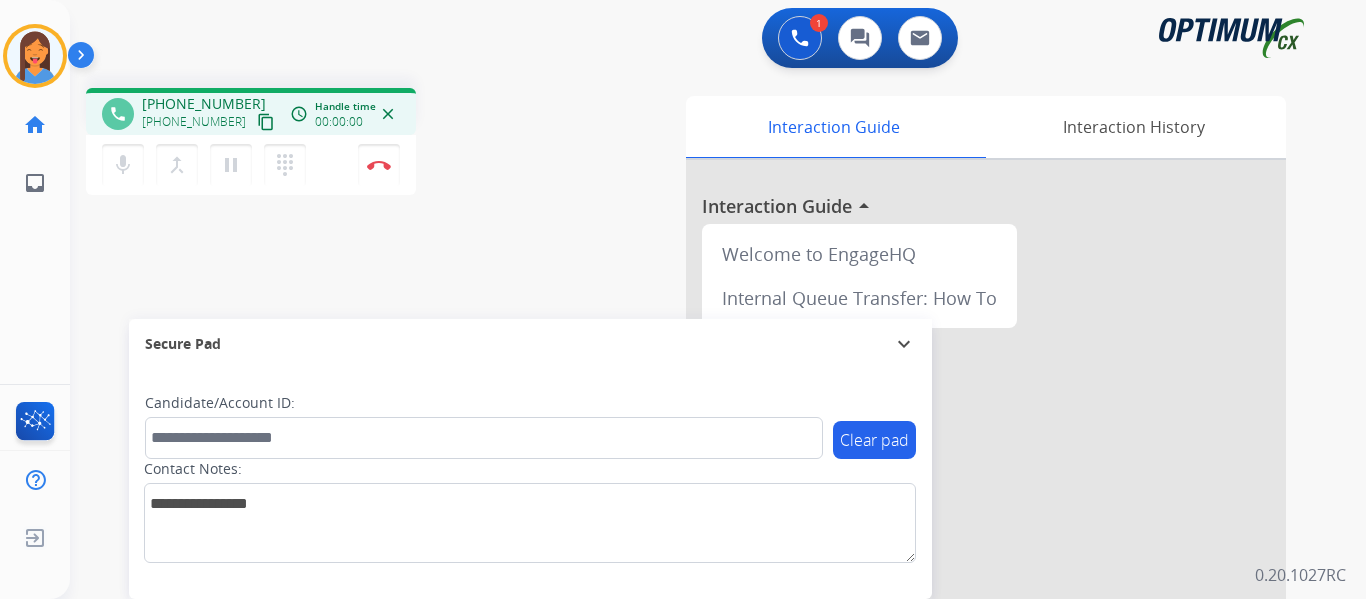 click on "content_copy" at bounding box center (266, 122) 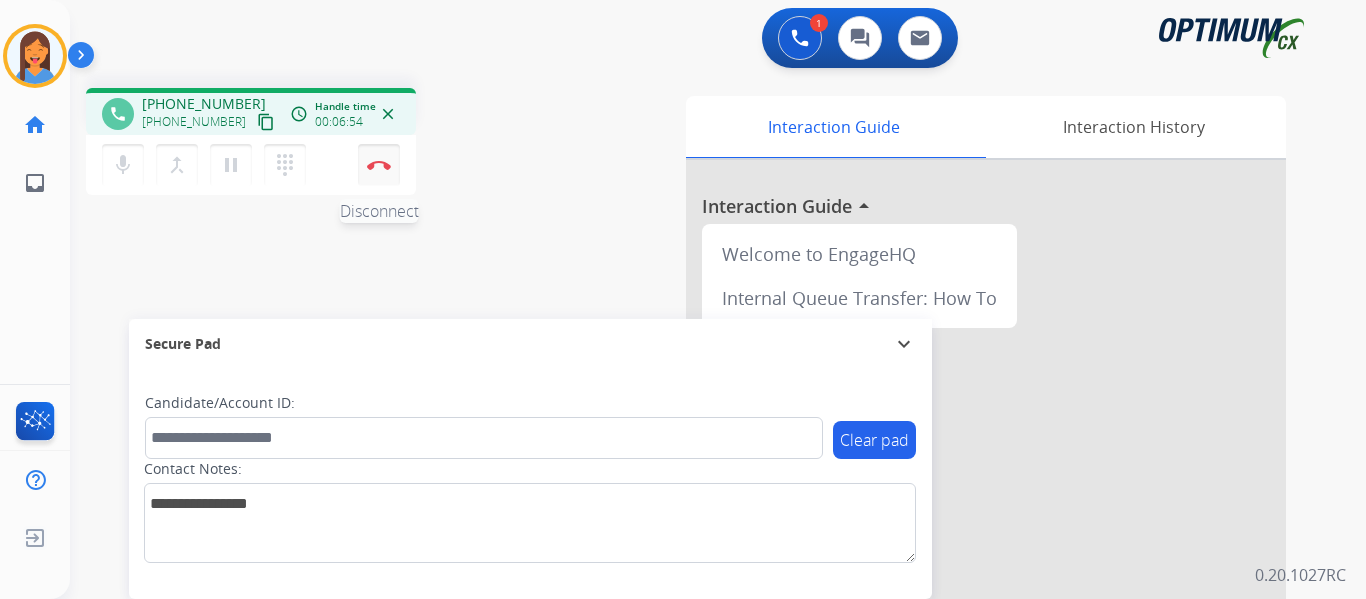 click at bounding box center (379, 165) 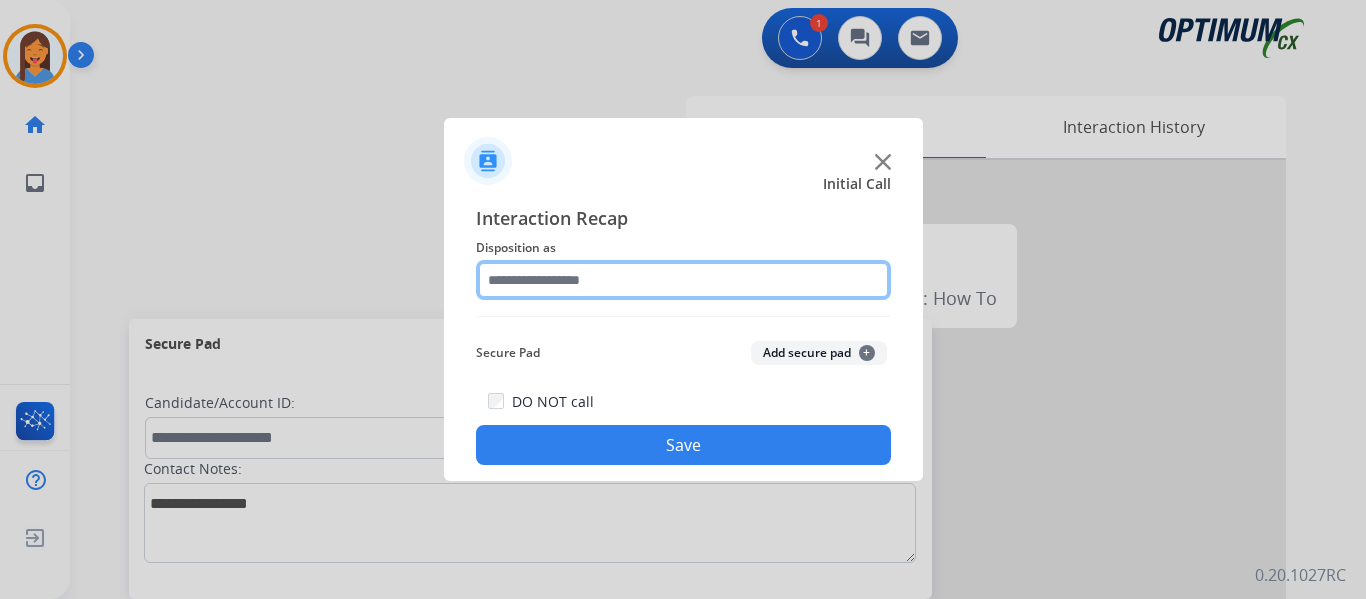 click 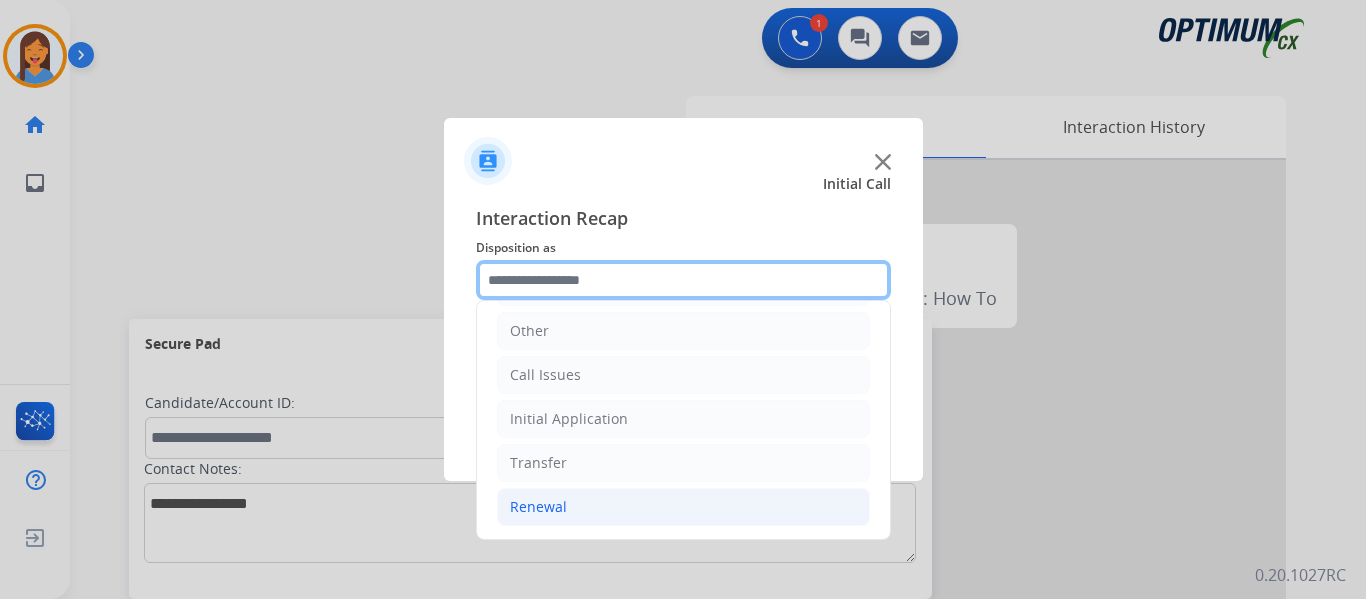 scroll, scrollTop: 136, scrollLeft: 0, axis: vertical 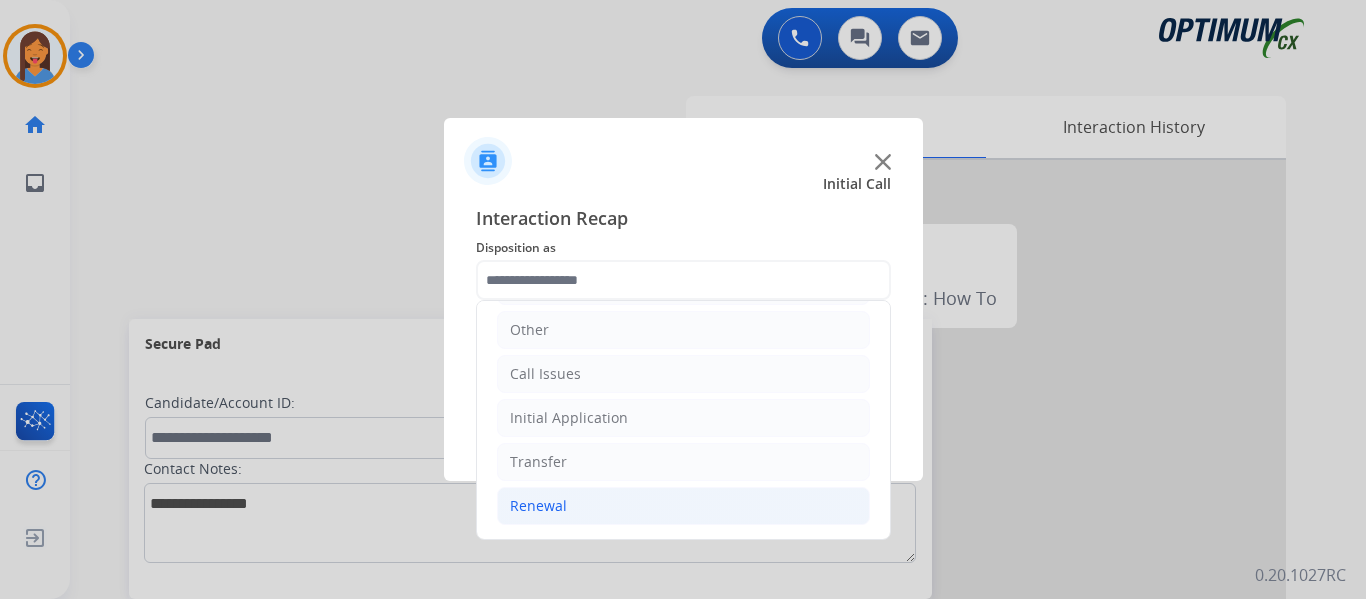 click on "Renewal" 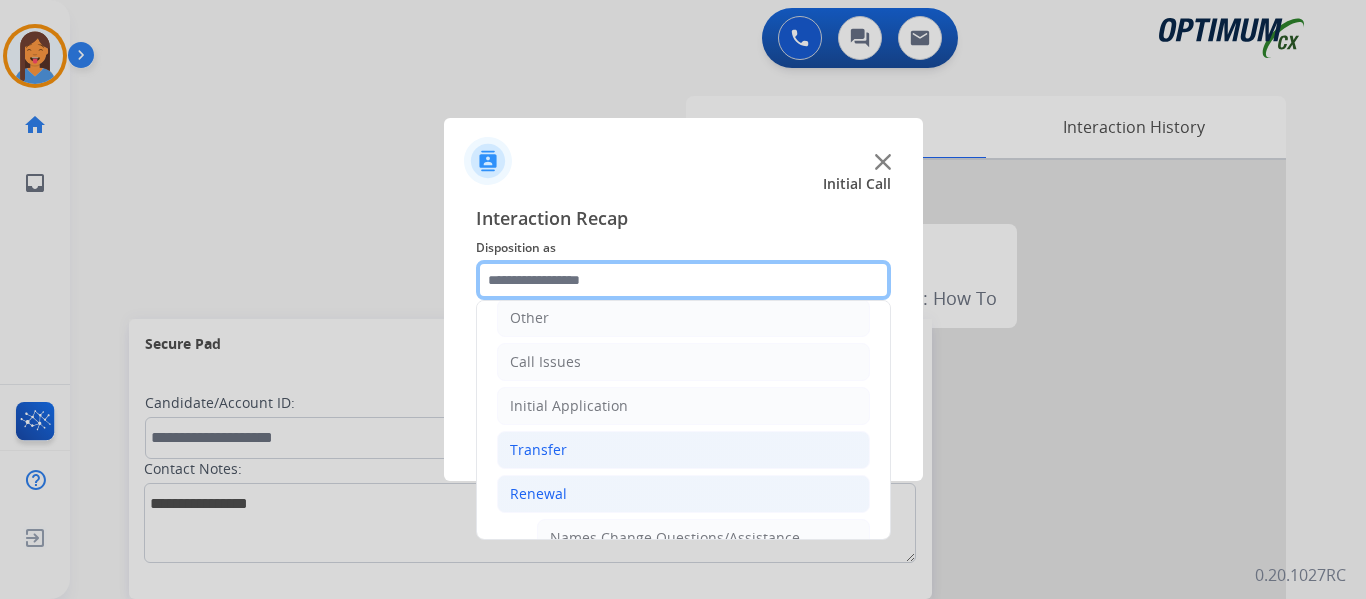 scroll, scrollTop: 136, scrollLeft: 0, axis: vertical 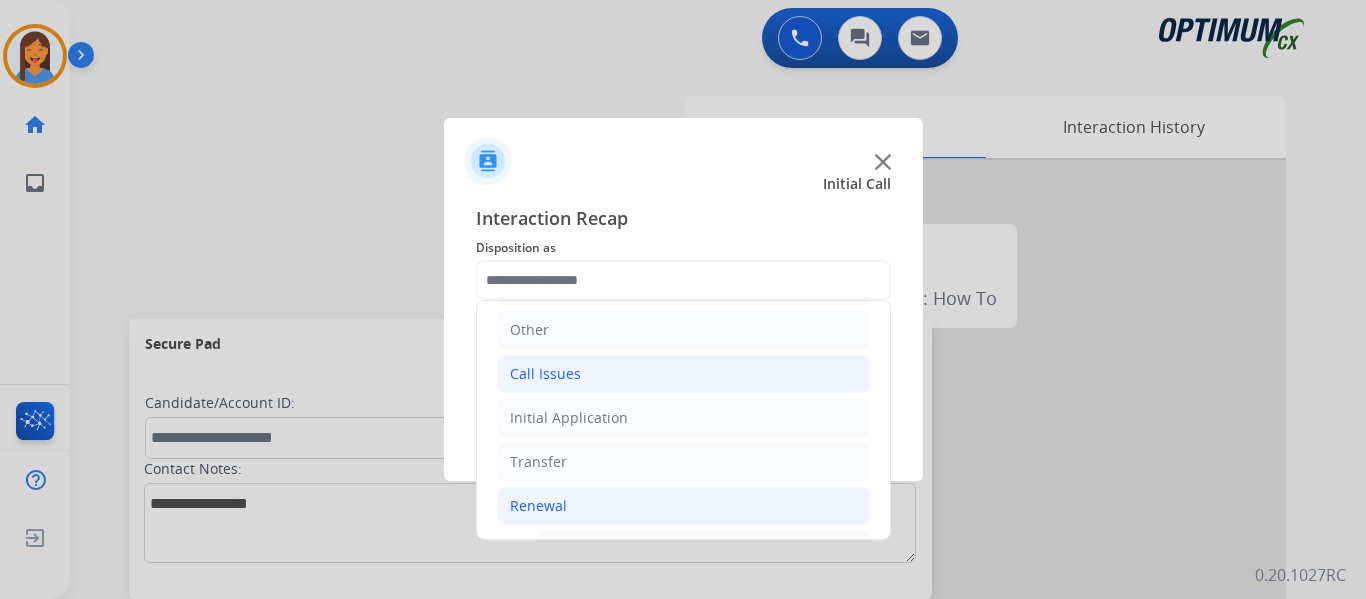 click on "Call Issues" 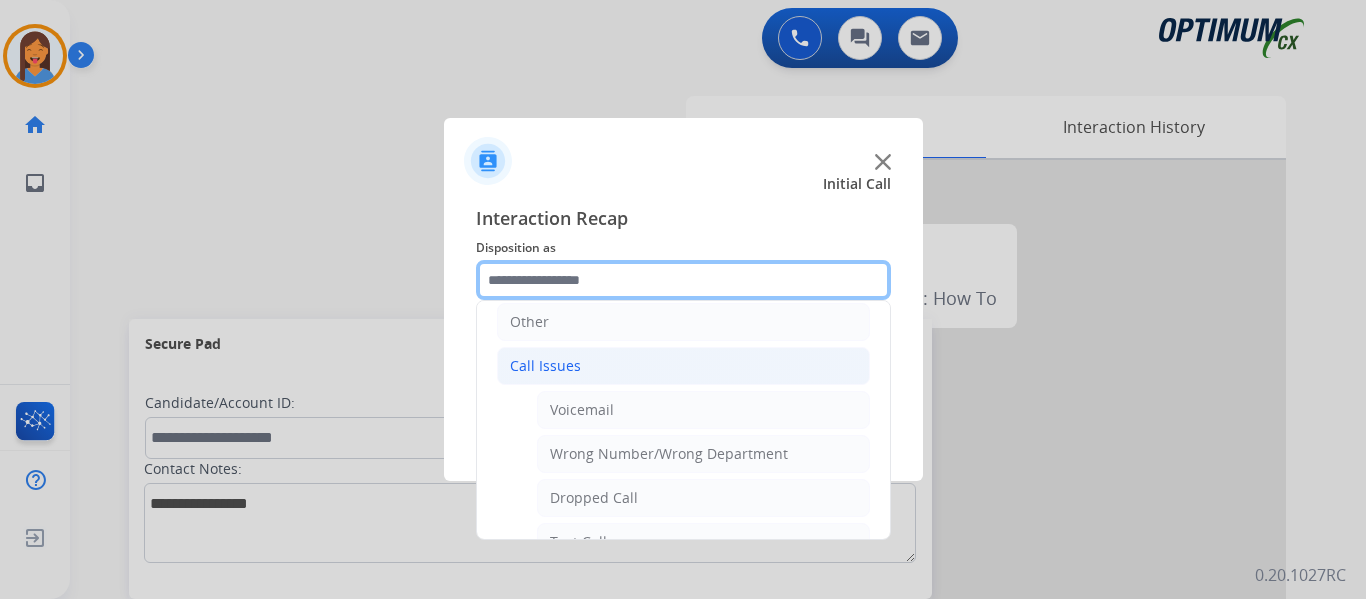 scroll, scrollTop: 136, scrollLeft: 0, axis: vertical 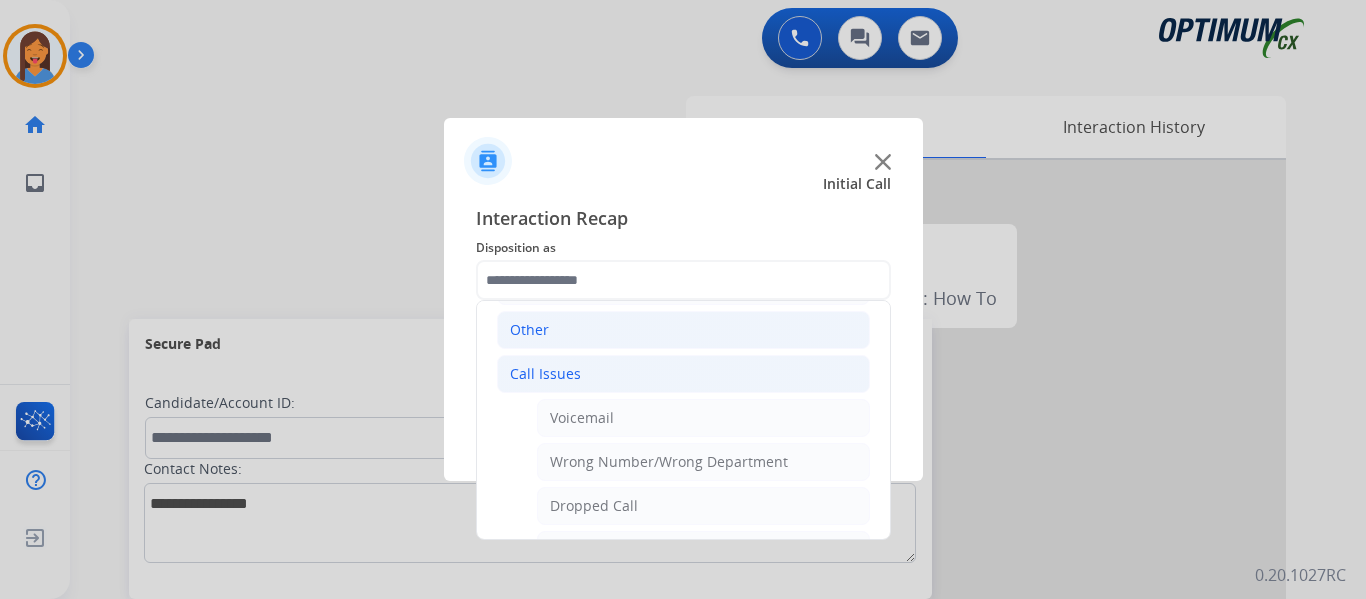click on "Other" 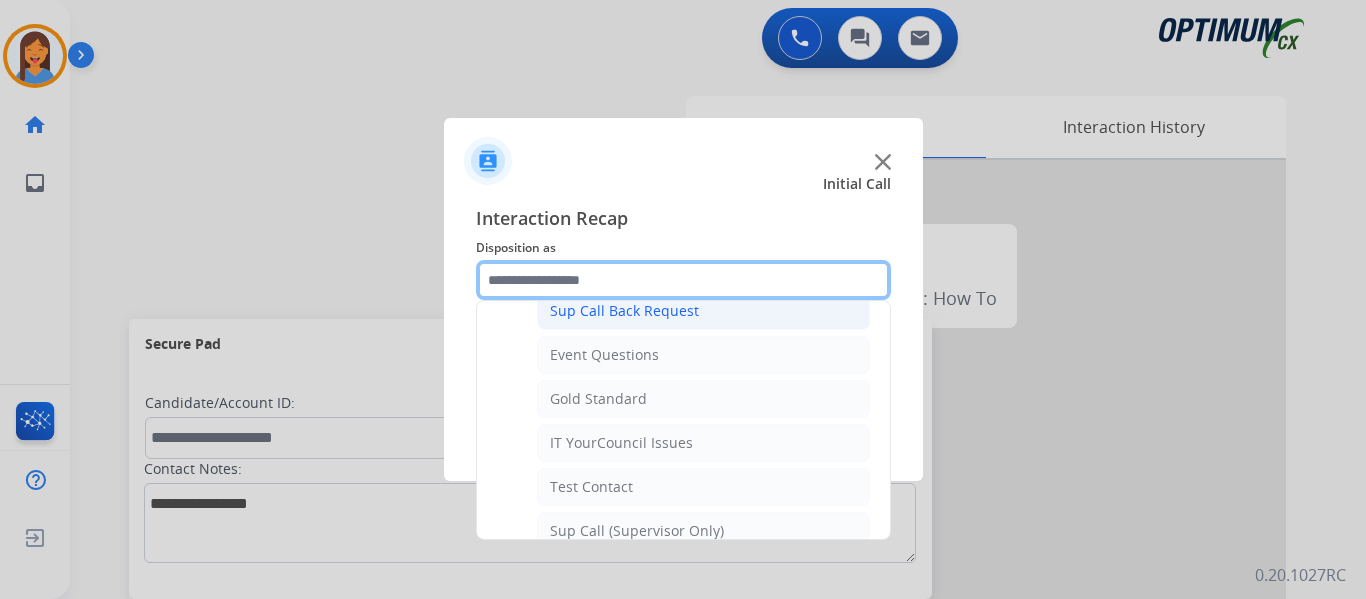 scroll, scrollTop: 336, scrollLeft: 0, axis: vertical 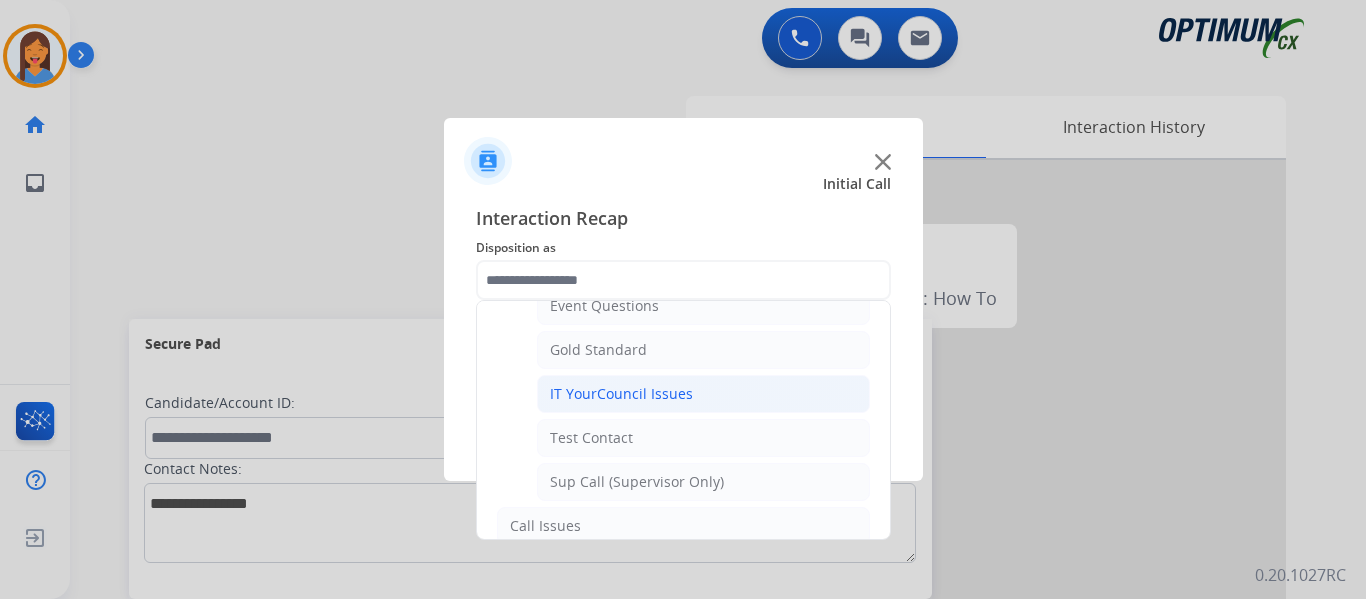 click on "IT YourCouncil Issues" 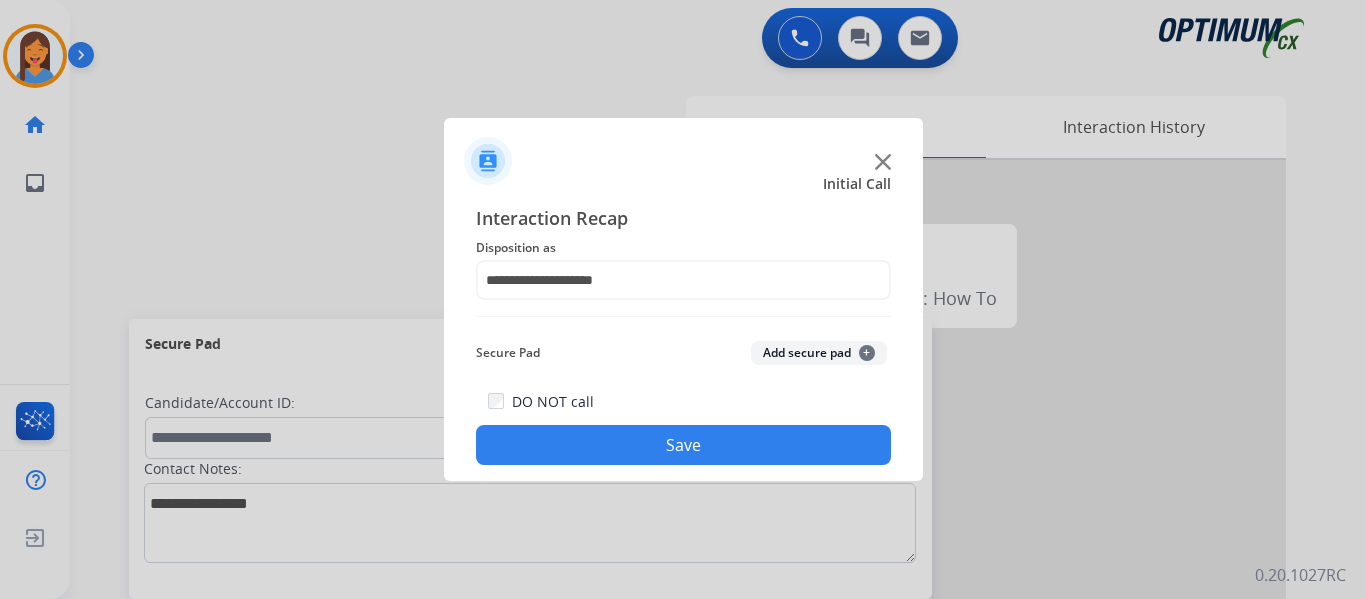 click on "Save" 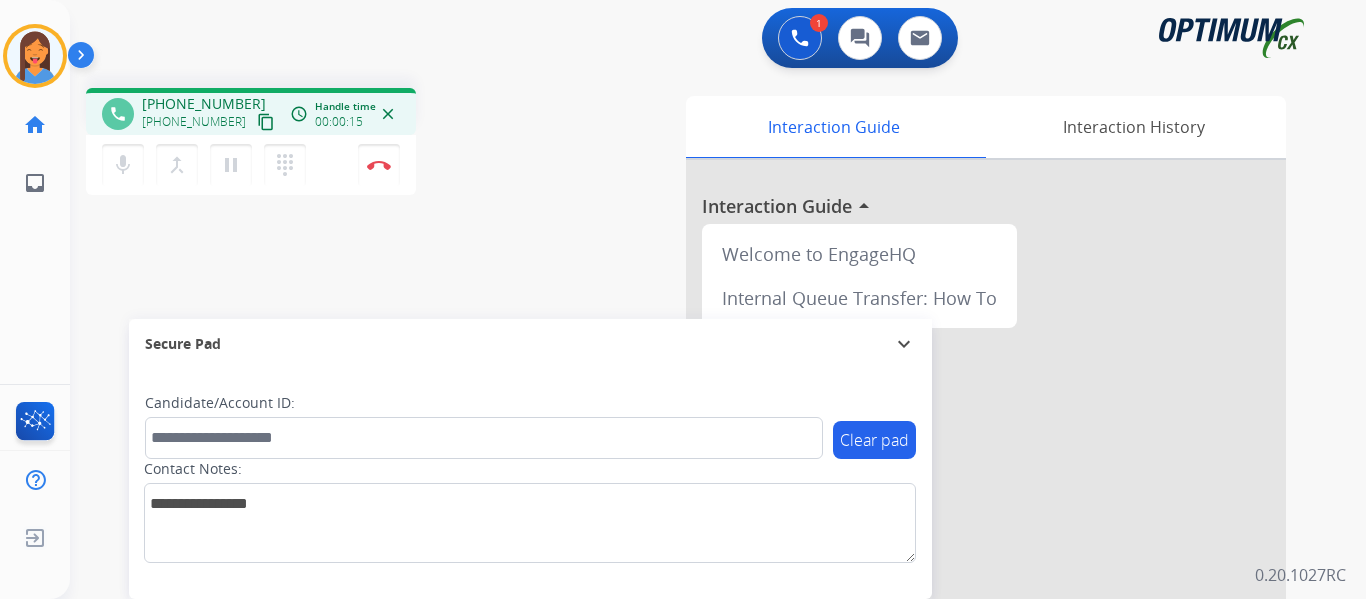 click on "content_copy" at bounding box center (266, 122) 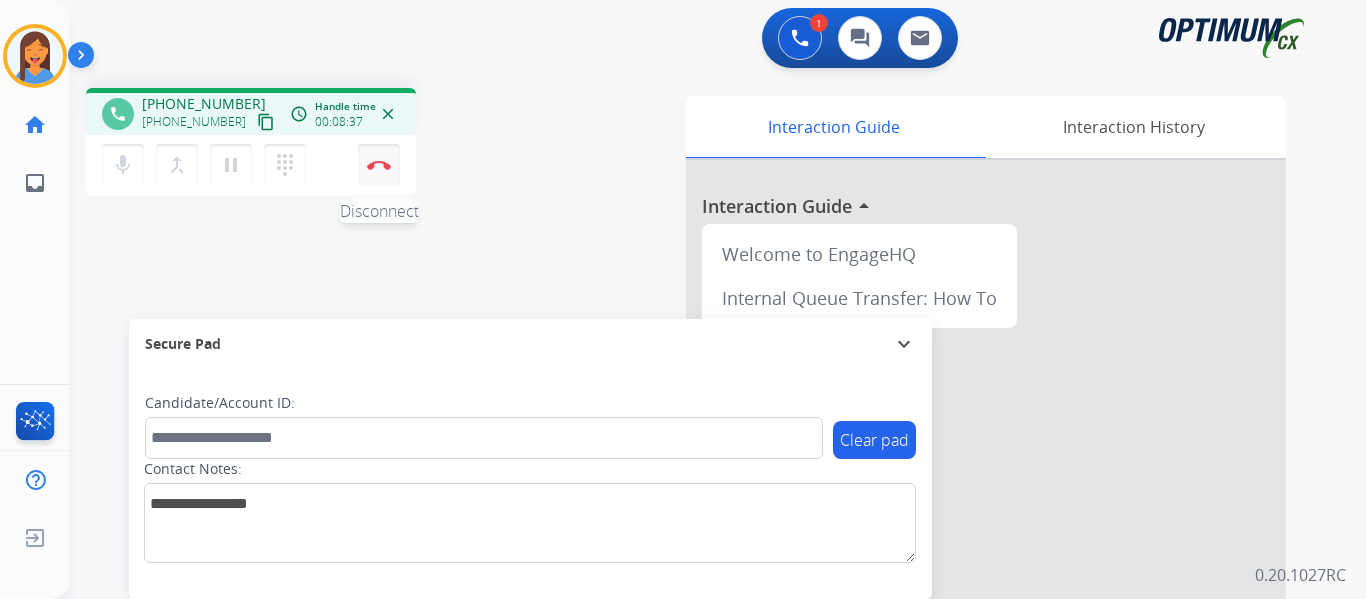 click at bounding box center [379, 165] 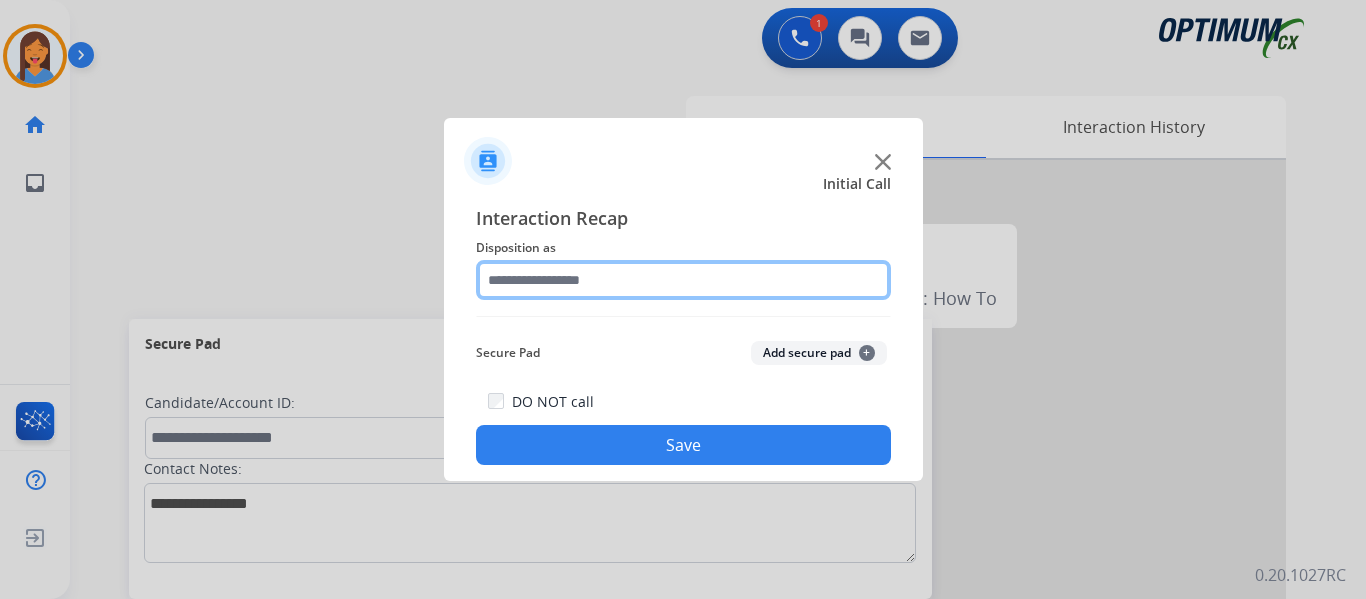 click 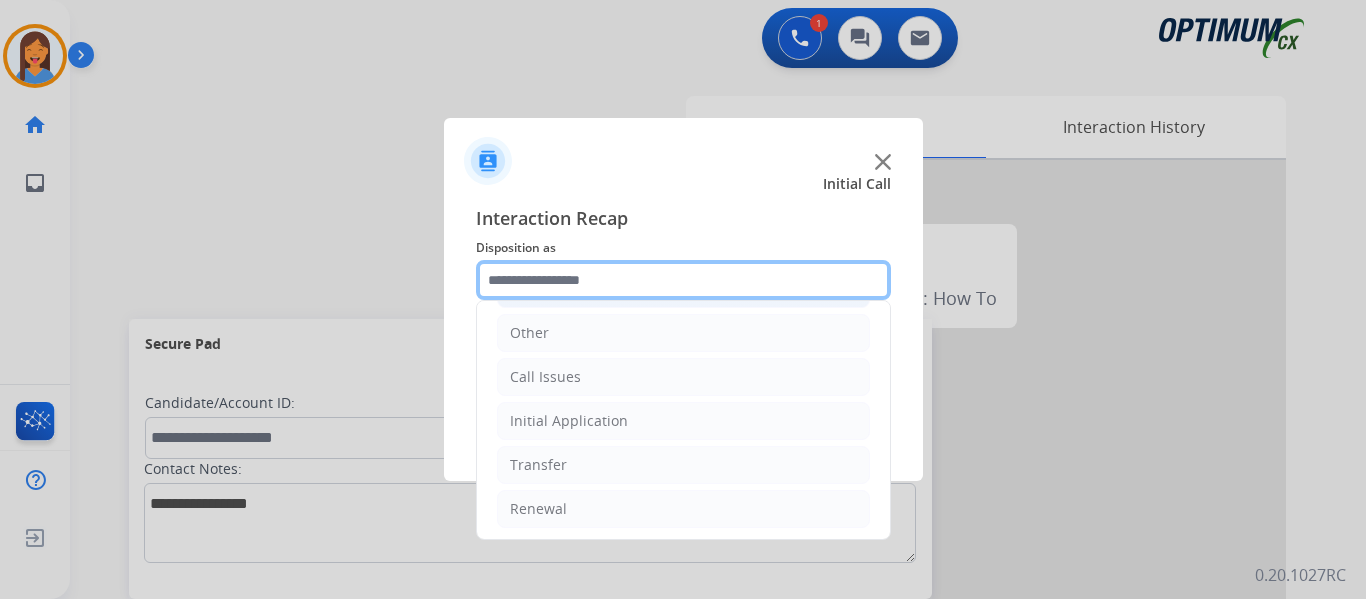scroll, scrollTop: 136, scrollLeft: 0, axis: vertical 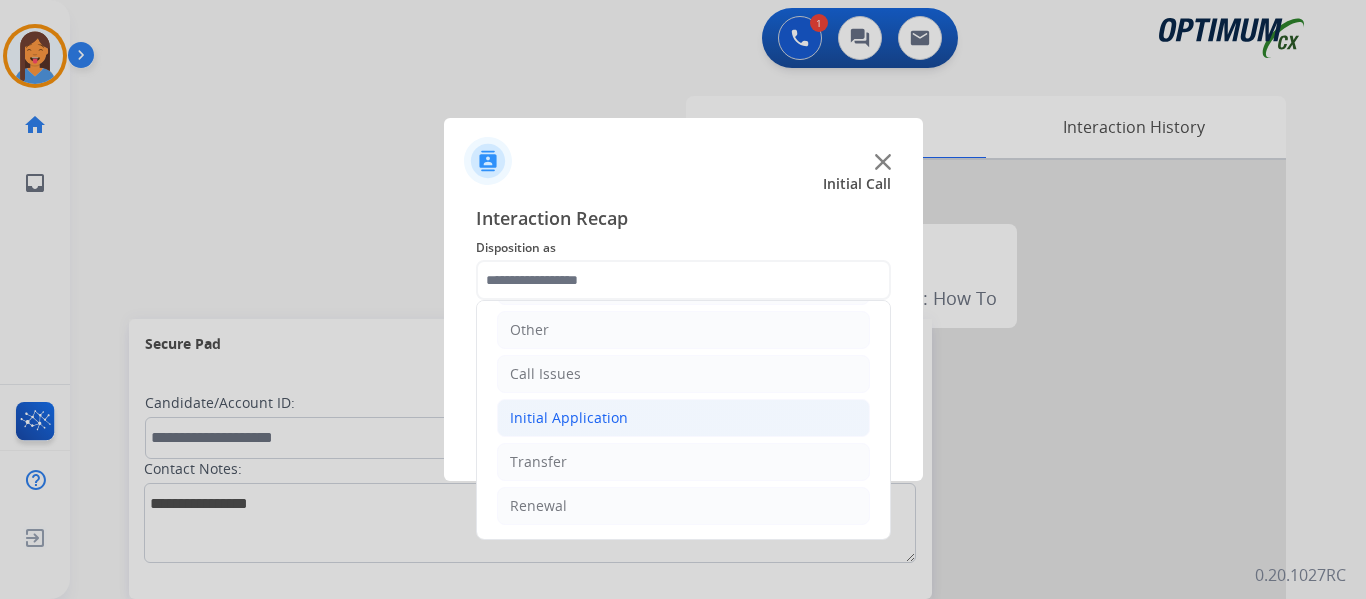 click on "Initial Application" 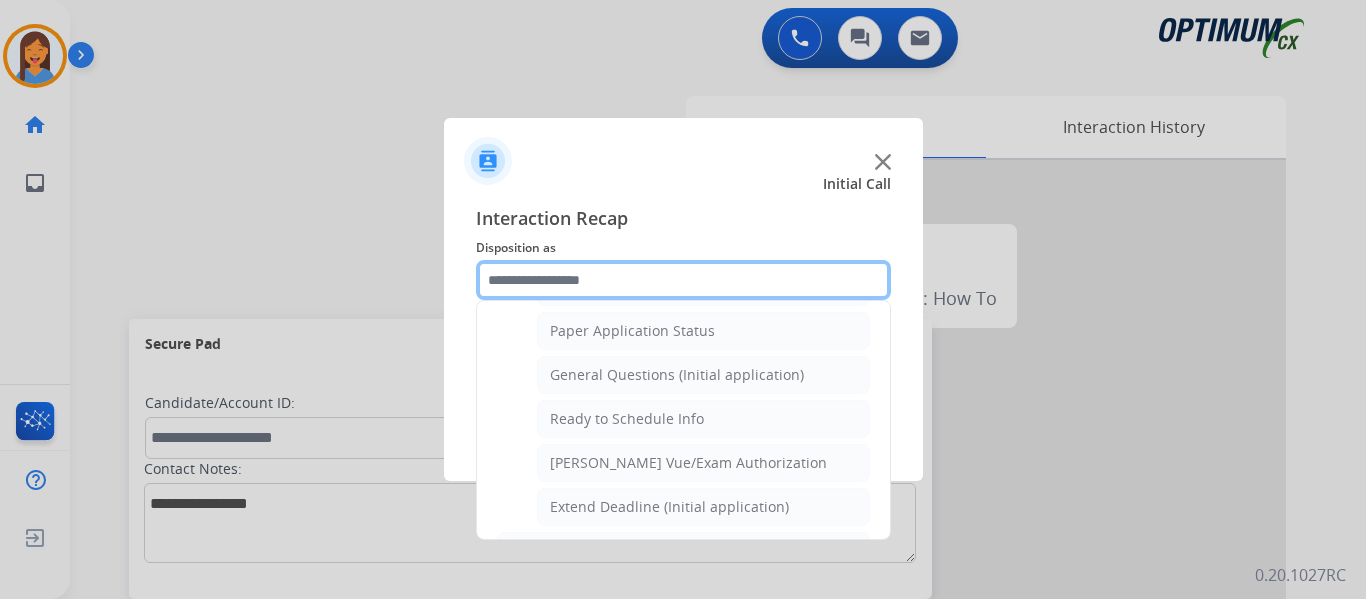 scroll, scrollTop: 1136, scrollLeft: 0, axis: vertical 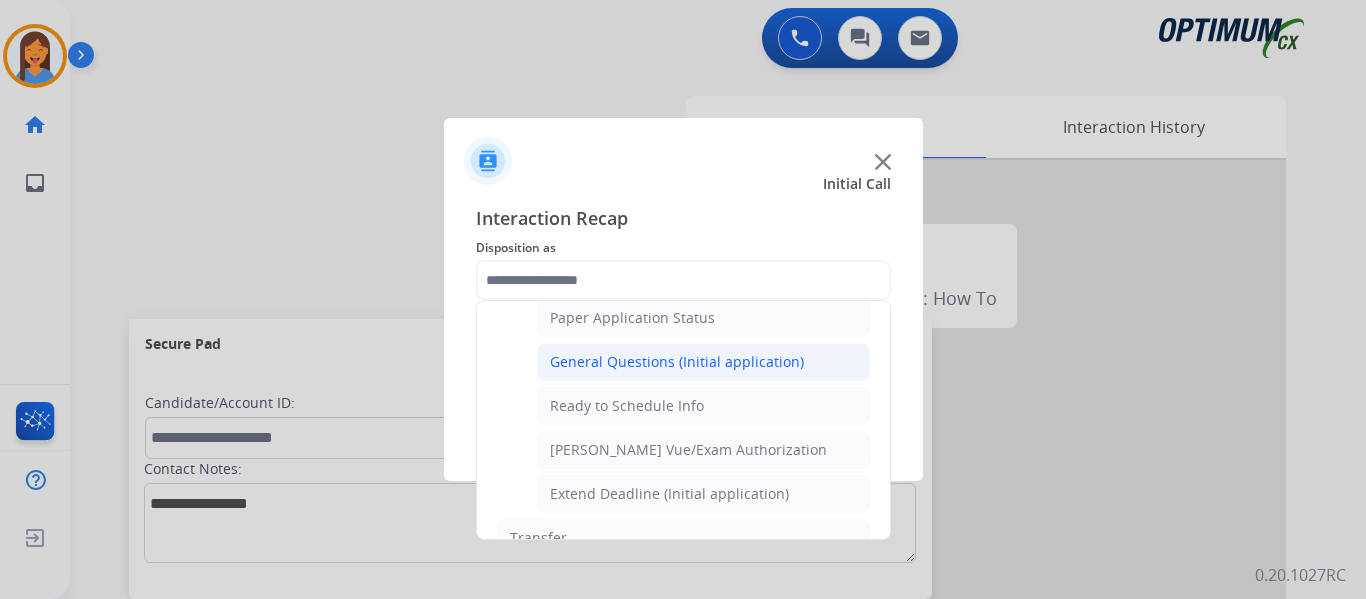 click on "General Questions (Initial application)" 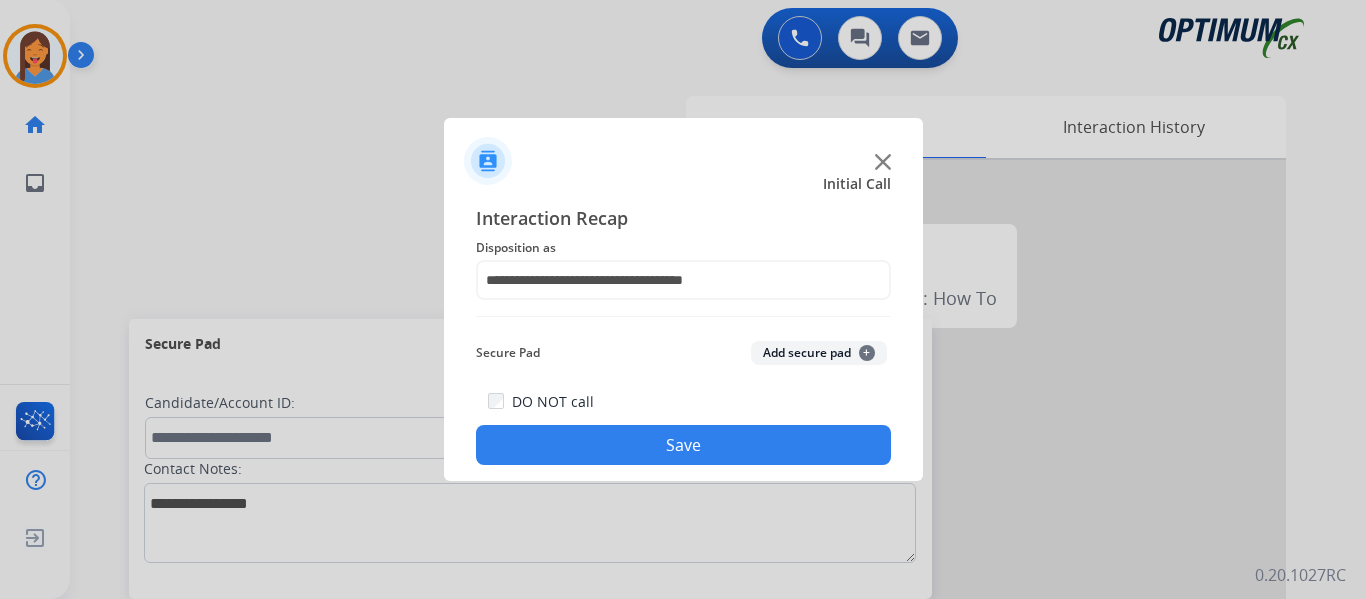 click on "Save" 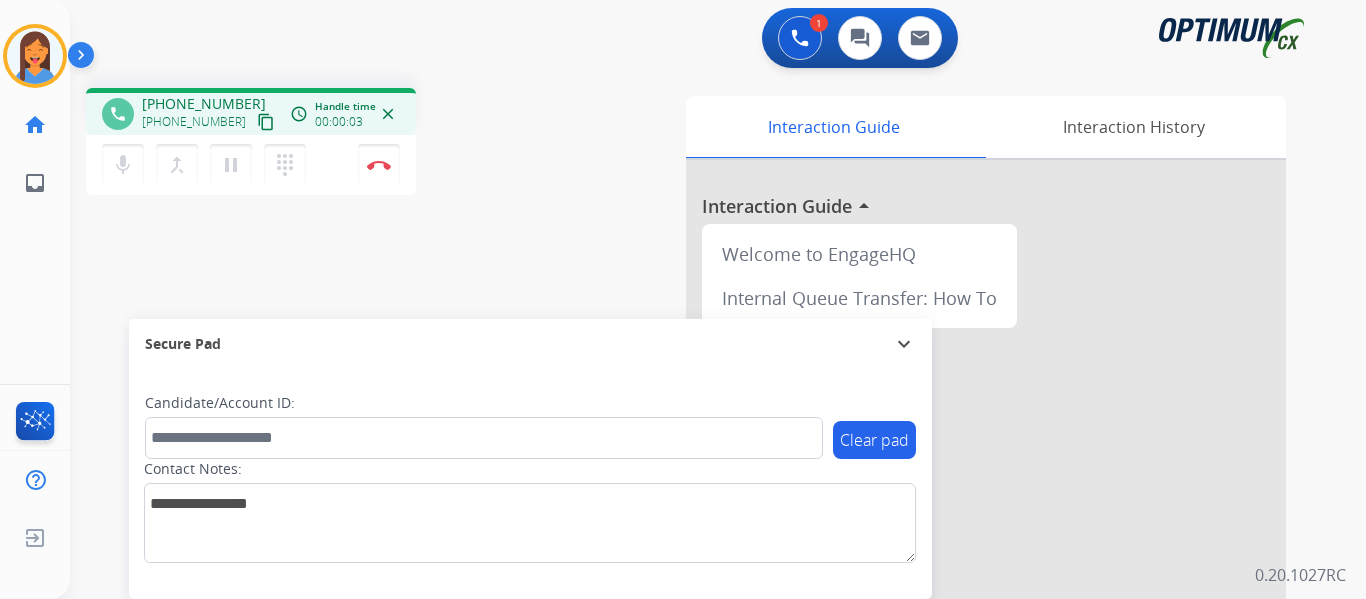click on "content_copy" at bounding box center [266, 122] 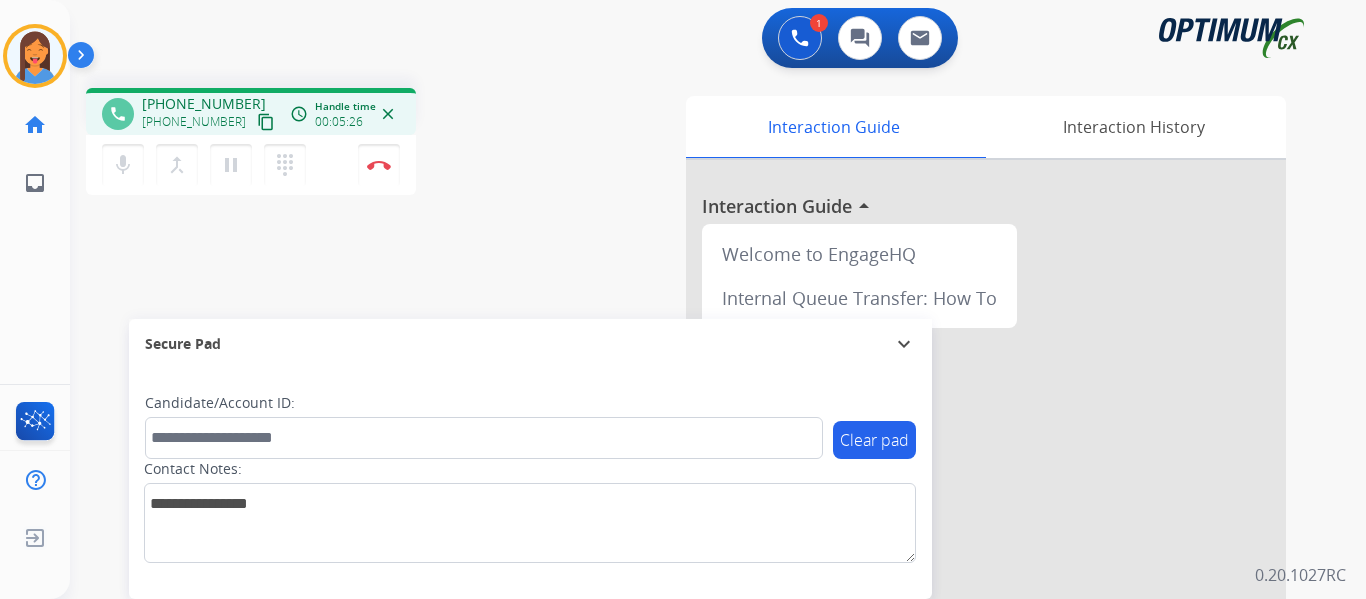 click on "phone +14807640088 +14807640088 content_copy access_time Call metrics Queue   00:08 Hold   00:00 Talk   05:27 Total   05:34 Handle time 00:05:26 close mic Mute merge_type Bridge pause Hold dialpad Dialpad Disconnect swap_horiz Break voice bridge close_fullscreen Connect 3-Way Call merge_type Separate 3-Way Call" at bounding box center (333, 144) 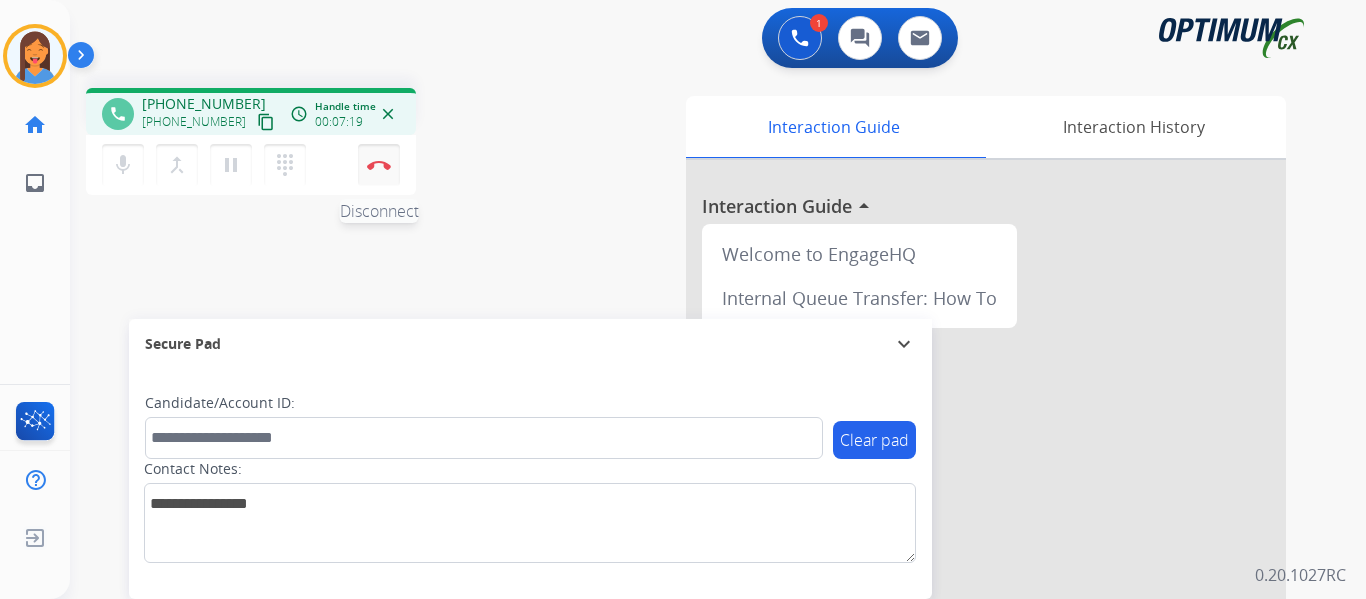 drag, startPoint x: 384, startPoint y: 171, endPoint x: 399, endPoint y: 179, distance: 17 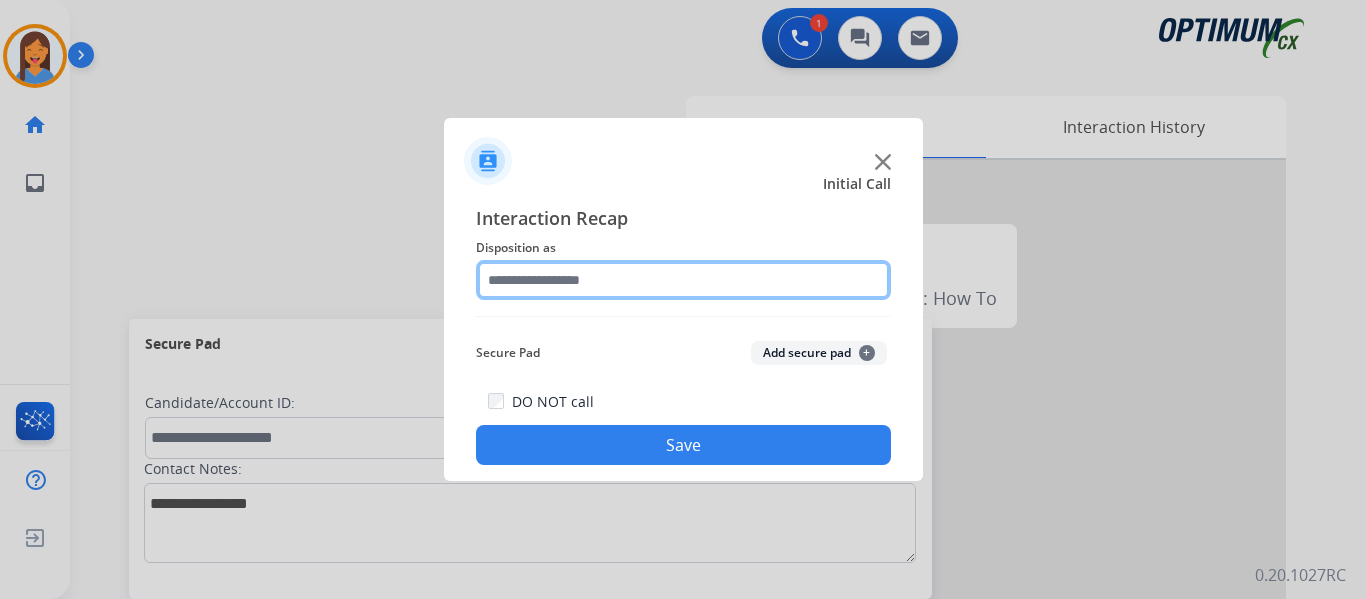 click 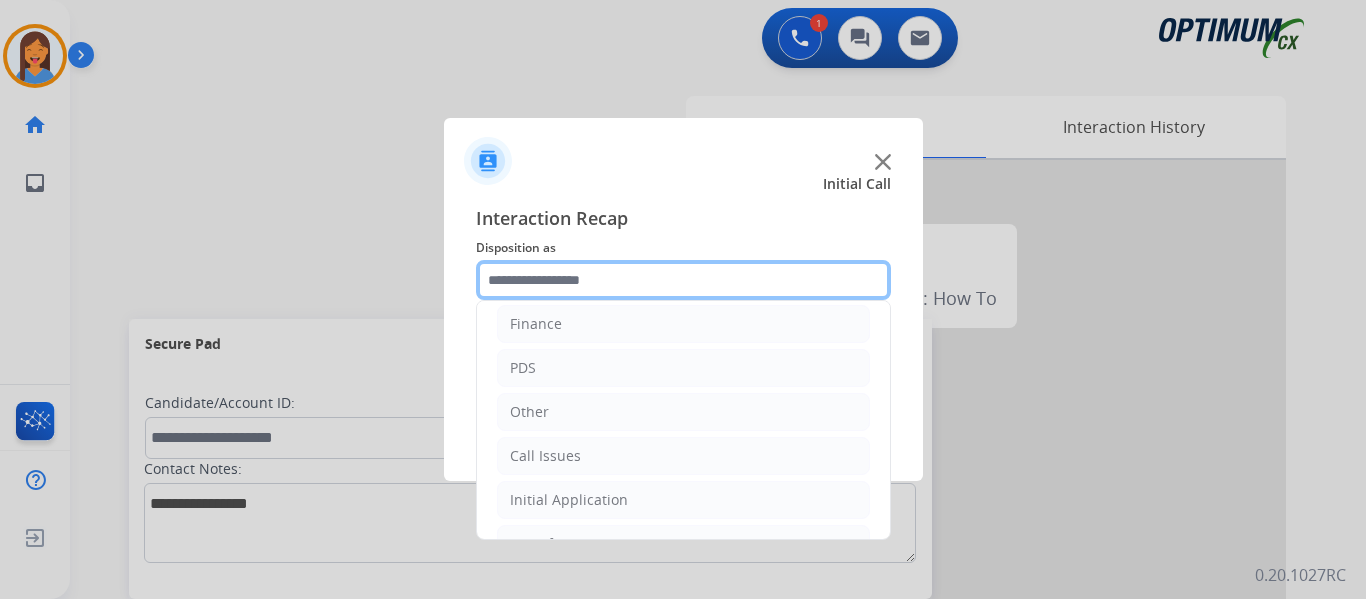 scroll, scrollTop: 100, scrollLeft: 0, axis: vertical 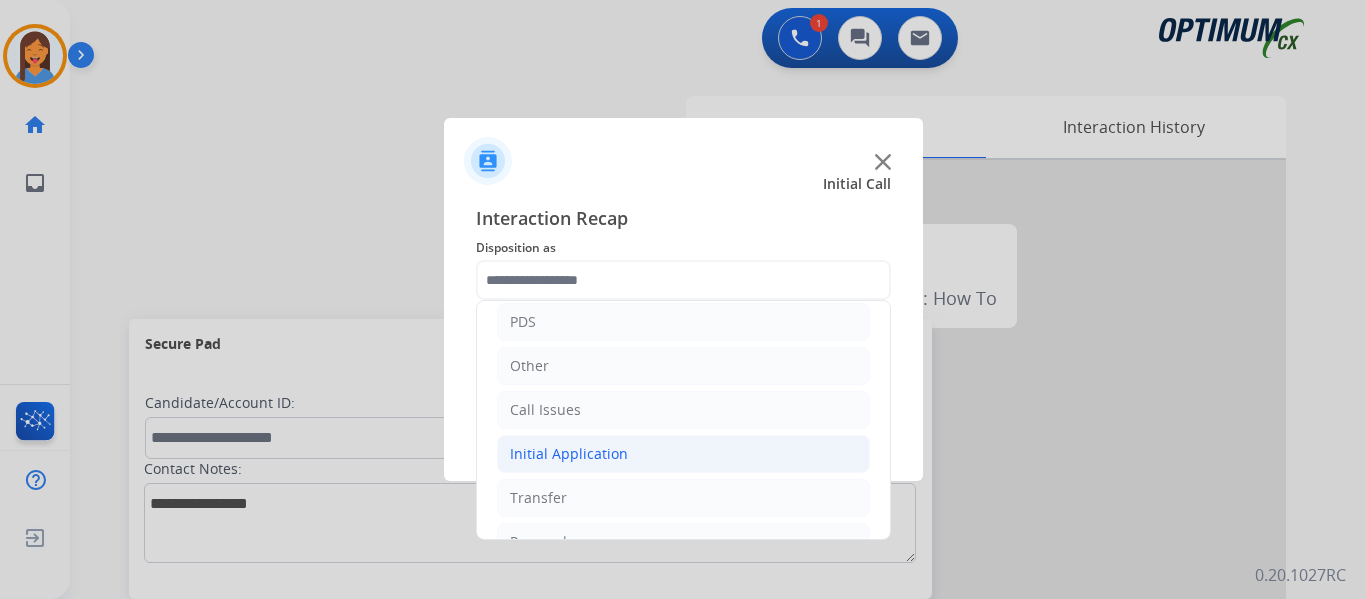 click on "Initial Application" 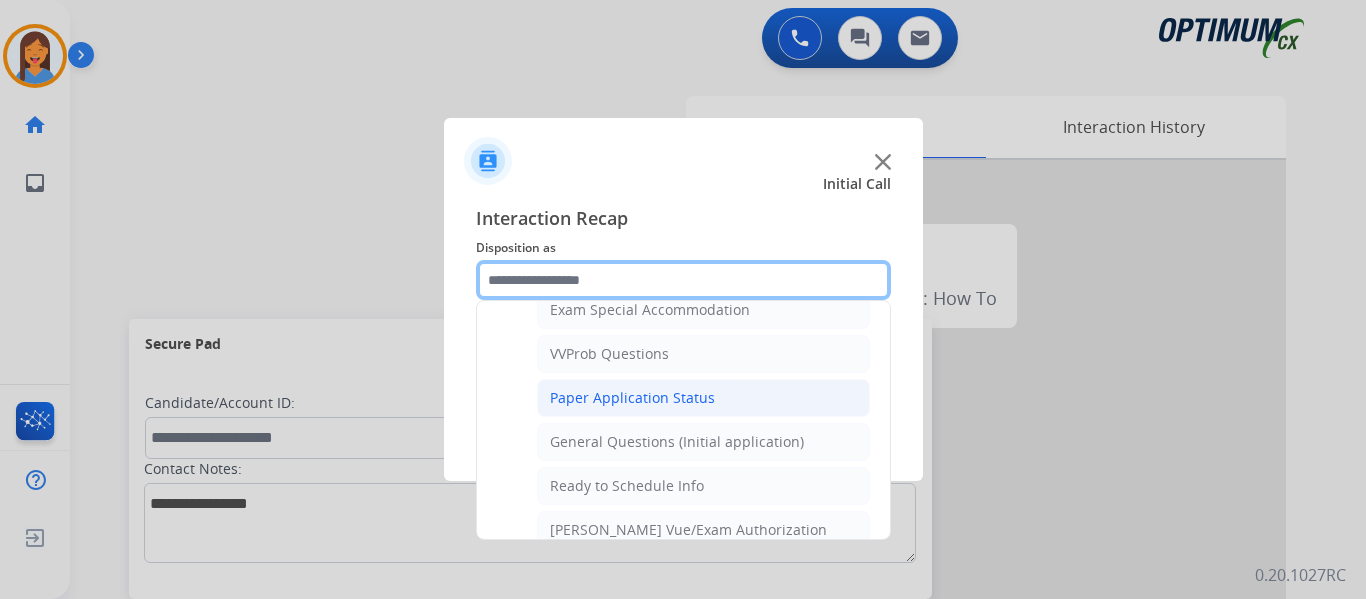 scroll, scrollTop: 1100, scrollLeft: 0, axis: vertical 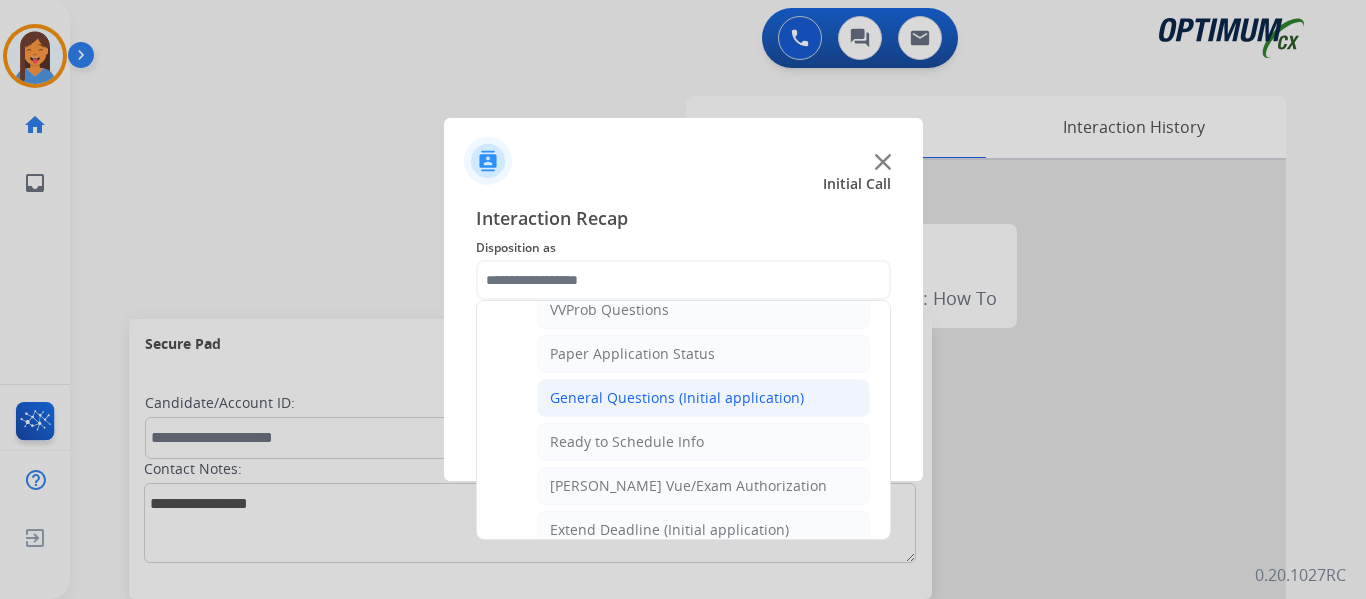 click on "General Questions (Initial application)" 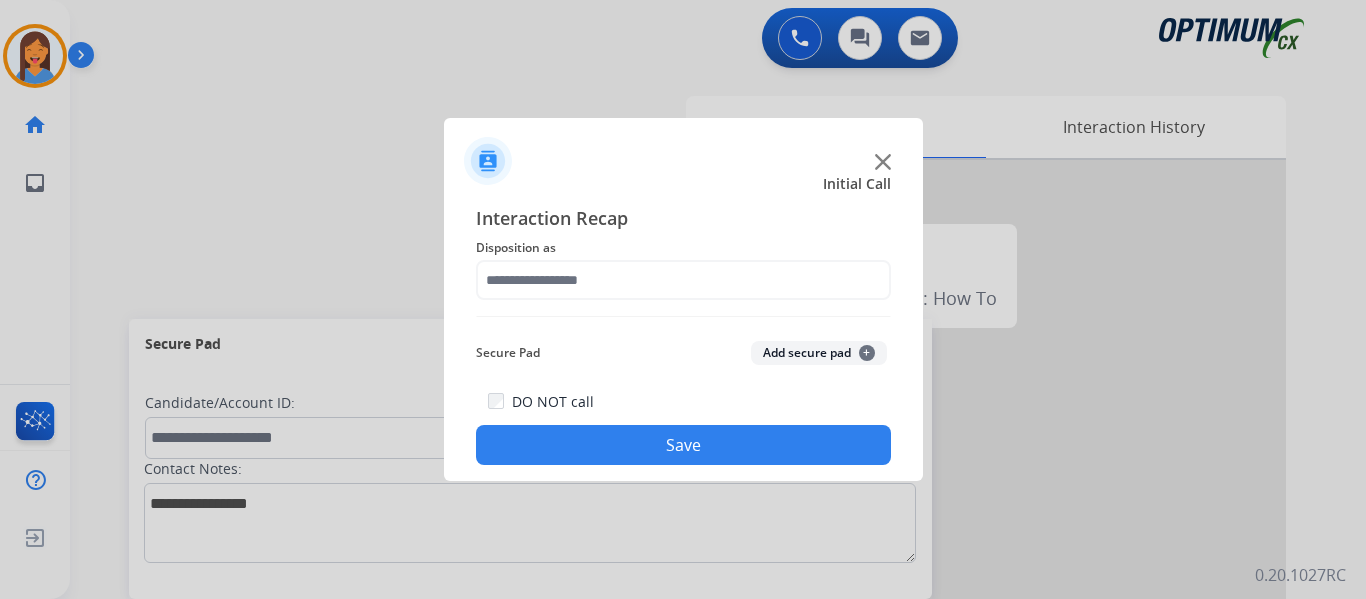 type on "**********" 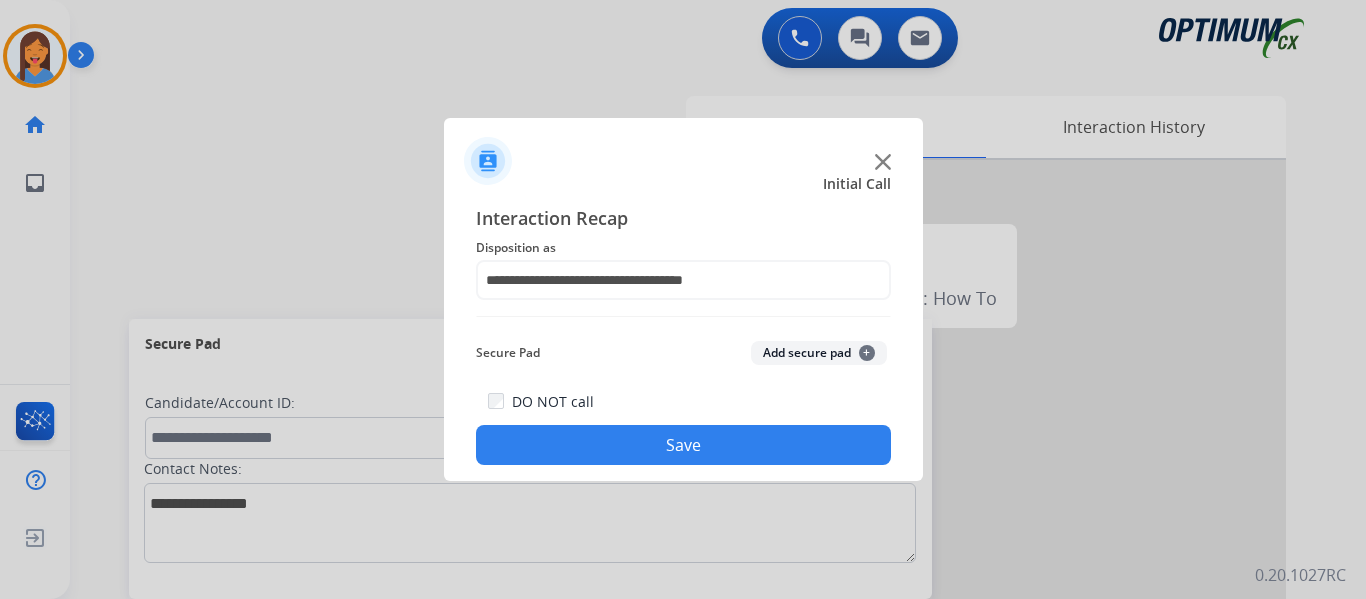 click on "Save" 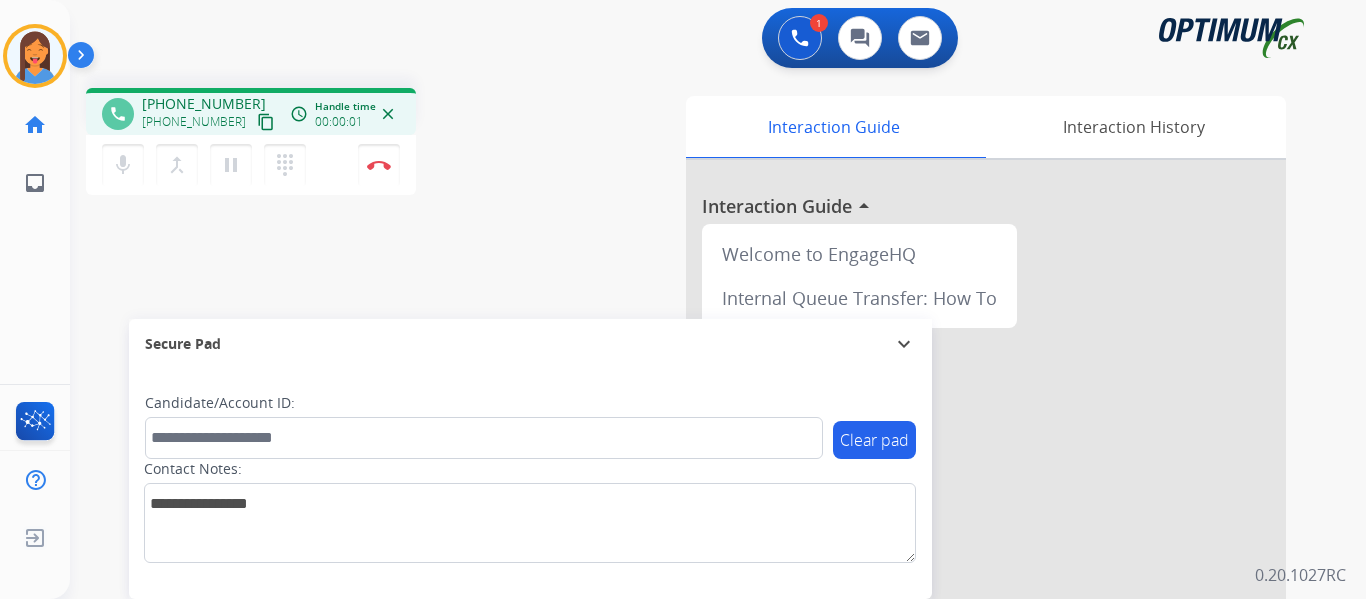 click on "content_copy" at bounding box center (266, 122) 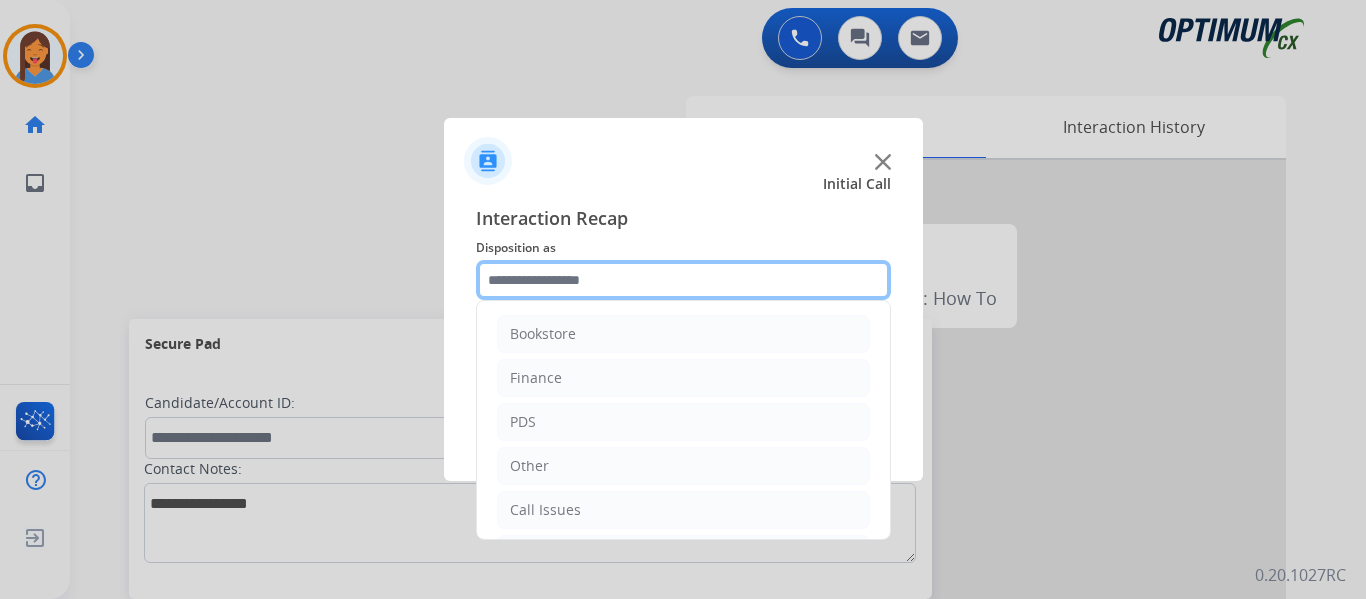 click 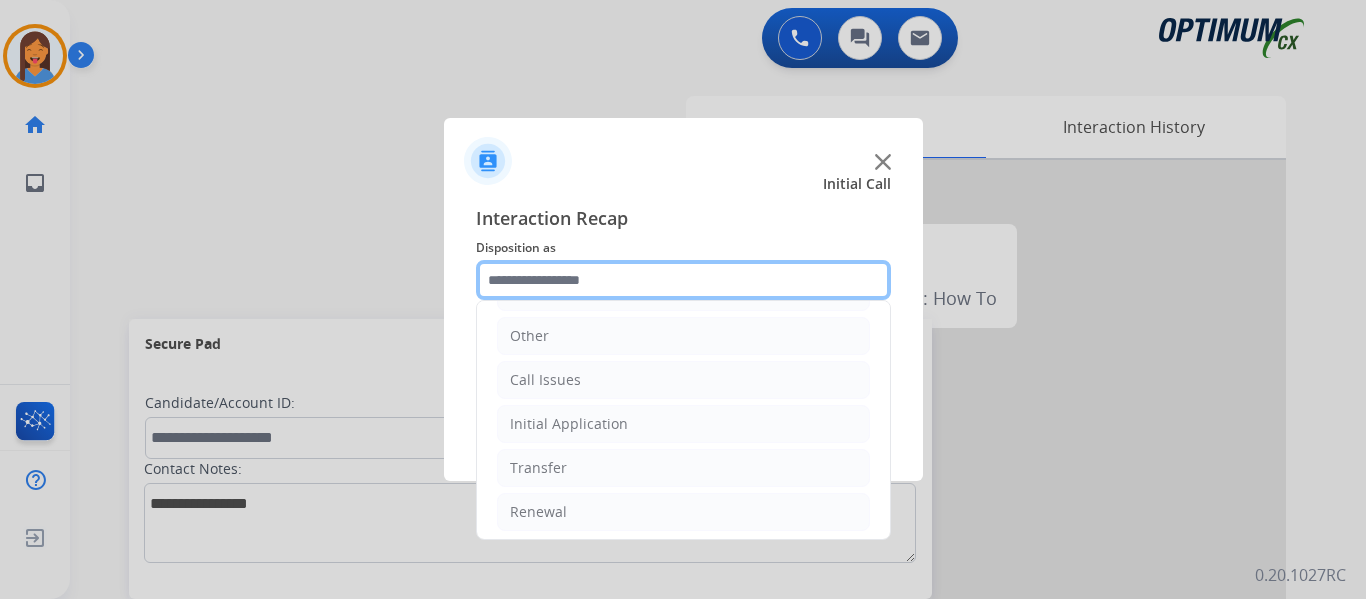 scroll, scrollTop: 136, scrollLeft: 0, axis: vertical 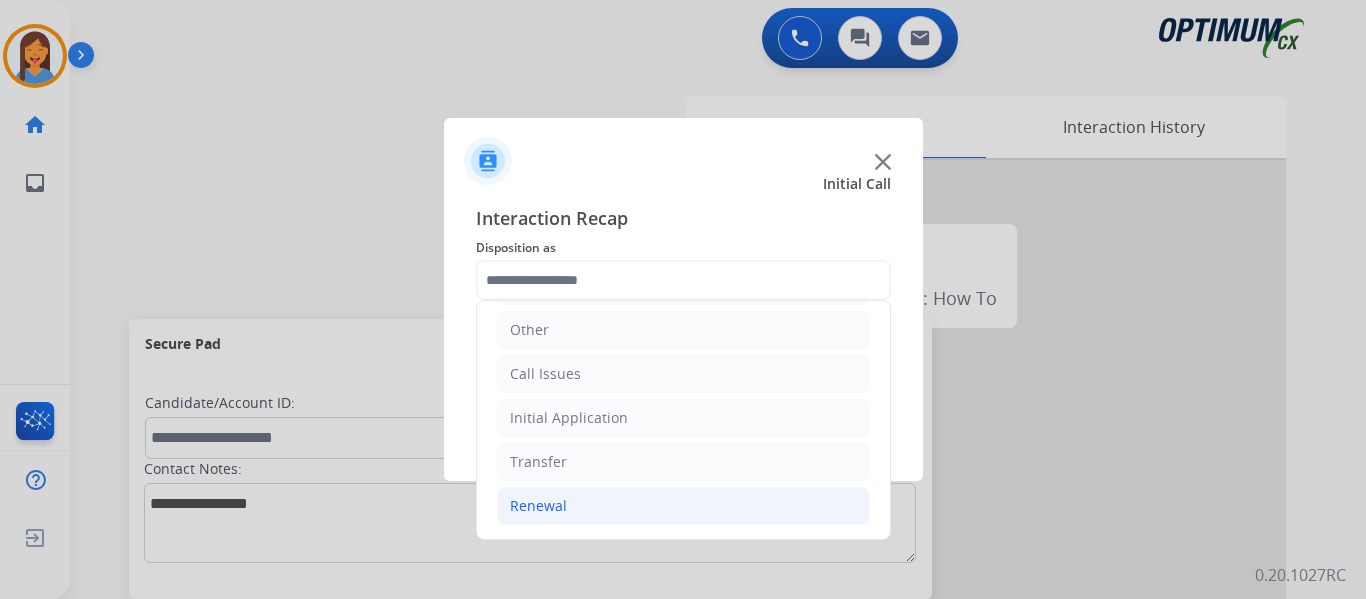 click on "Renewal" 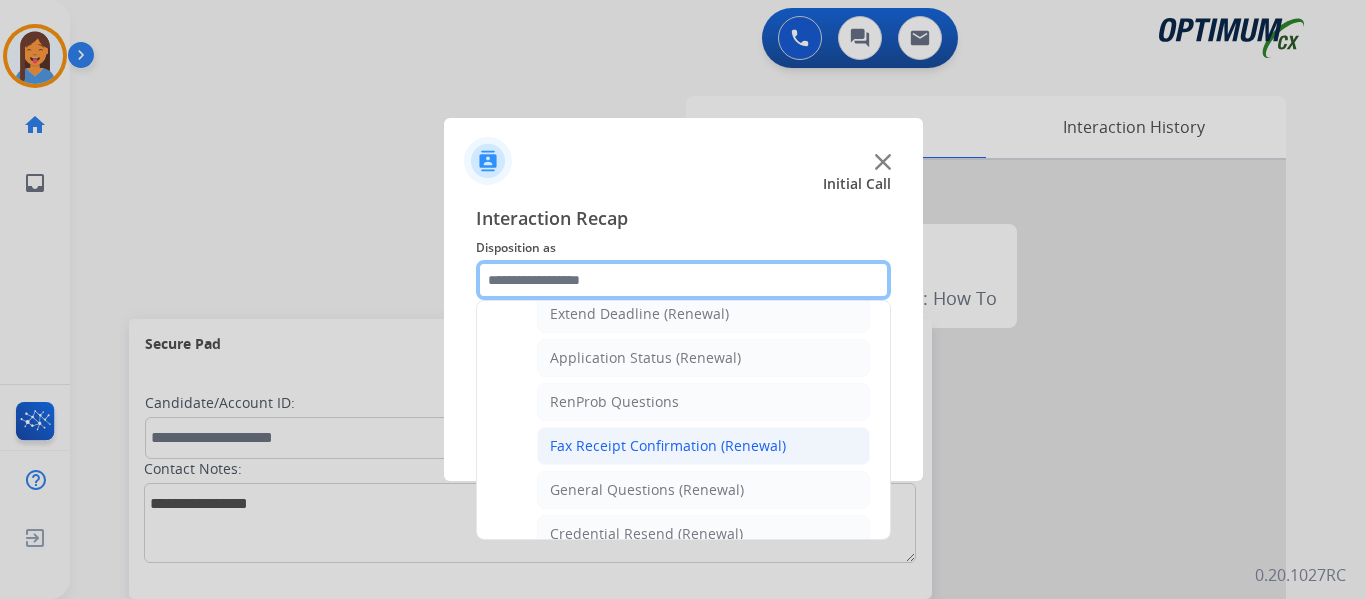 scroll, scrollTop: 536, scrollLeft: 0, axis: vertical 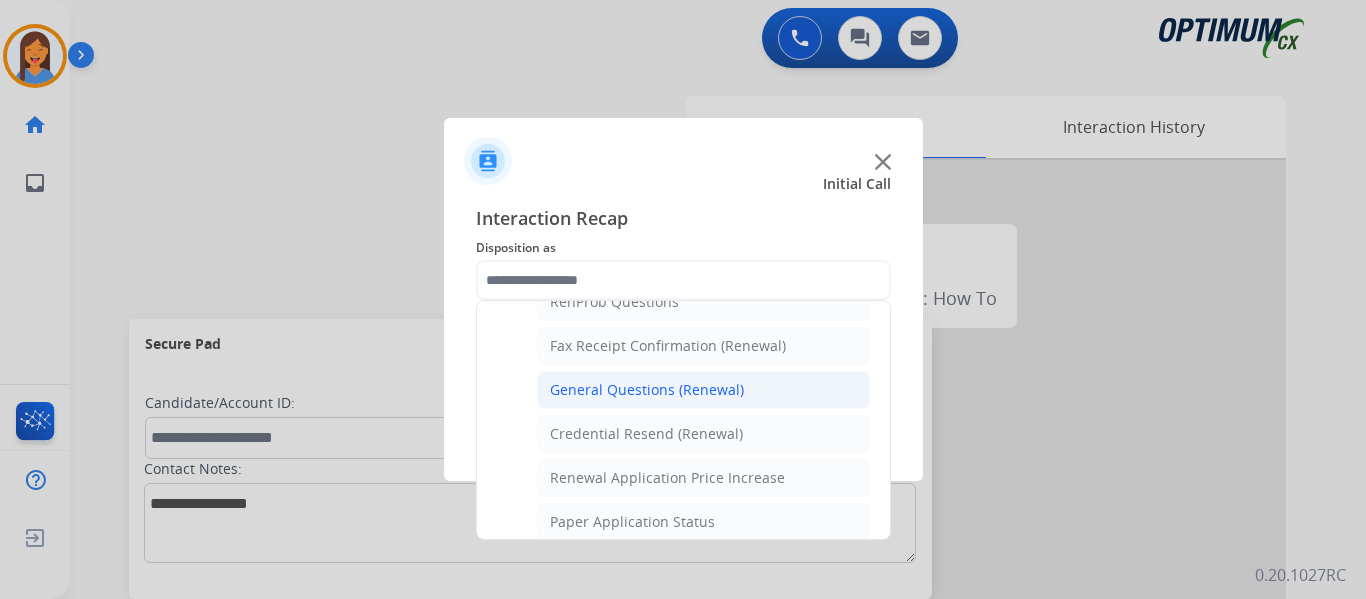 click on "General Questions (Renewal)" 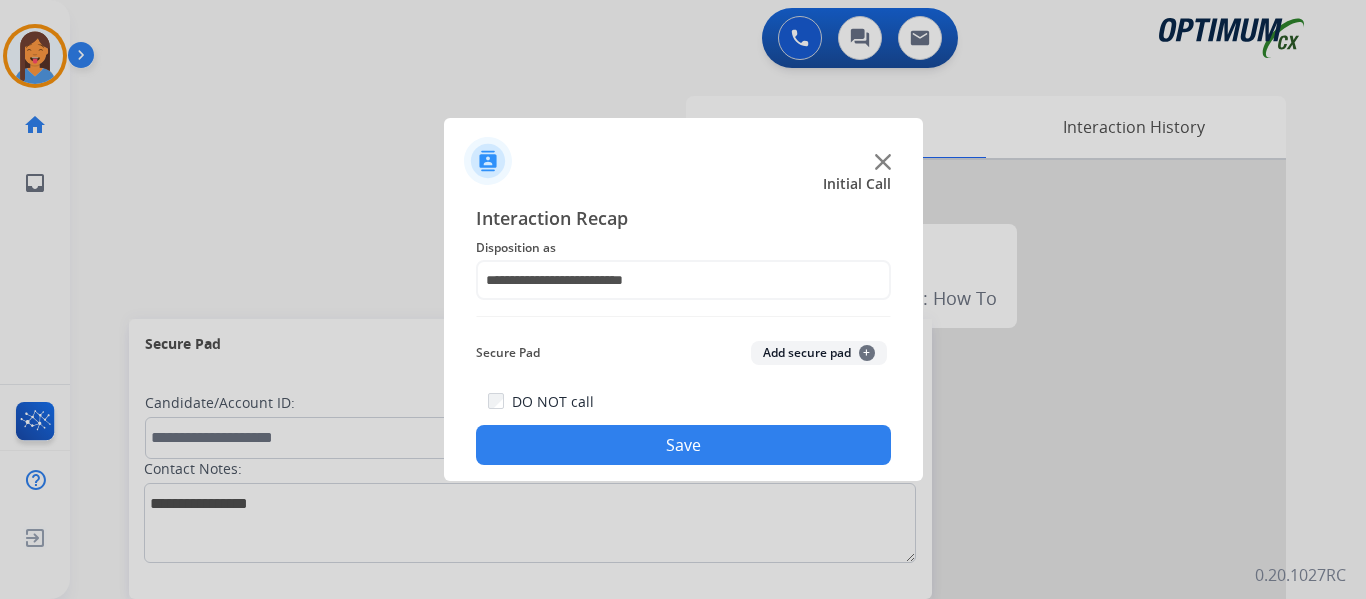 click on "Save" 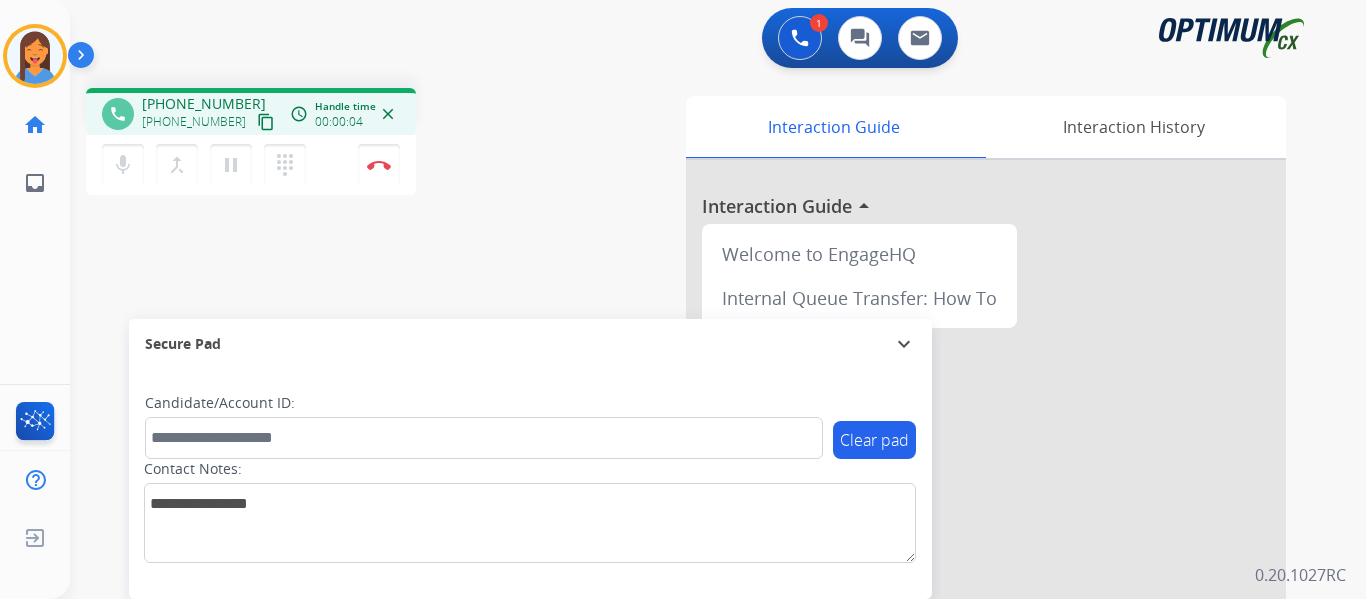 click on "content_copy" at bounding box center (266, 122) 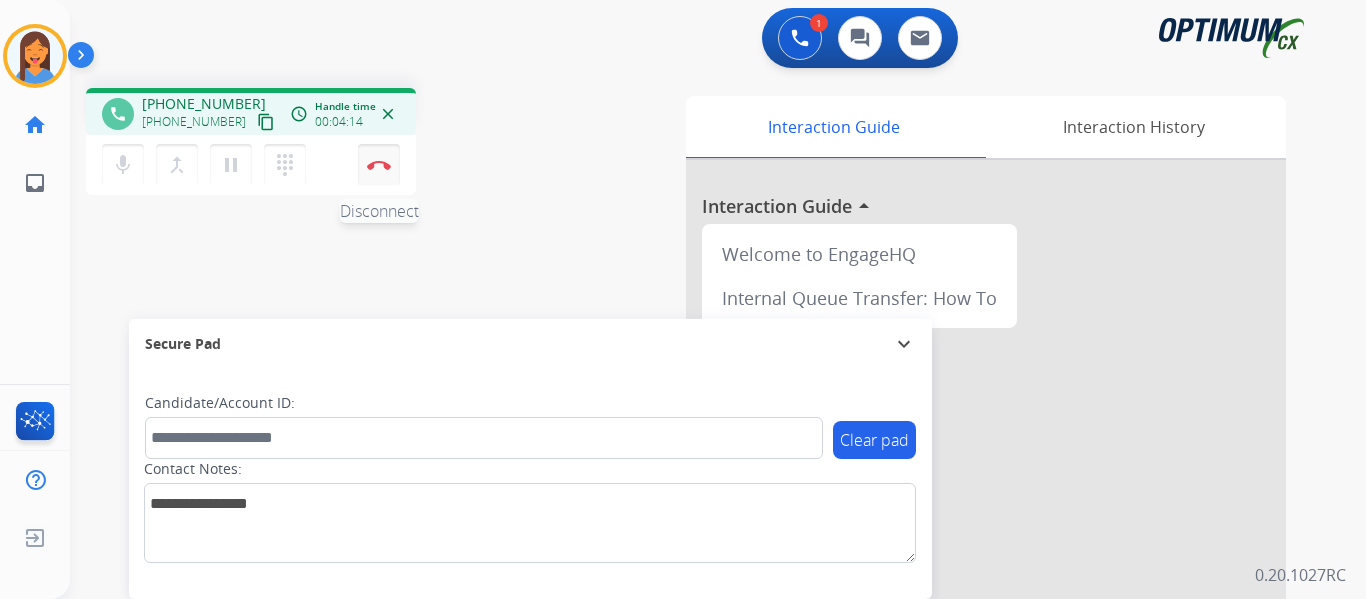 click on "Disconnect" at bounding box center (379, 165) 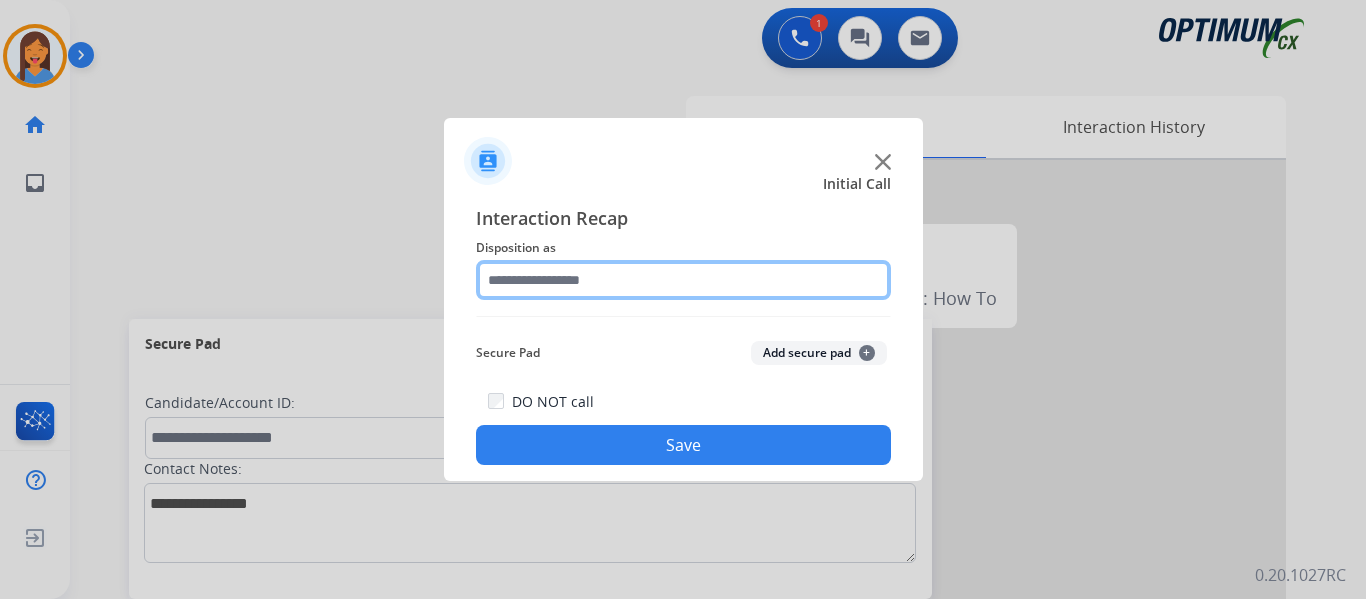 click 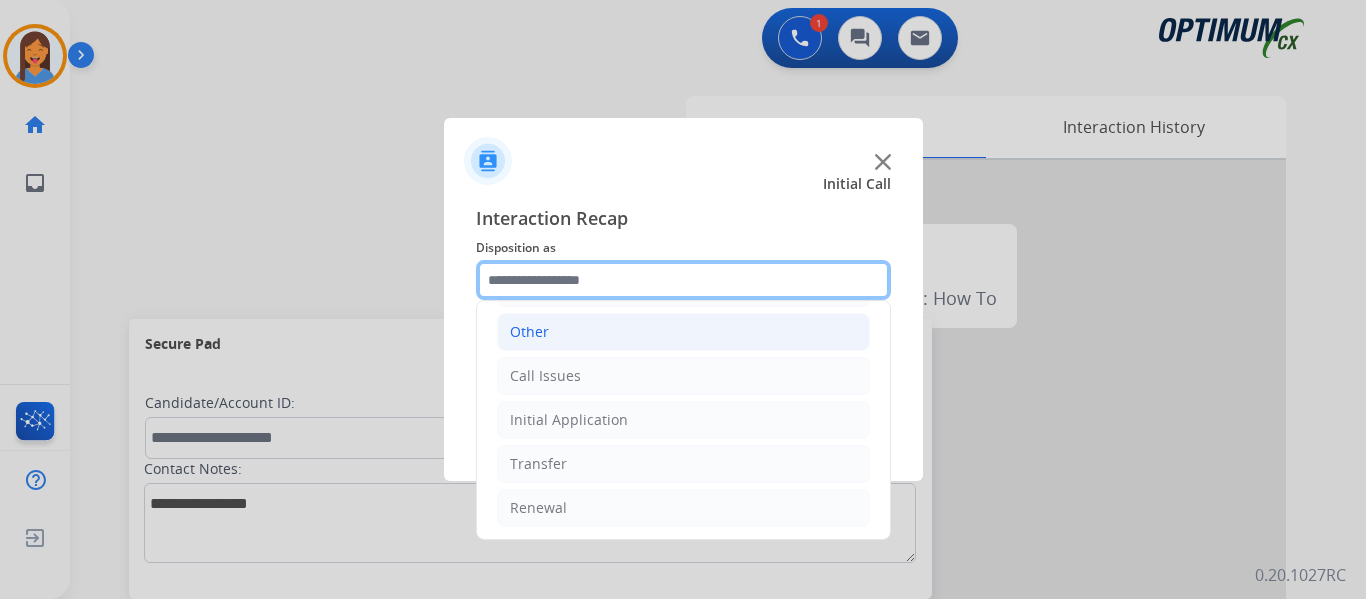 scroll, scrollTop: 136, scrollLeft: 0, axis: vertical 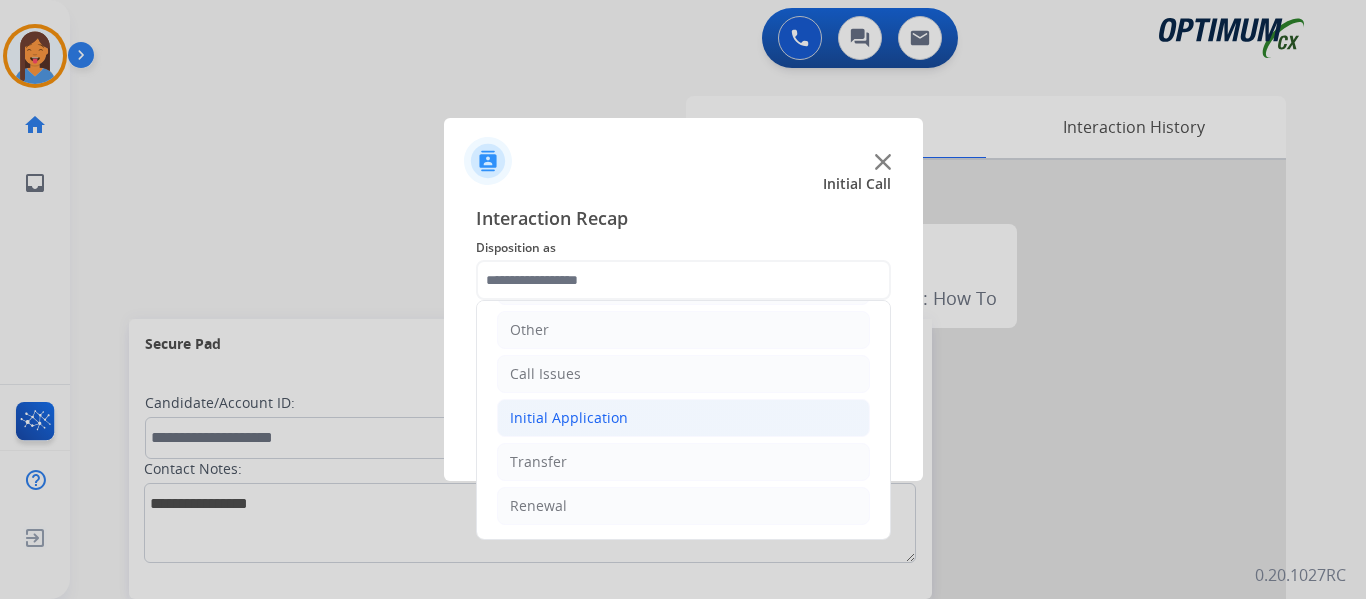 click on "Initial Application" 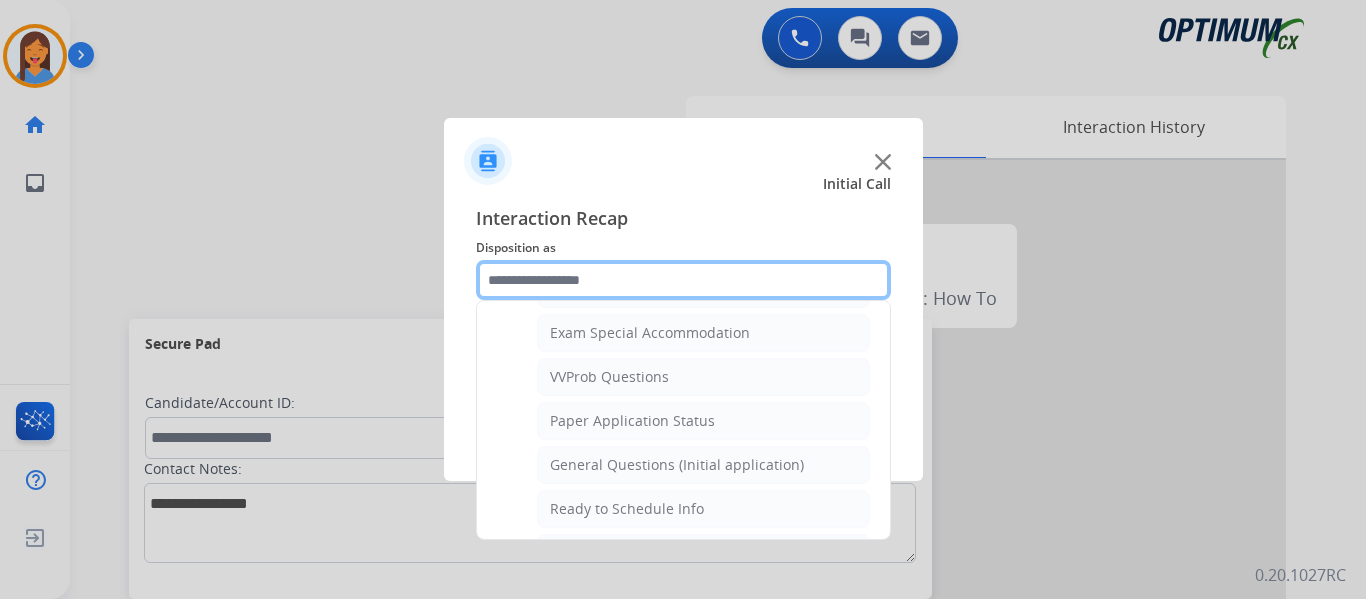 scroll, scrollTop: 1036, scrollLeft: 0, axis: vertical 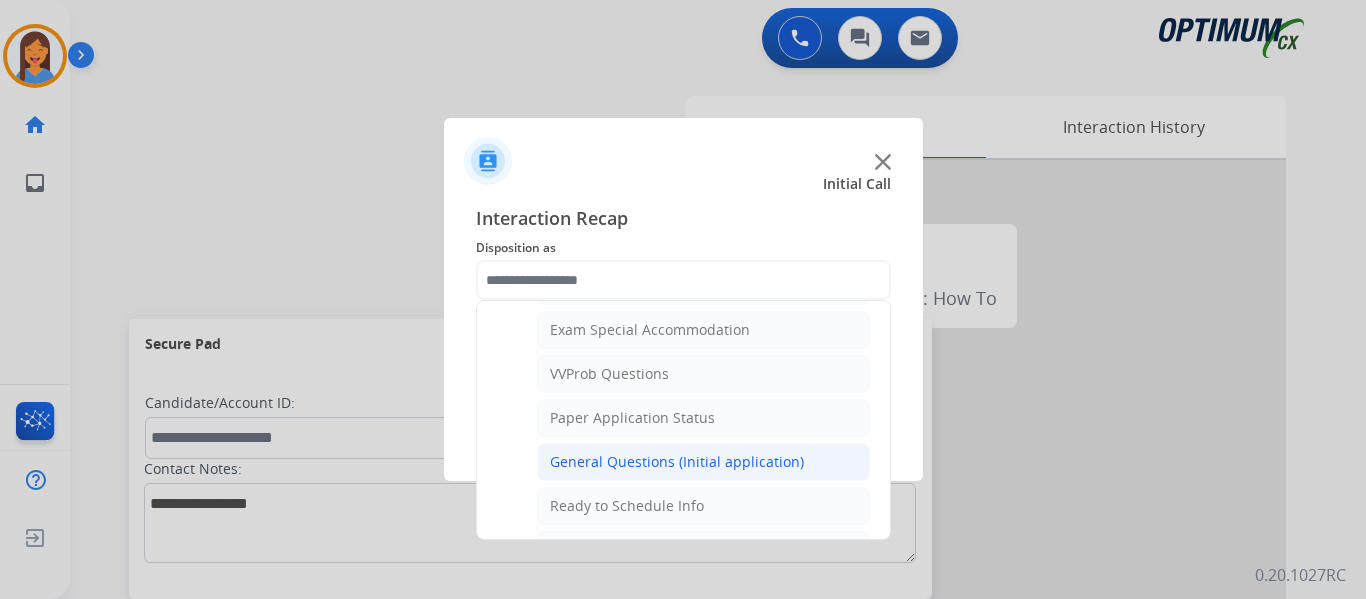 click on "General Questions (Initial application)" 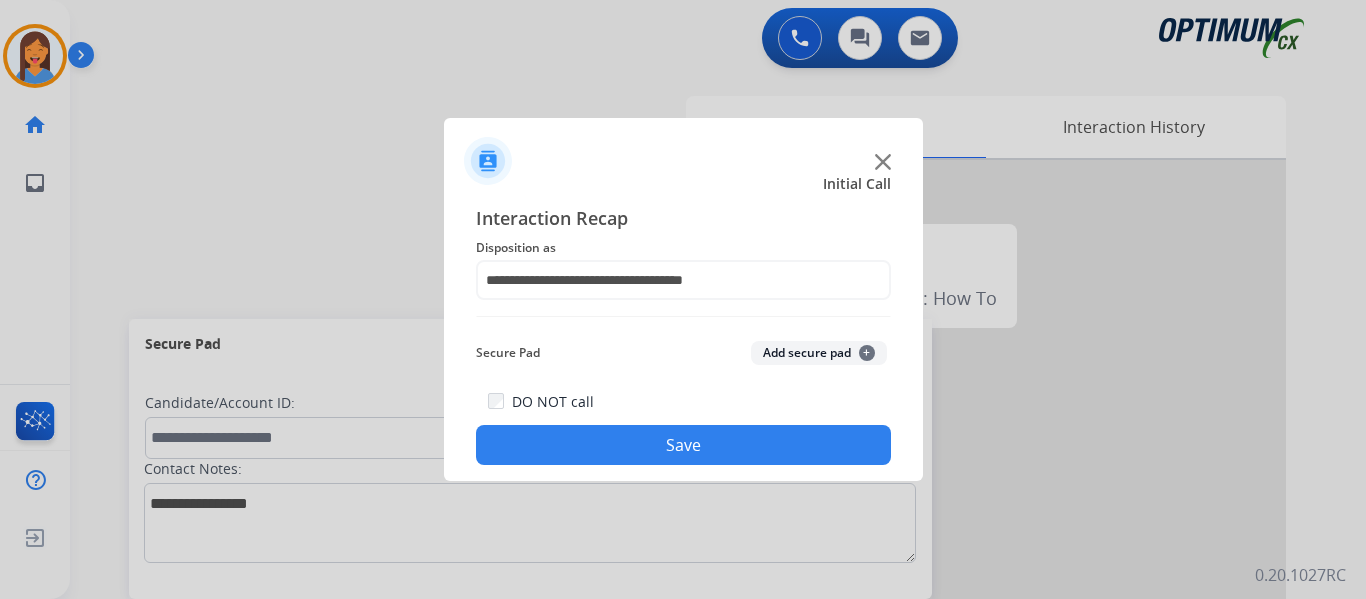 click on "Save" 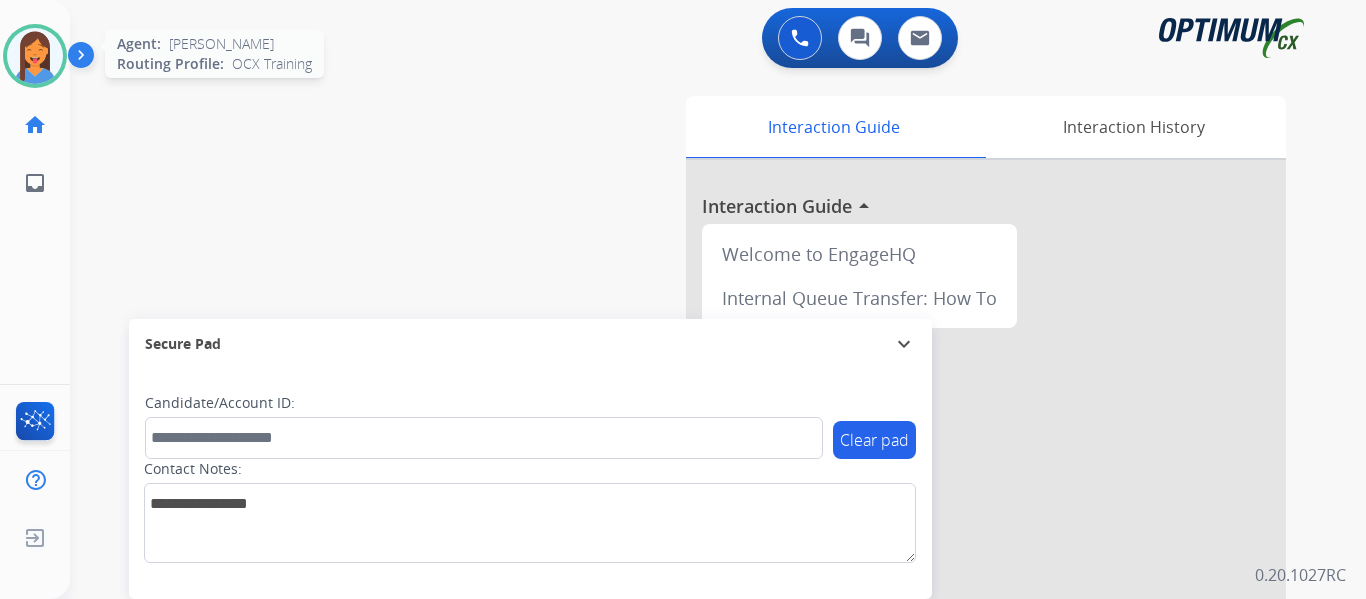 click at bounding box center [35, 56] 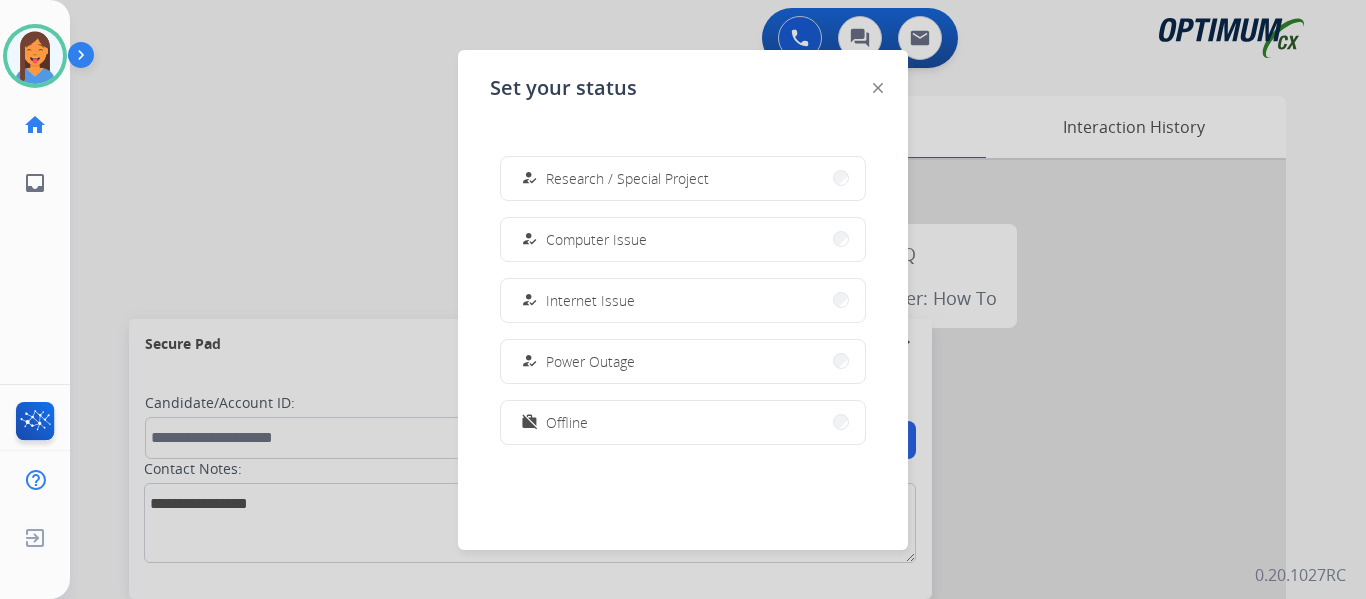 scroll, scrollTop: 499, scrollLeft: 0, axis: vertical 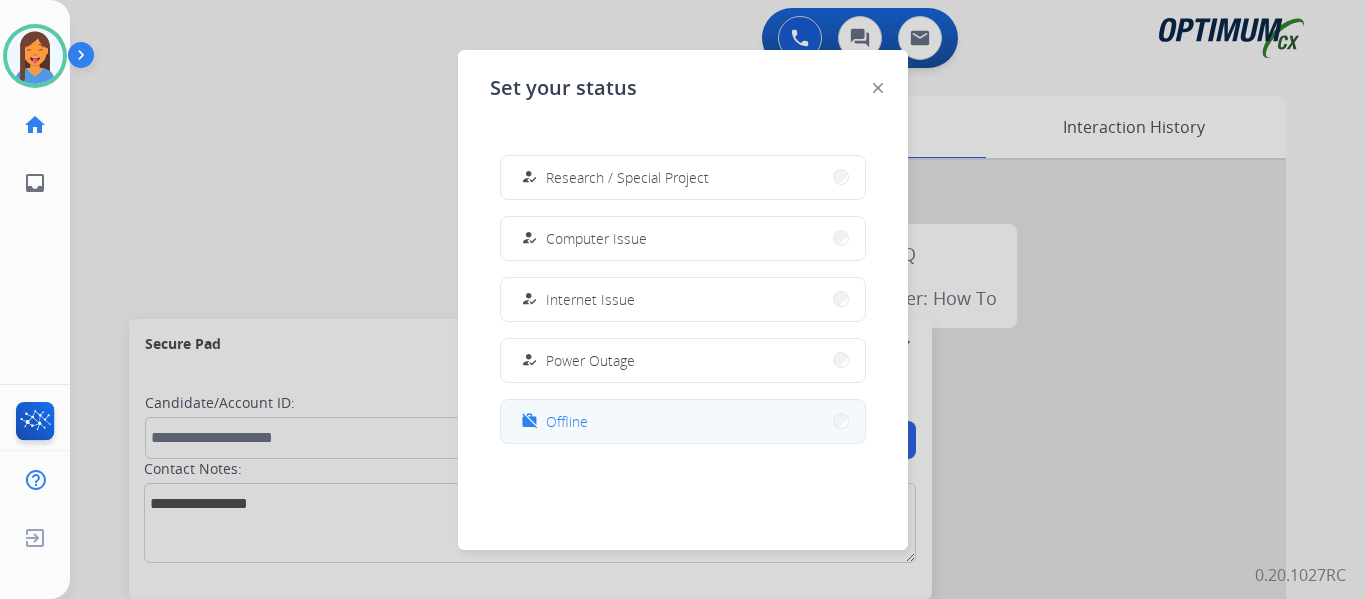click on "work_off Offline" at bounding box center (683, 421) 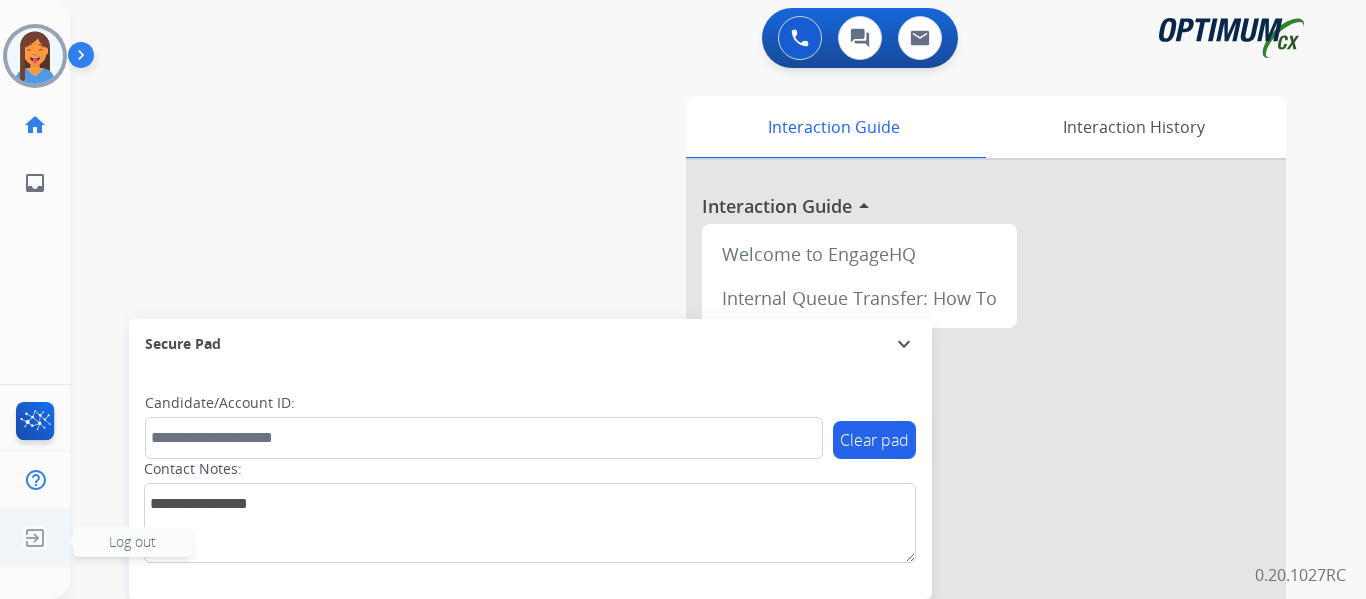 click 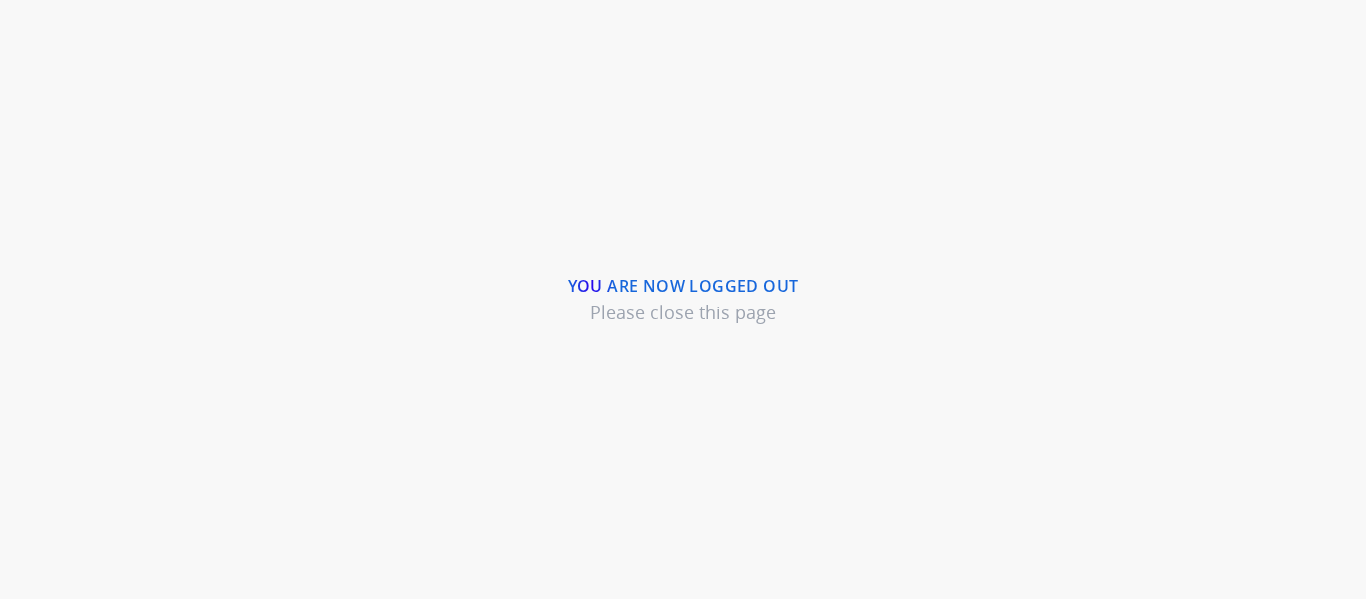 scroll, scrollTop: 0, scrollLeft: 0, axis: both 